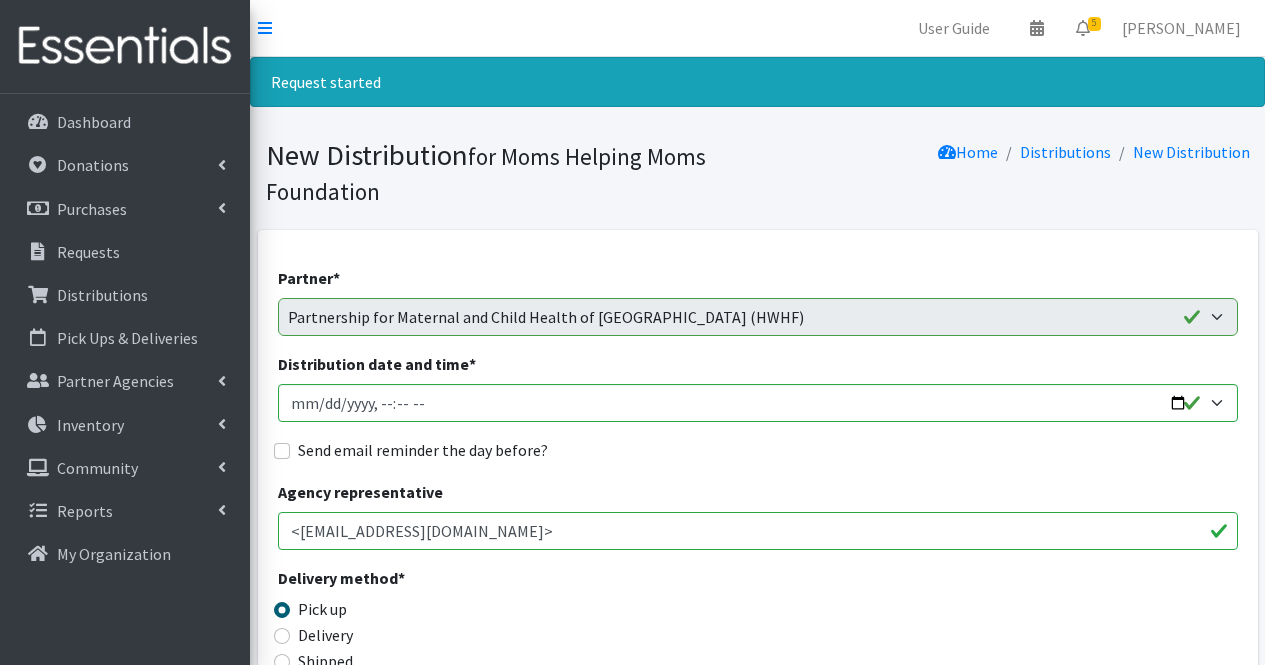 select on "1933" 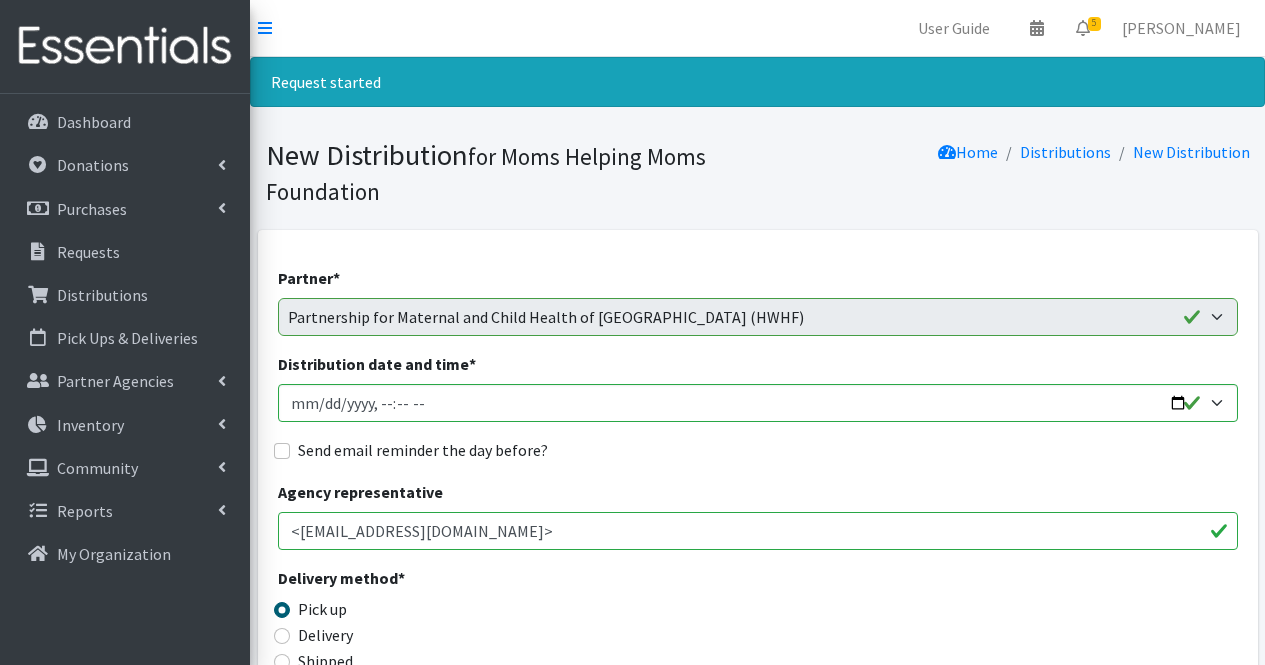 scroll, scrollTop: 2723, scrollLeft: 0, axis: vertical 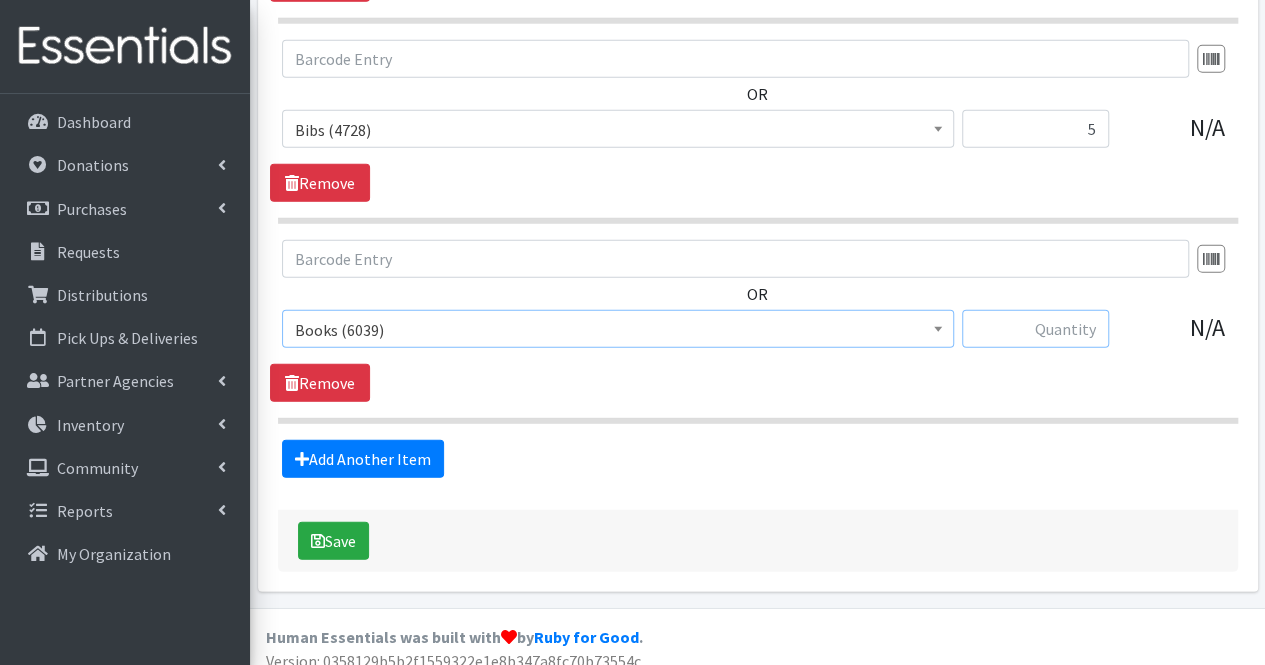 click at bounding box center [1035, 329] 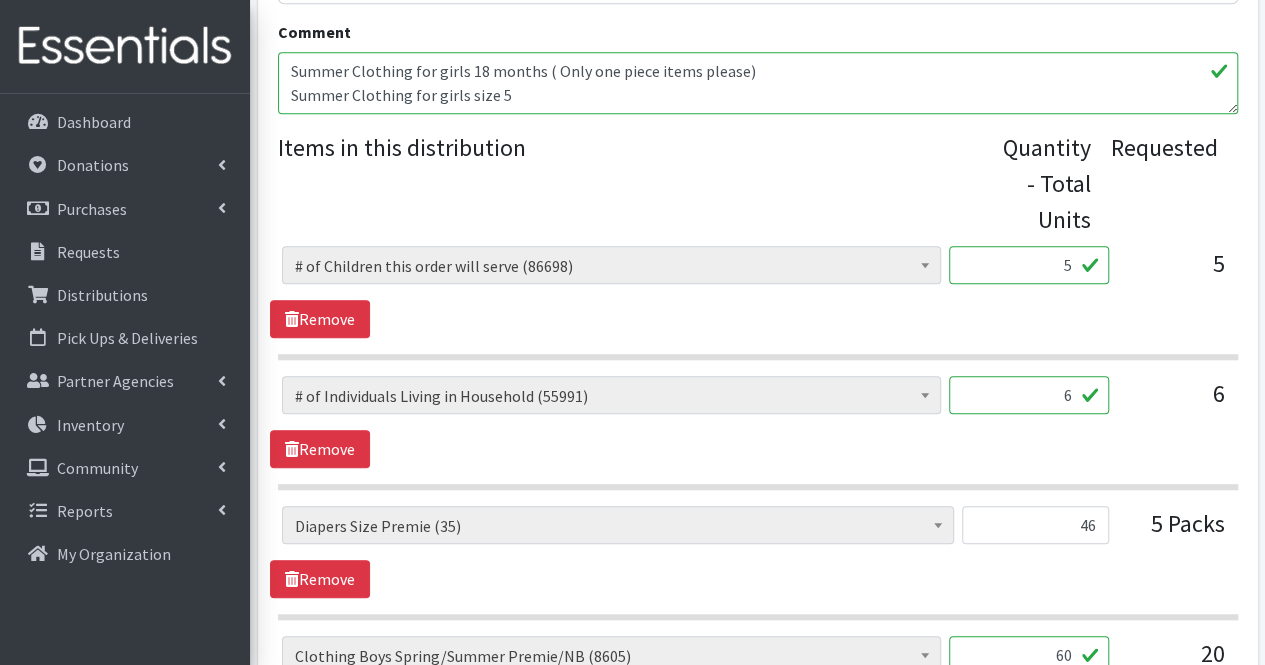 scroll, scrollTop: 746, scrollLeft: 0, axis: vertical 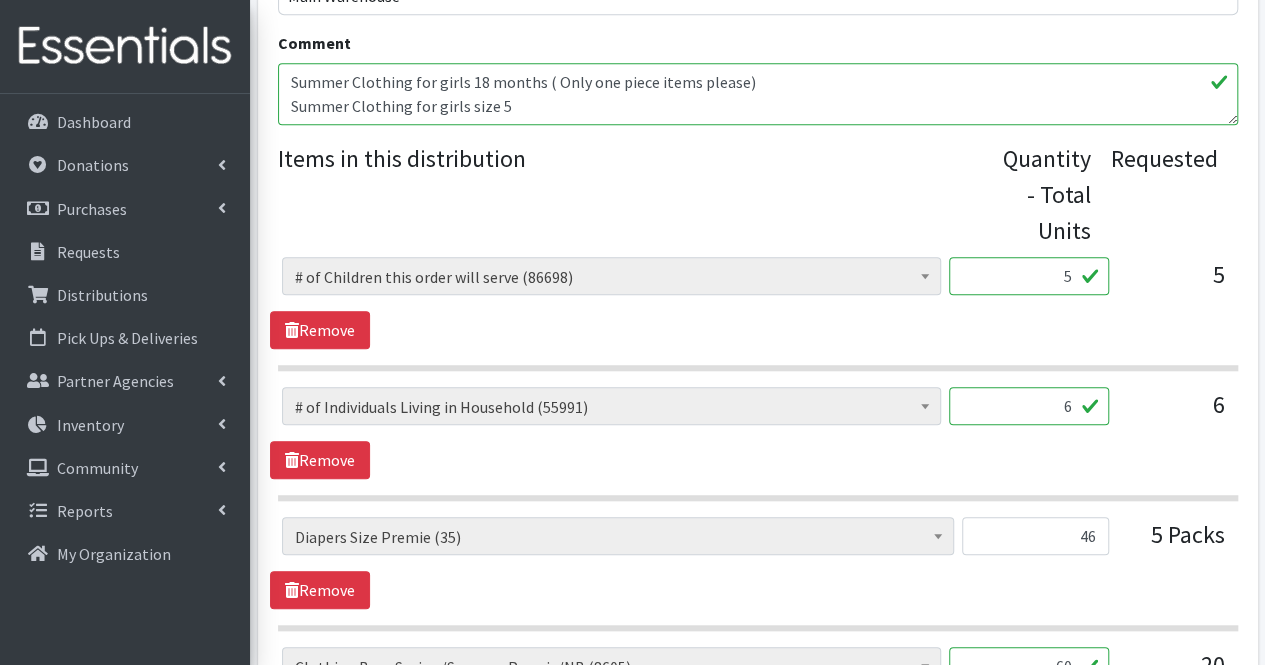type on "10" 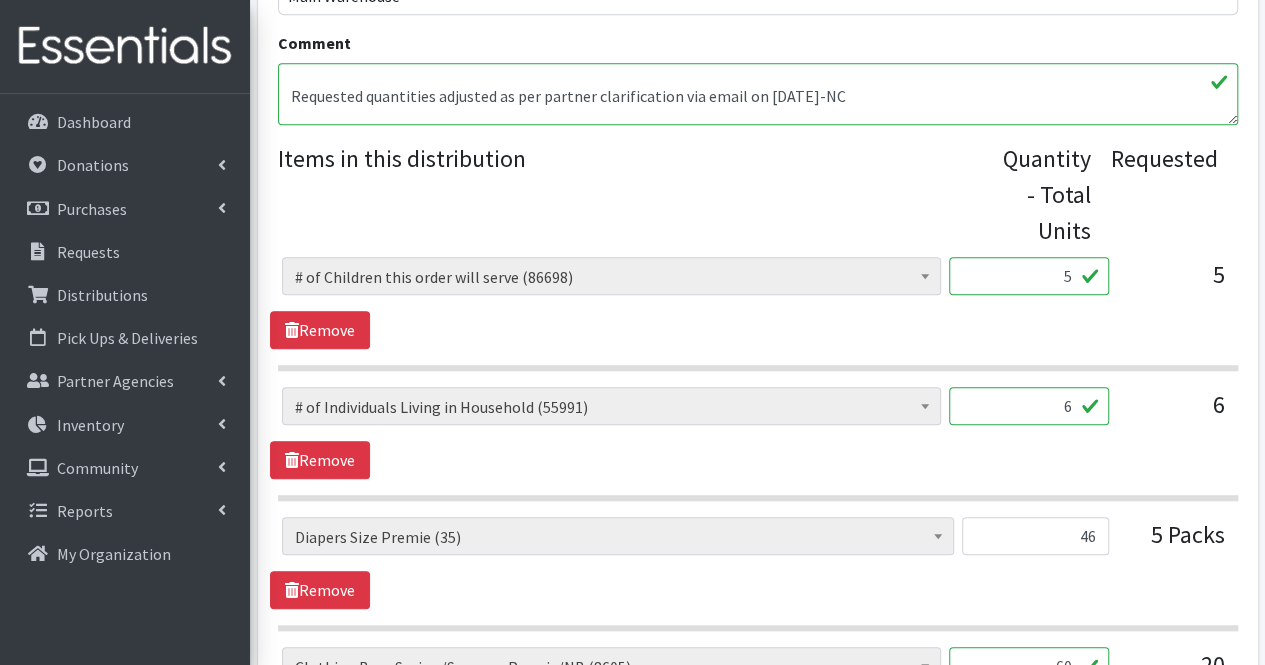 scroll, scrollTop: 81, scrollLeft: 0, axis: vertical 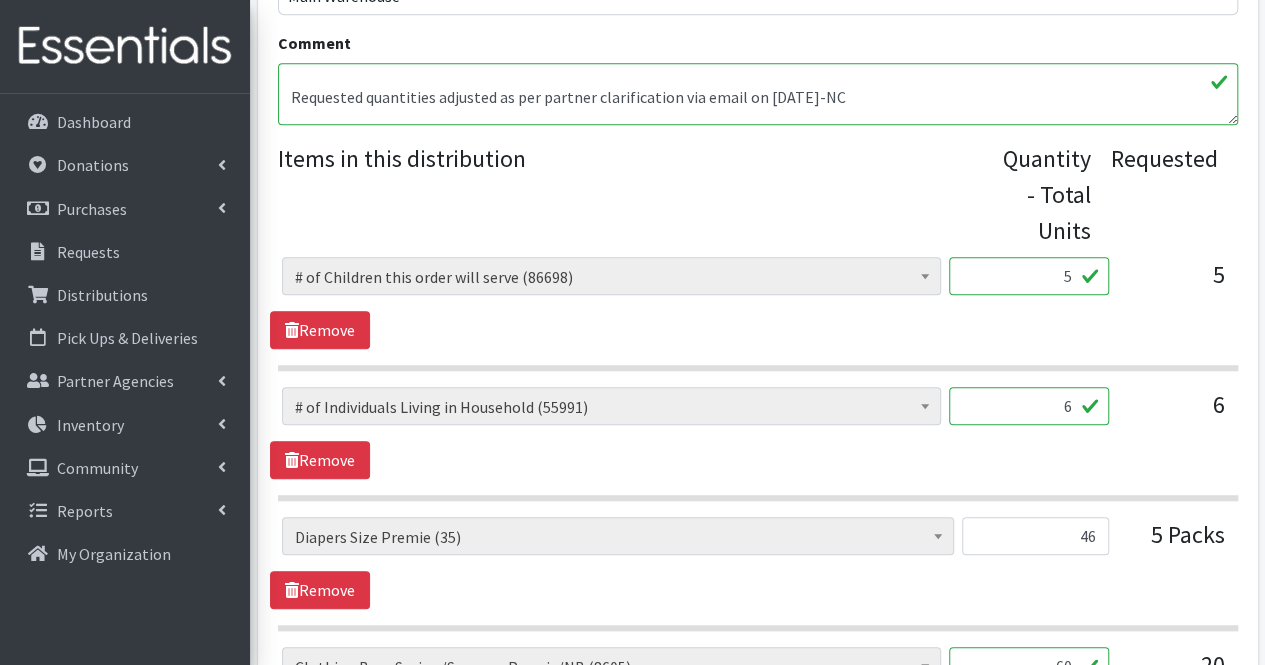 click on "Summer Clothing for girls 18 months ( Only one piece items please)
Summer Clothing for girls size 5" at bounding box center (758, 94) 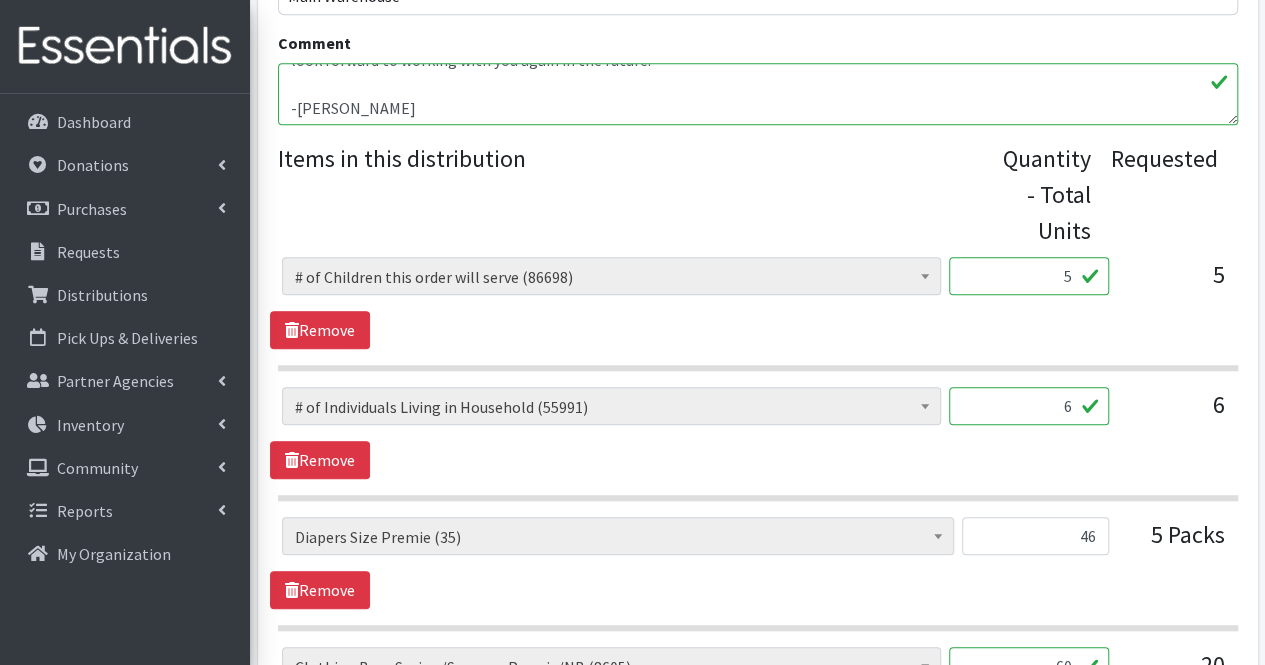 scroll, scrollTop: 264, scrollLeft: 0, axis: vertical 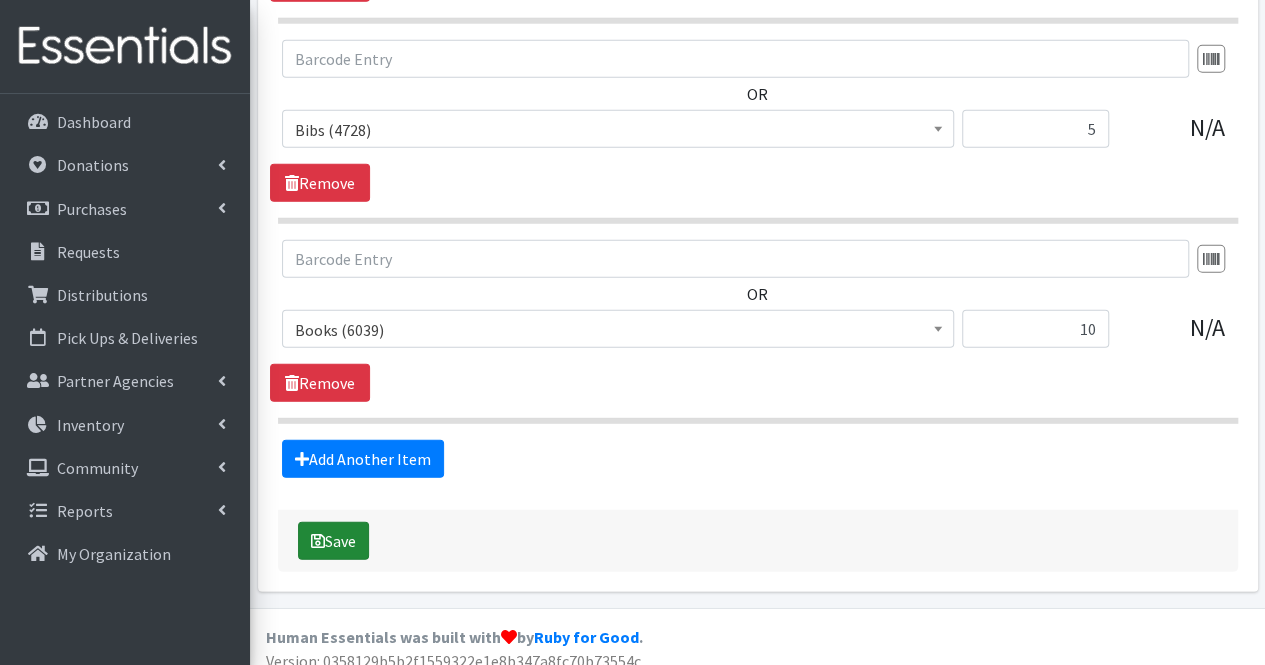type on "Summer Clothing for girls 18 months ( Only one piece items please)
Summer Clothing for girls size 5
Requested quantities adjusted as per partner clarification (specifying one bag of clothing per child per month, and one pack of diapers per child per month, etc) via email on [DATE]-NC
Moms,
Thank you for your partnership! Due to quantities available, your order could not be fulfilled exactly as placed. There are currently insufficient one piece 18 month clothing due to inventory, so substituted girls S/S 12-18. Thank you again for your partnership and we look forward to working with you again in the future.
-[PERSON_NAME]" 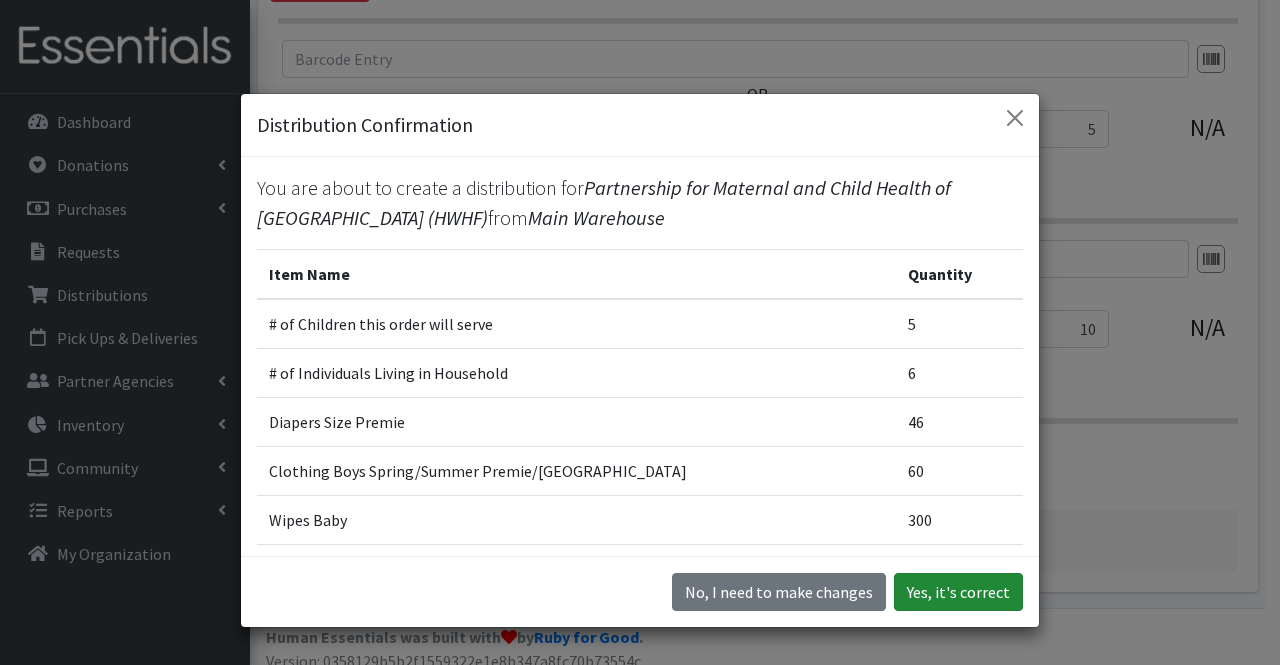 click on "Yes, it's correct" at bounding box center (958, 592) 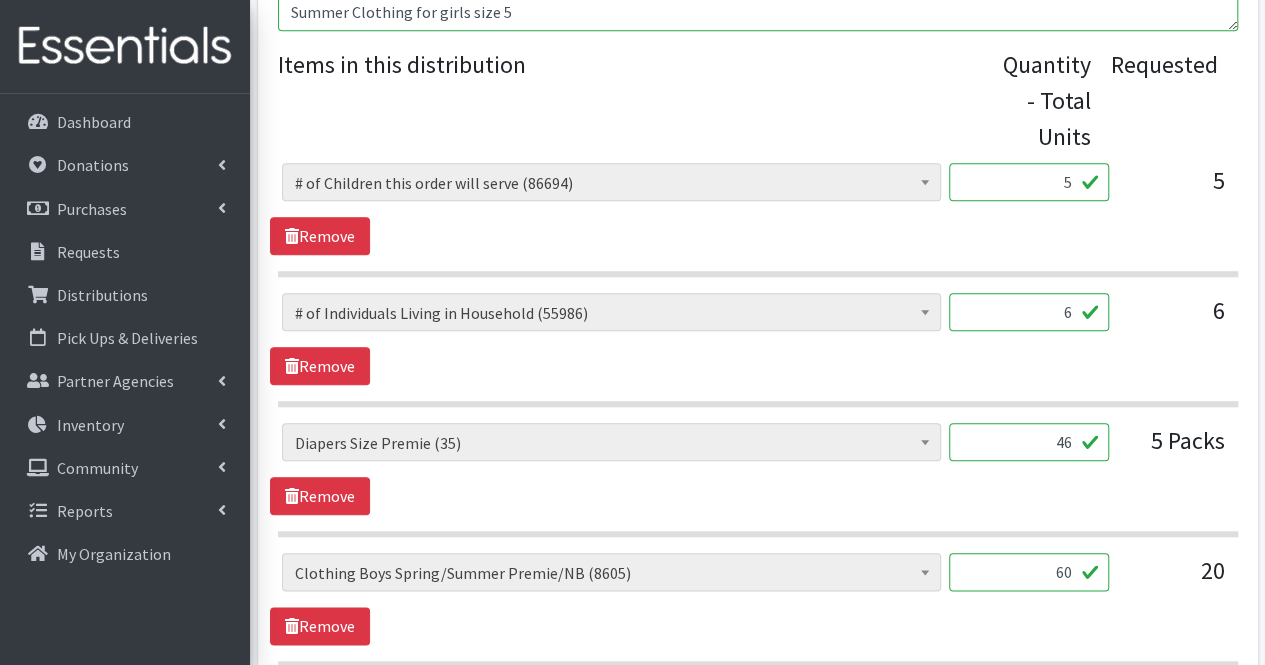 scroll, scrollTop: 865, scrollLeft: 0, axis: vertical 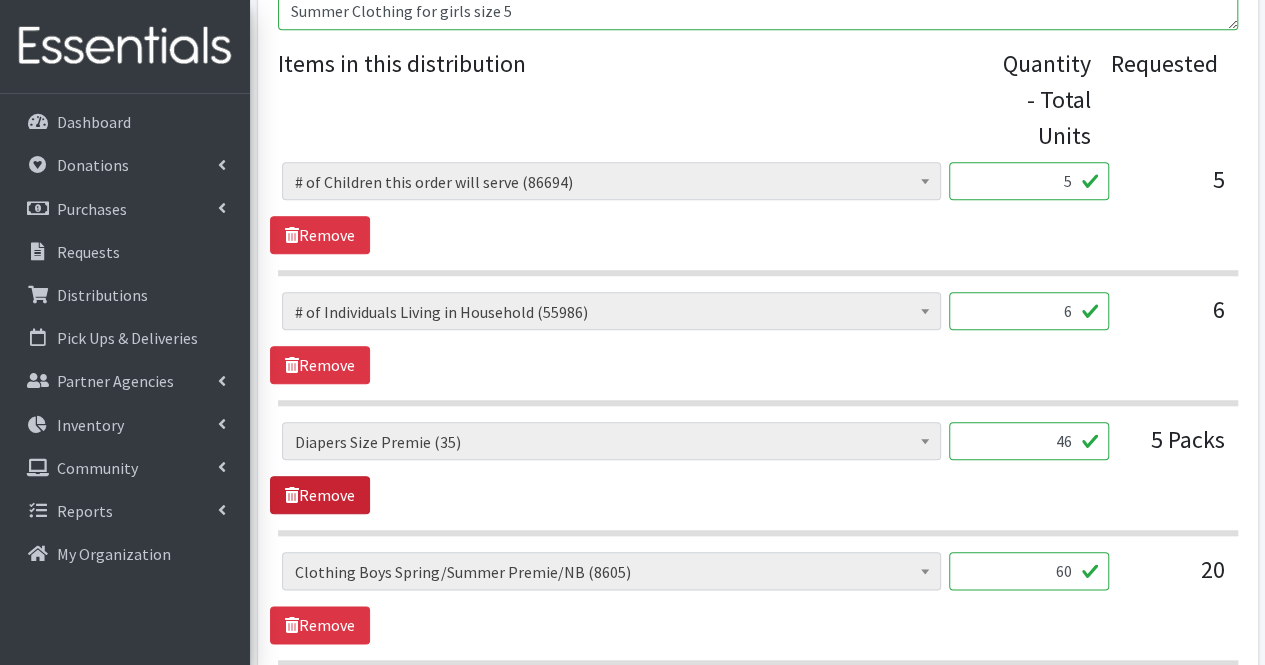 click on "Remove" at bounding box center [320, 495] 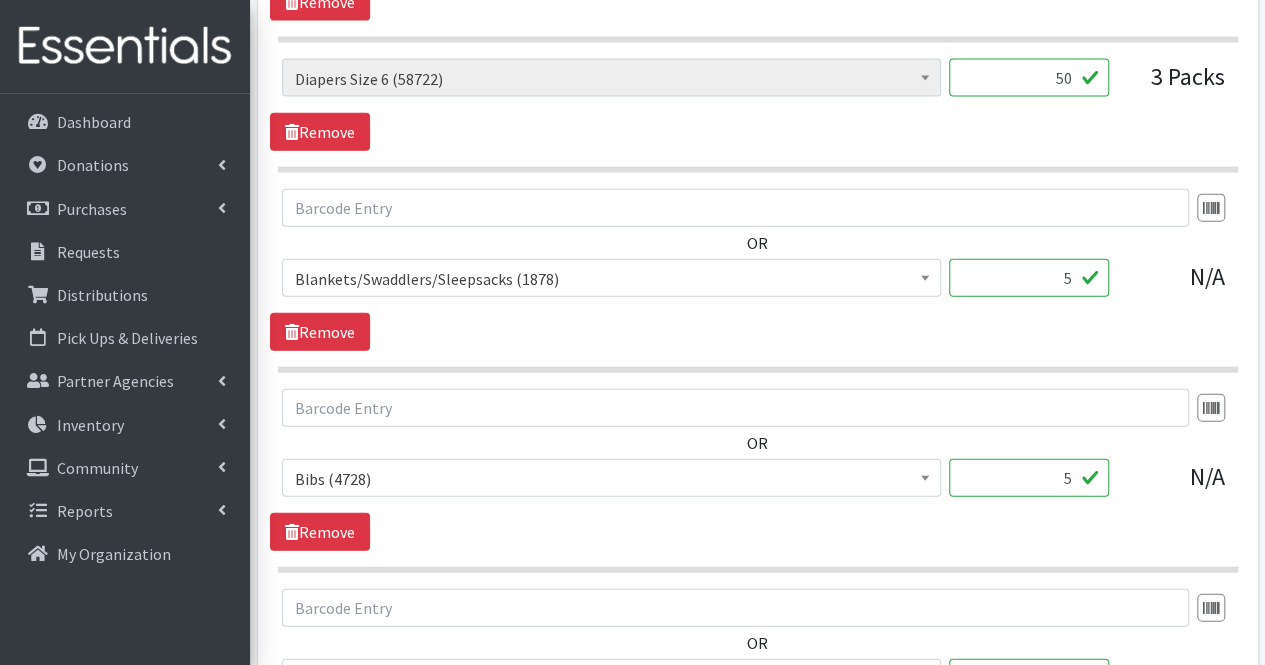 scroll, scrollTop: 2618, scrollLeft: 0, axis: vertical 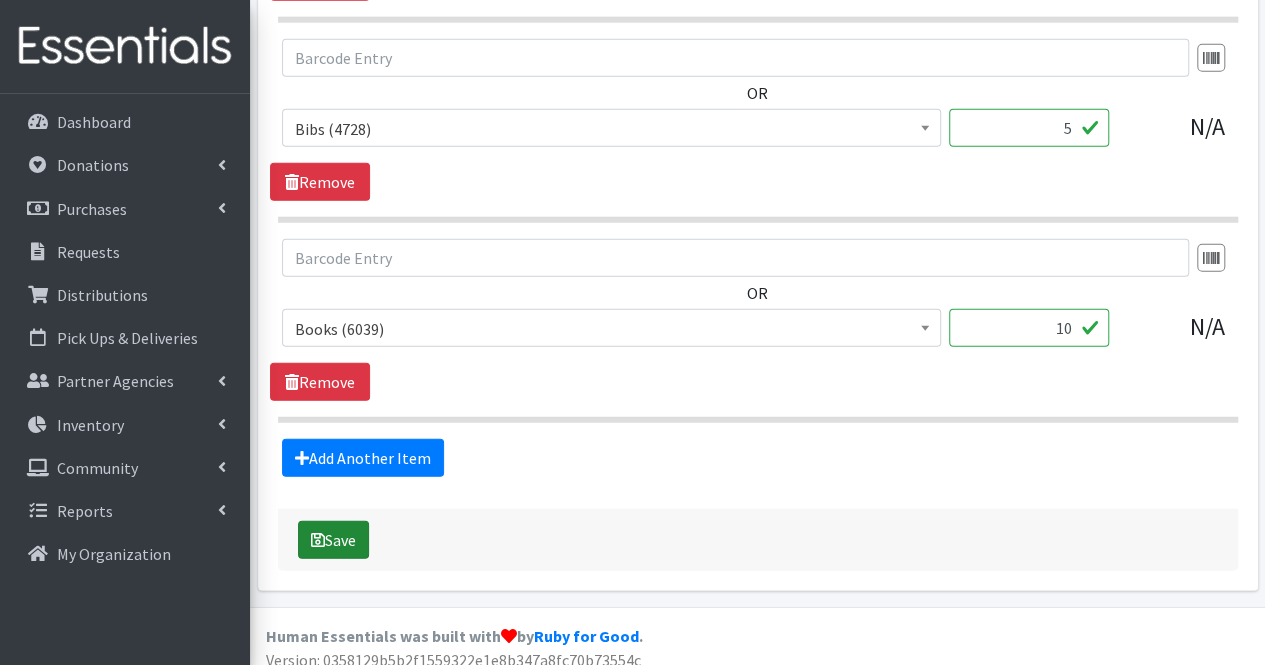 click on "Save" at bounding box center [333, 540] 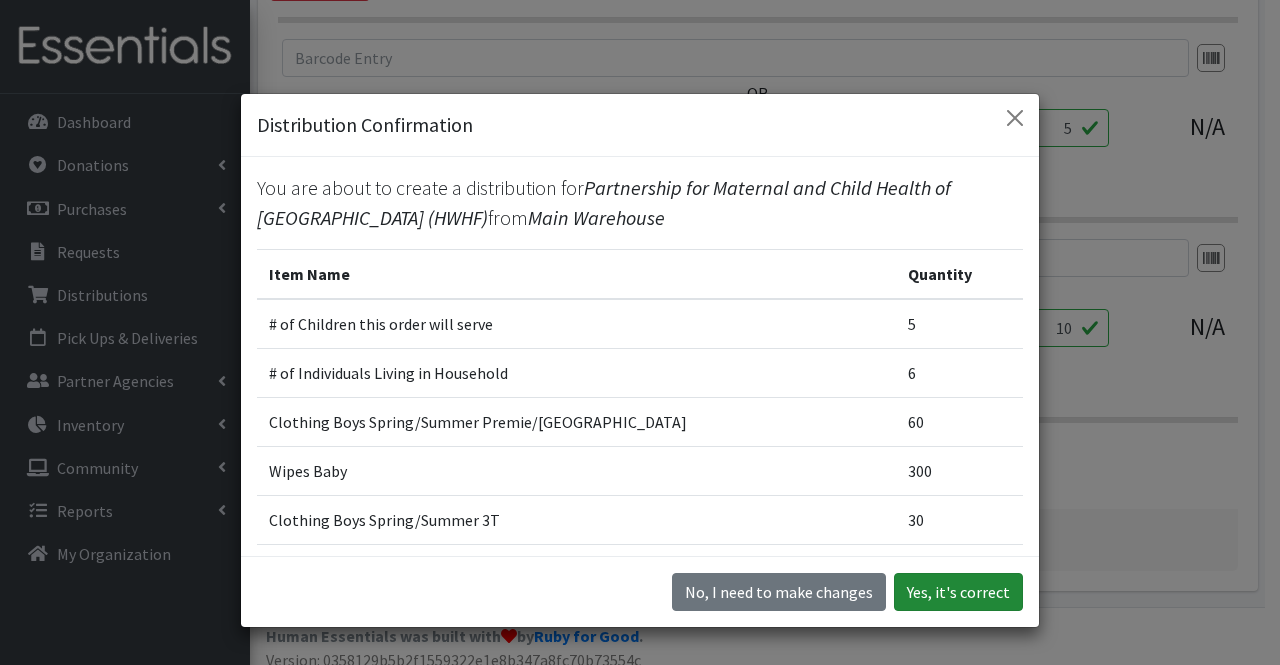 click on "Yes, it's correct" at bounding box center [958, 592] 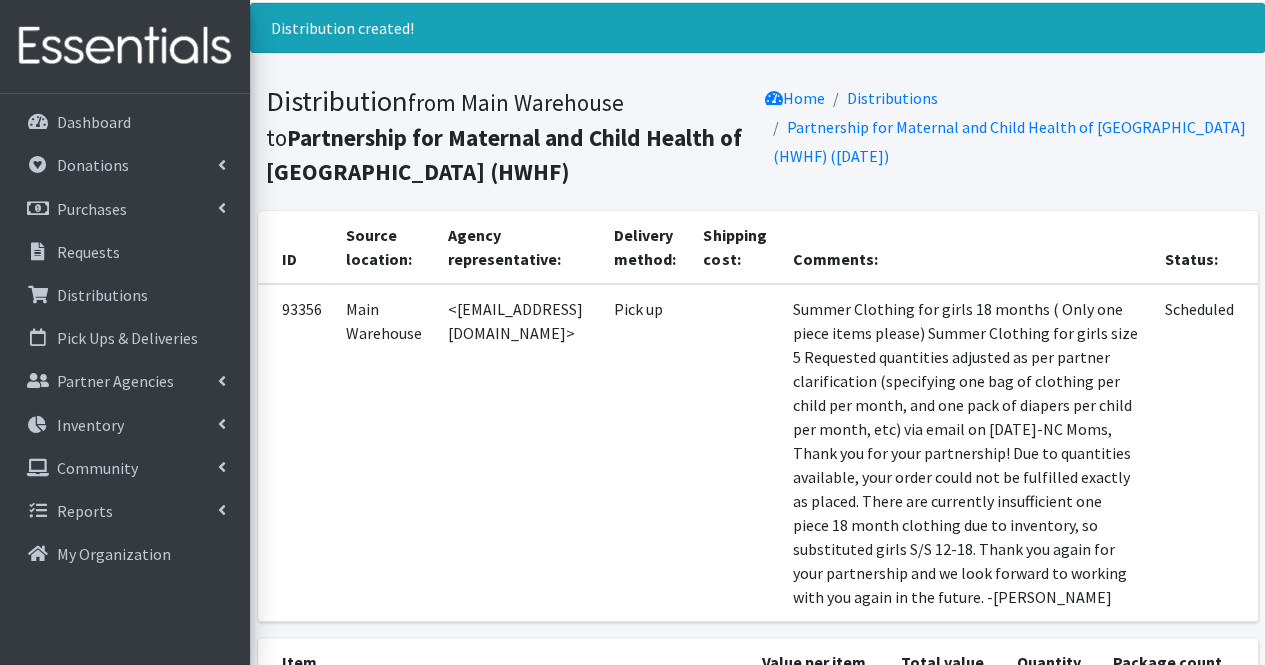 scroll, scrollTop: 0, scrollLeft: 0, axis: both 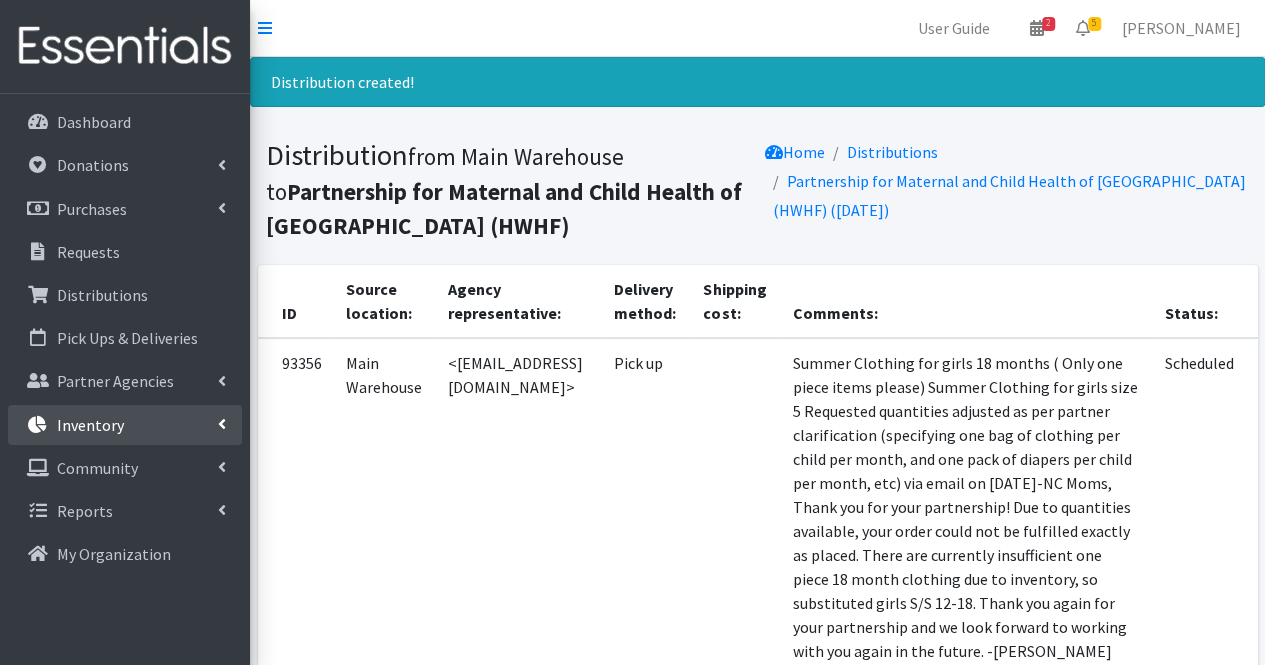 click on "Inventory" at bounding box center [125, 425] 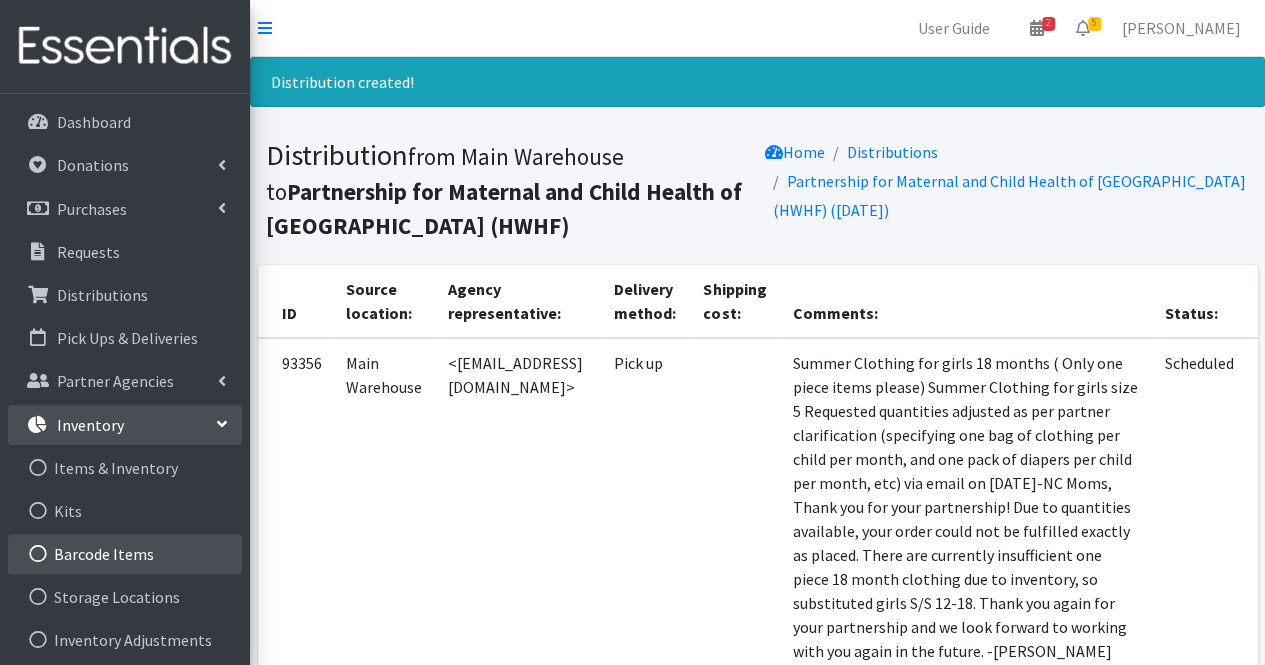 scroll, scrollTop: 135, scrollLeft: 0, axis: vertical 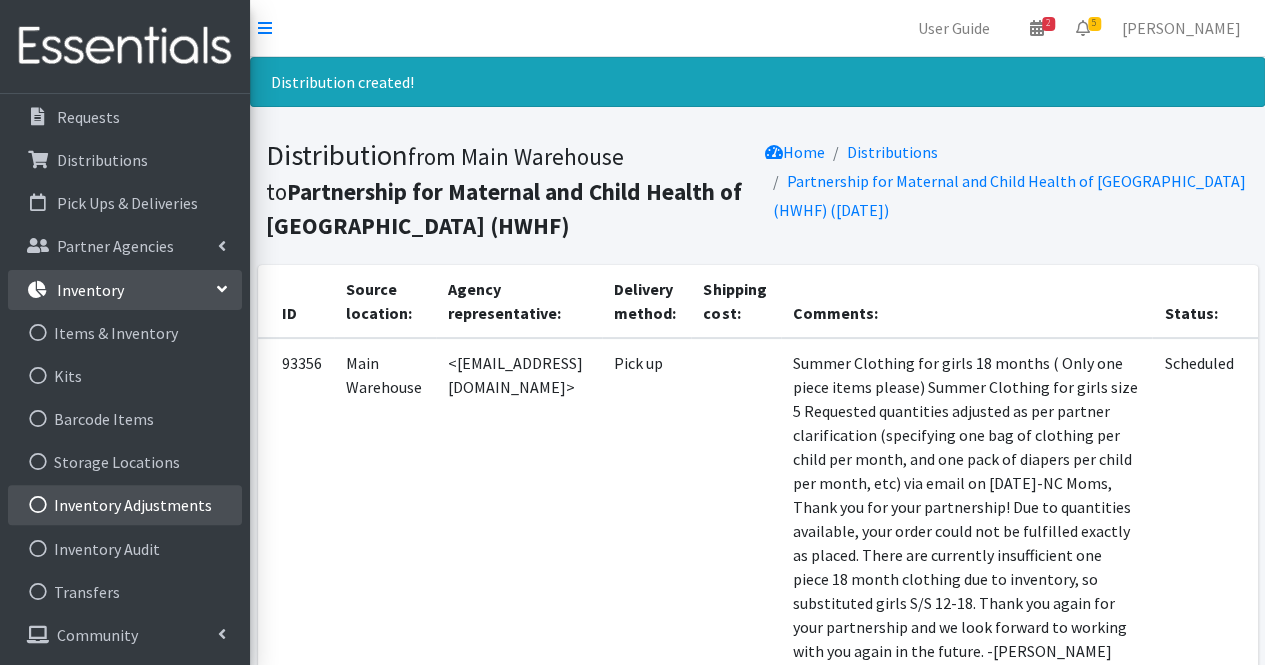 click on "Inventory Adjustments" at bounding box center (125, 505) 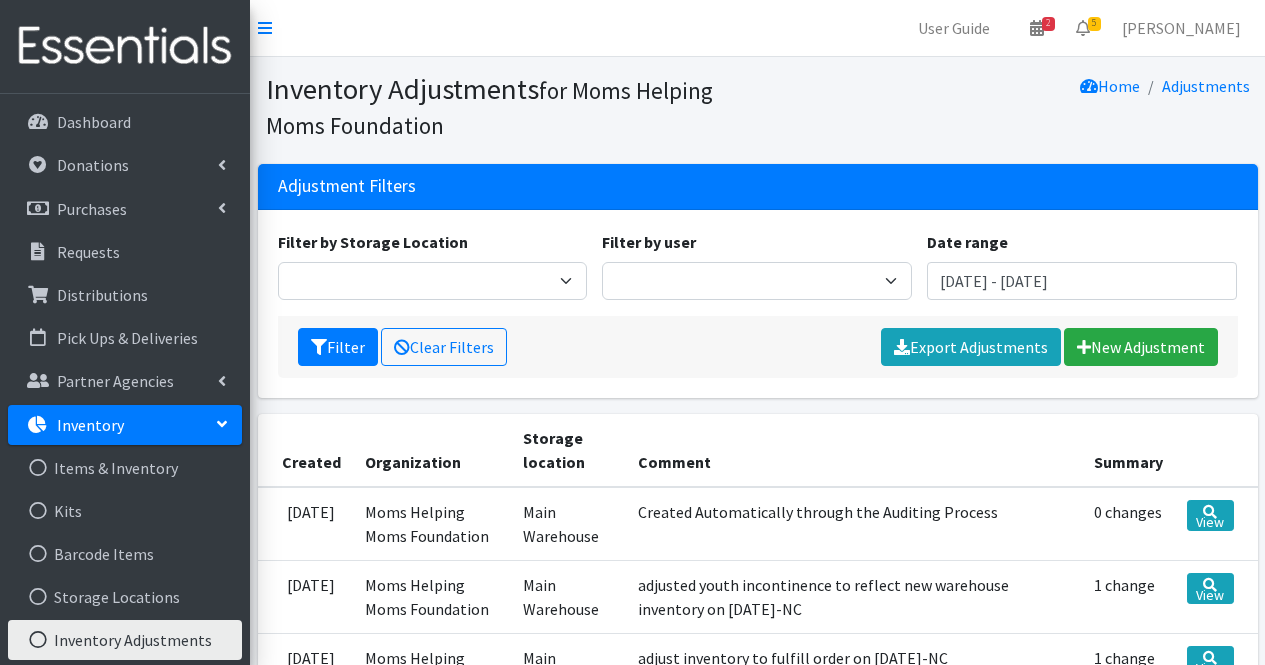 scroll, scrollTop: 0, scrollLeft: 0, axis: both 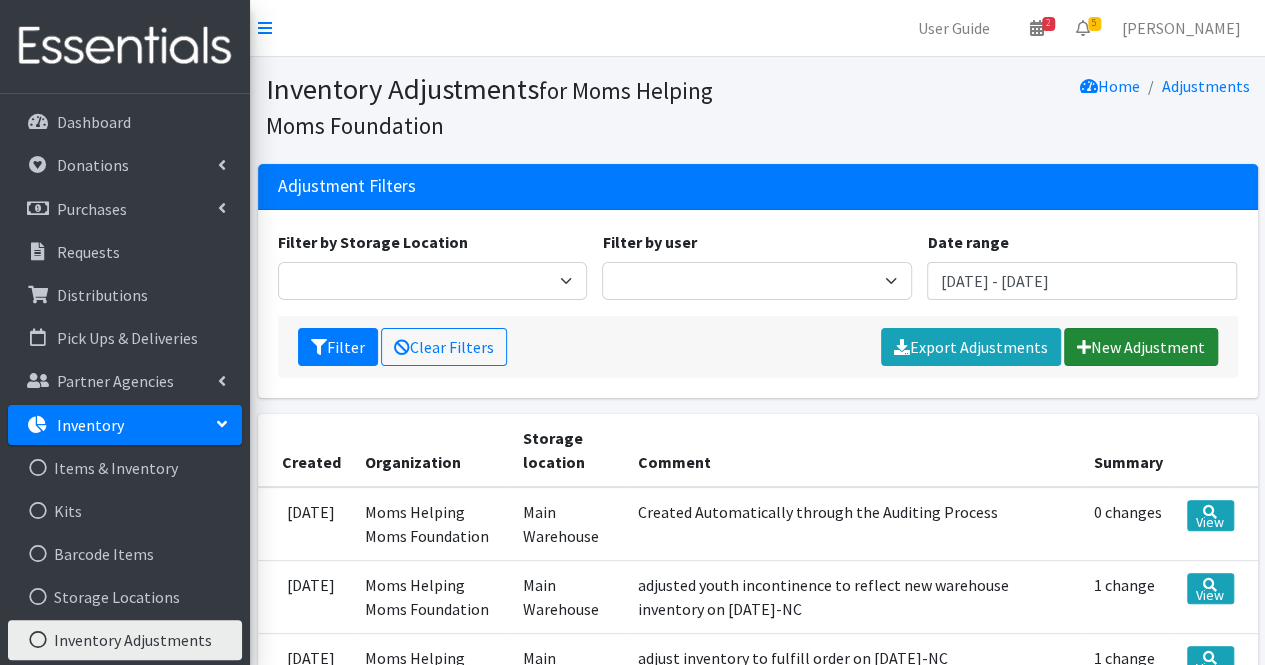 click on "New Adjustment" at bounding box center [1141, 347] 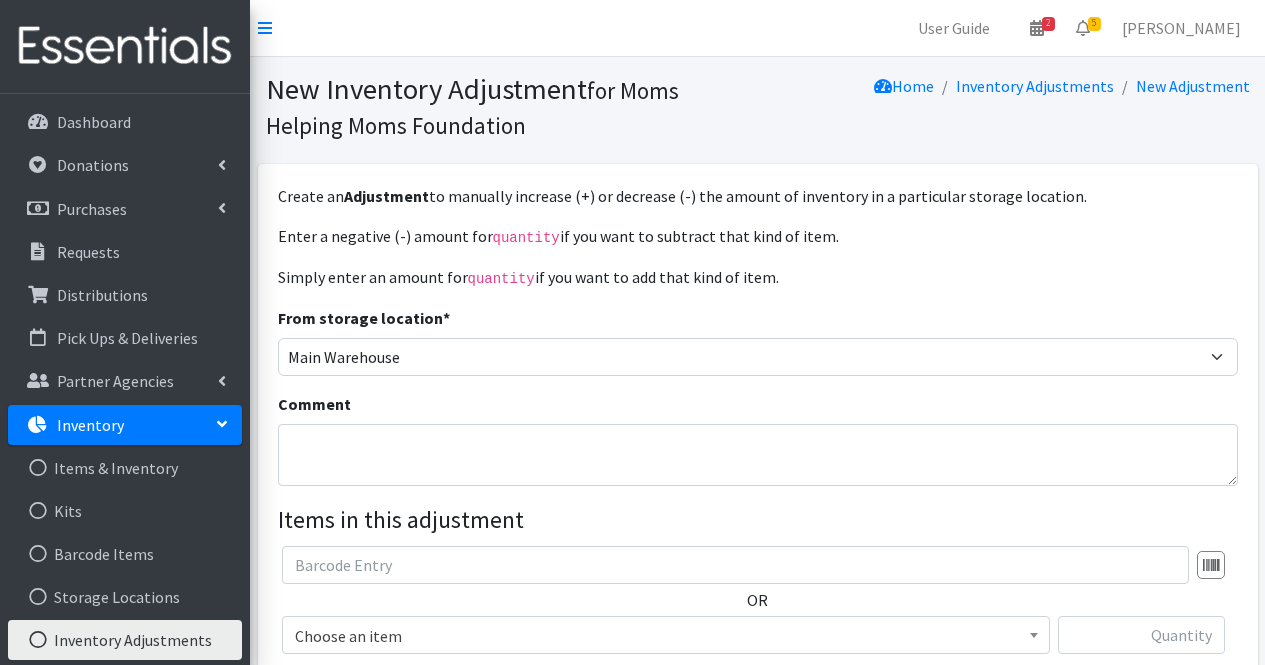 scroll, scrollTop: 0, scrollLeft: 0, axis: both 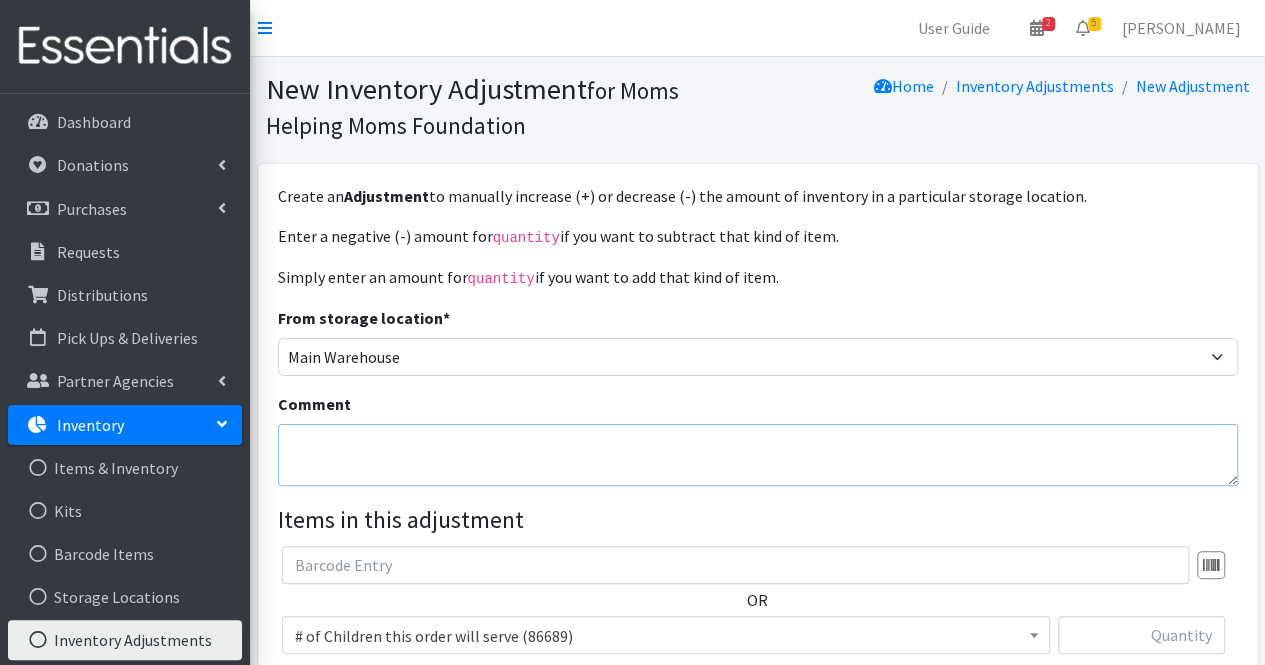 click on "Comment" at bounding box center [758, 455] 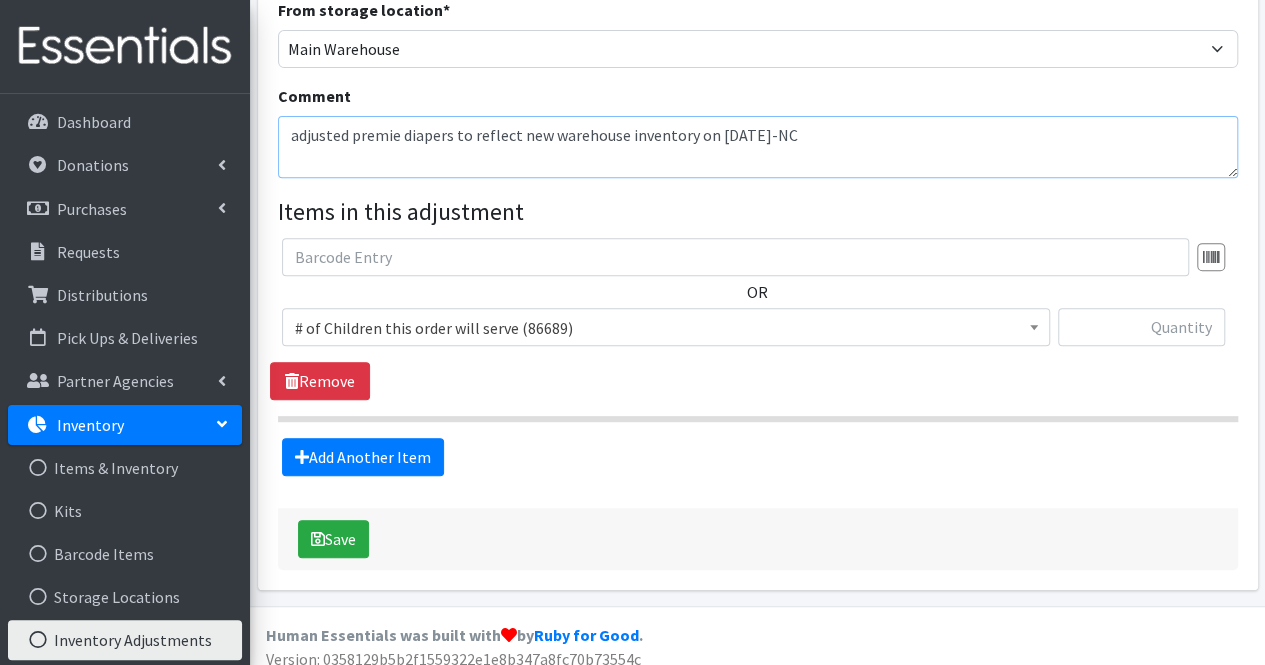 scroll, scrollTop: 315, scrollLeft: 0, axis: vertical 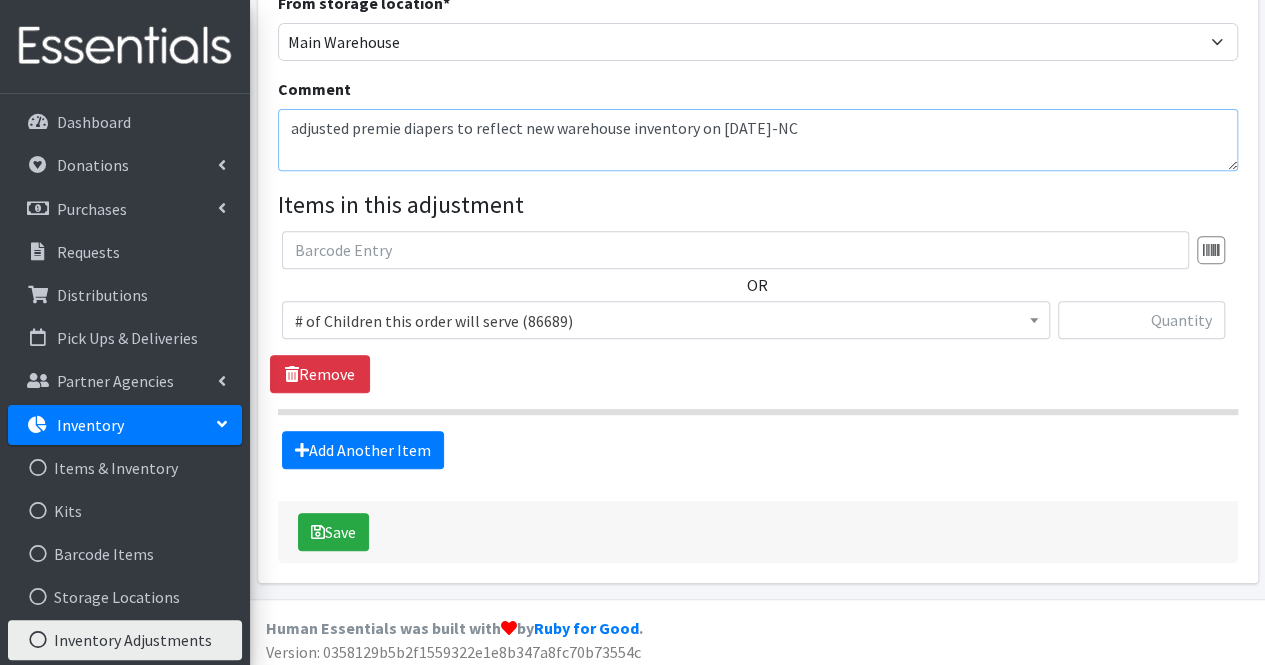 type on "adjusted premie diapers to reflect new warehouse inventory on 7/10/25-NC" 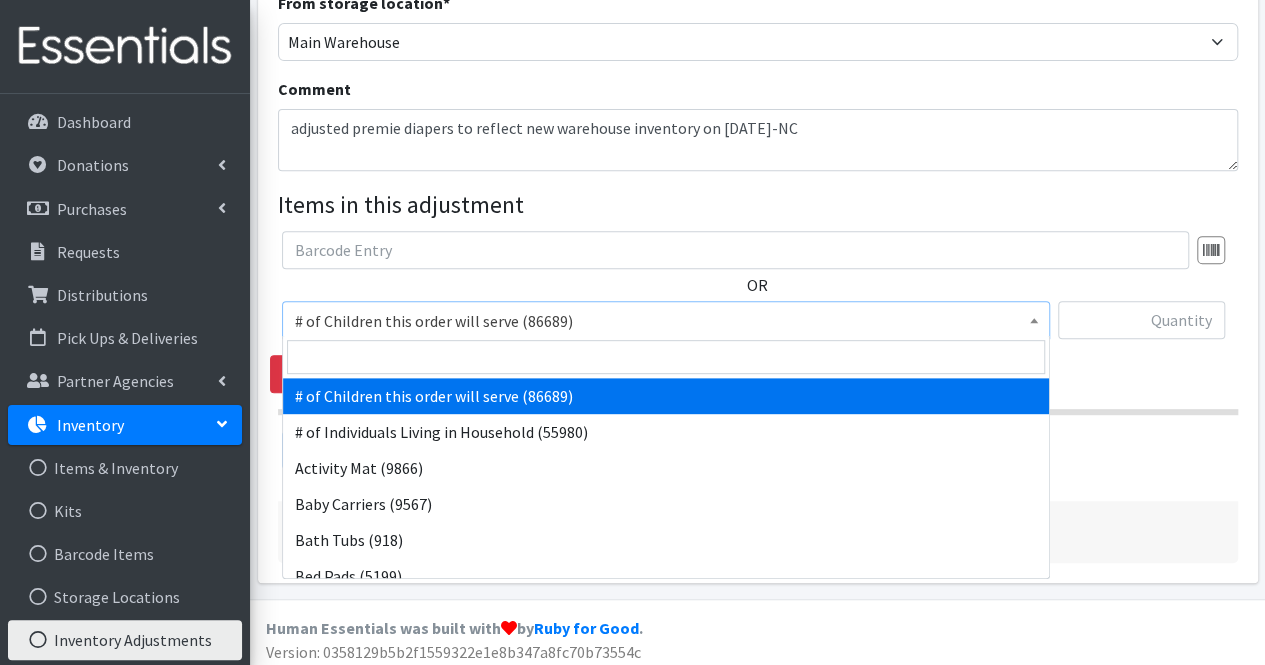 click on "# of Children this order will serve (86689)" at bounding box center [666, 321] 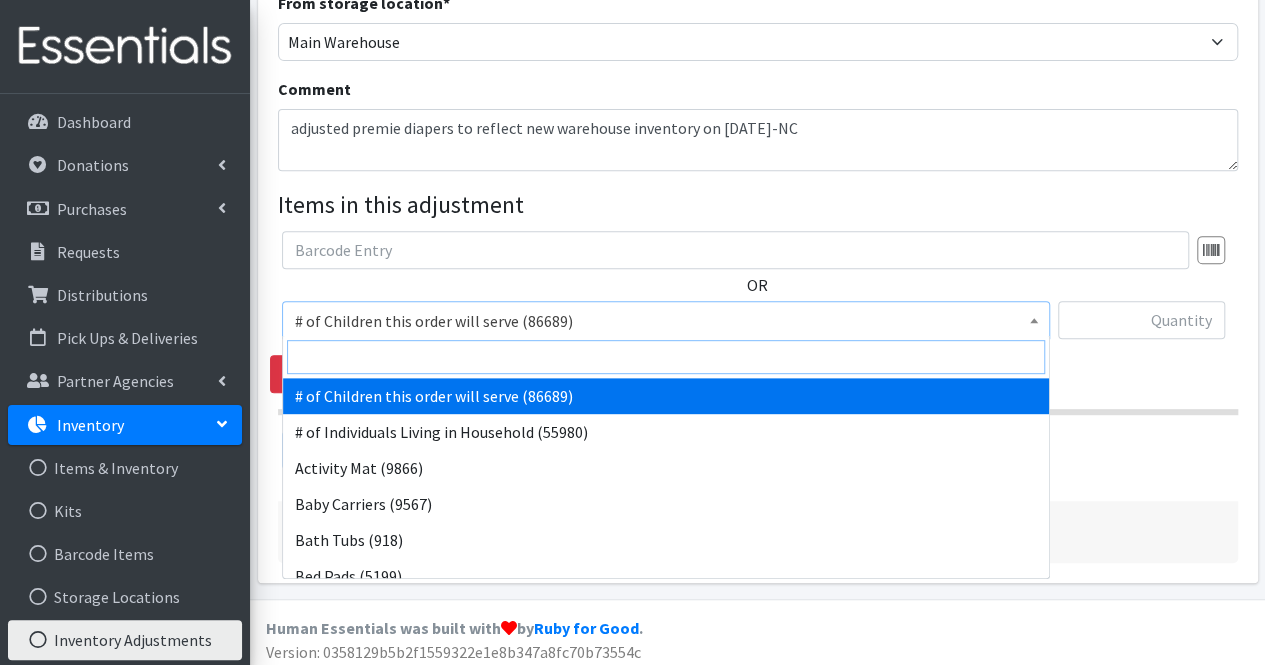click at bounding box center (666, 357) 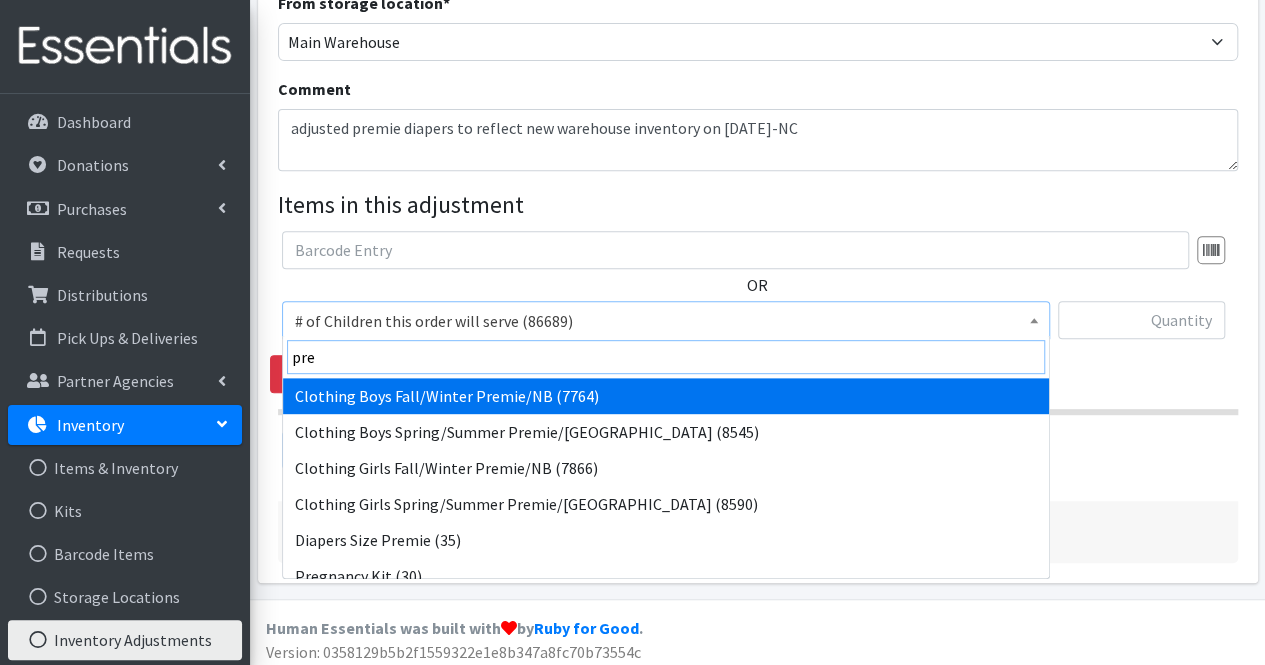 type on "prem" 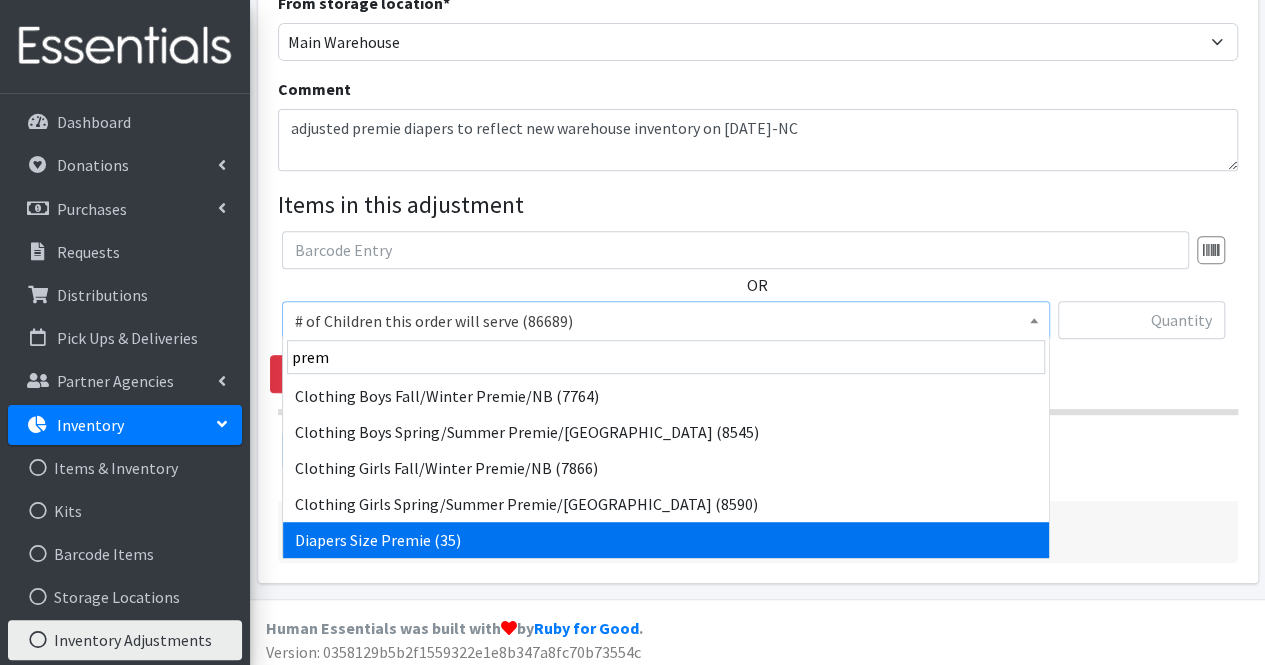 select on "5701" 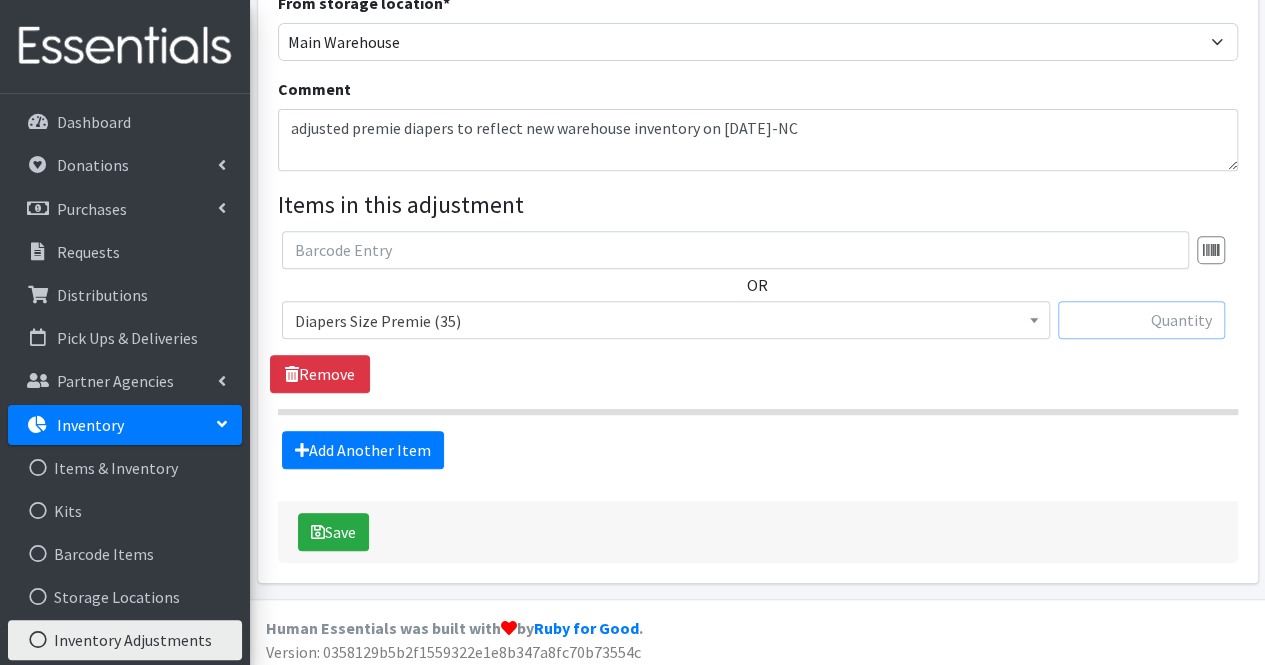 click at bounding box center [1141, 320] 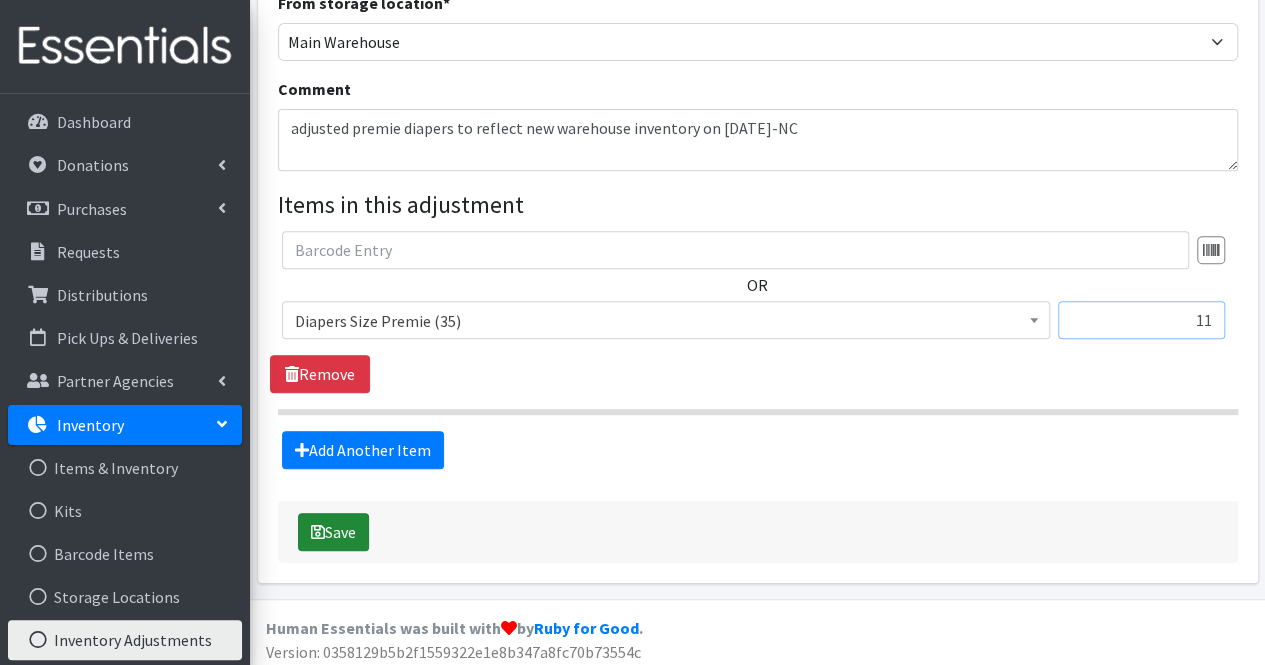 type on "11" 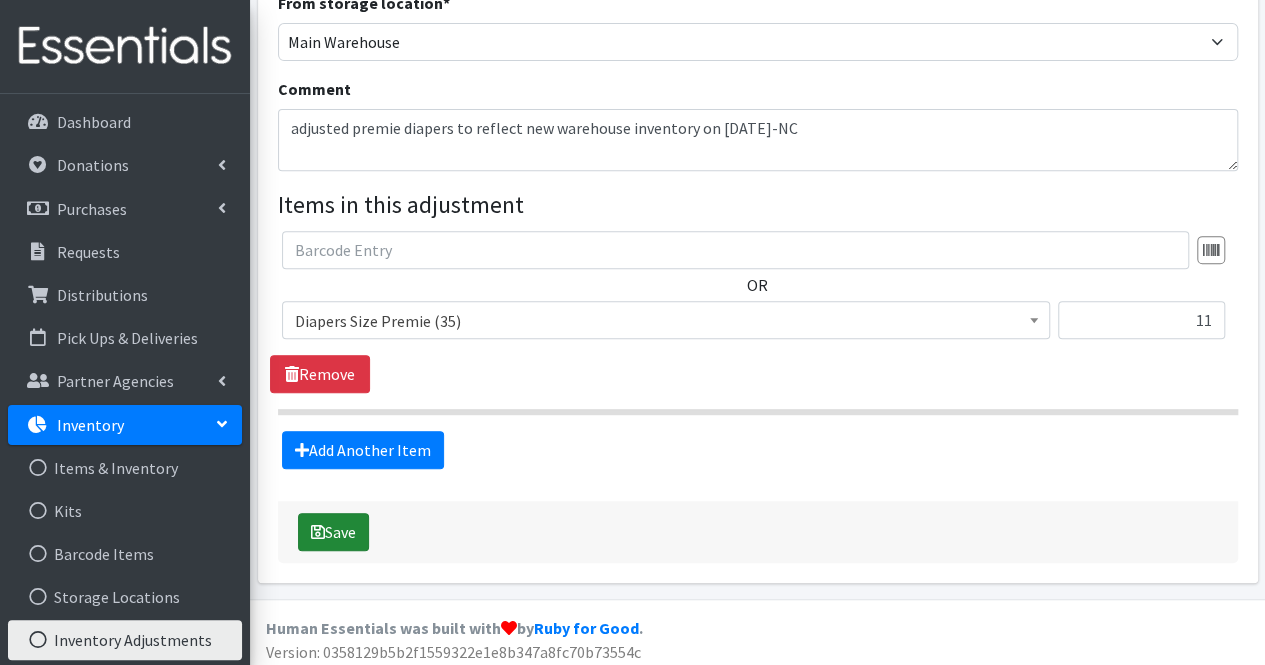click on "Save" at bounding box center [333, 532] 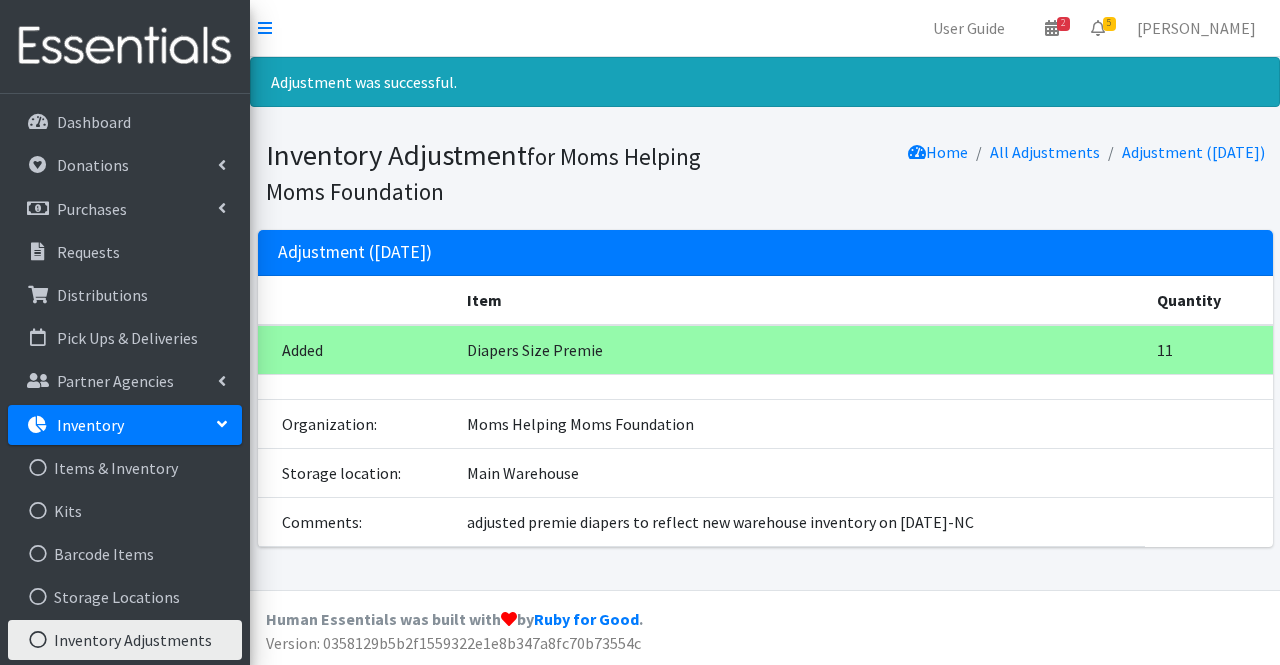 scroll, scrollTop: 0, scrollLeft: 0, axis: both 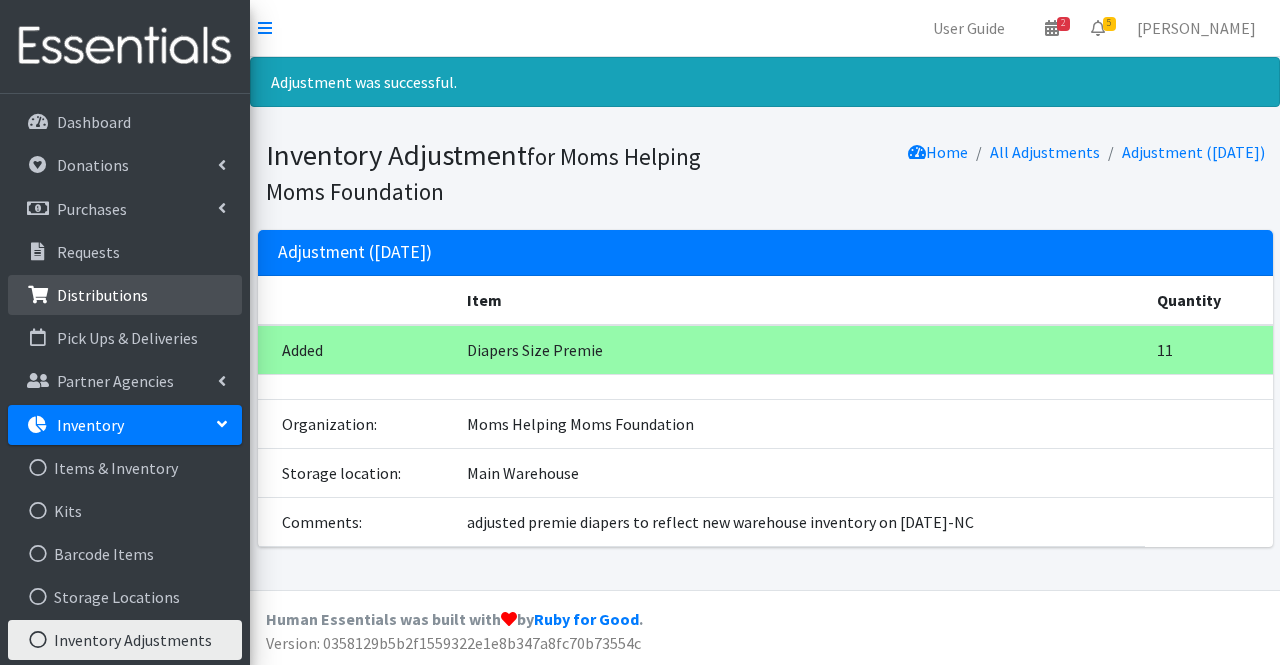 click on "Distributions" at bounding box center (125, 295) 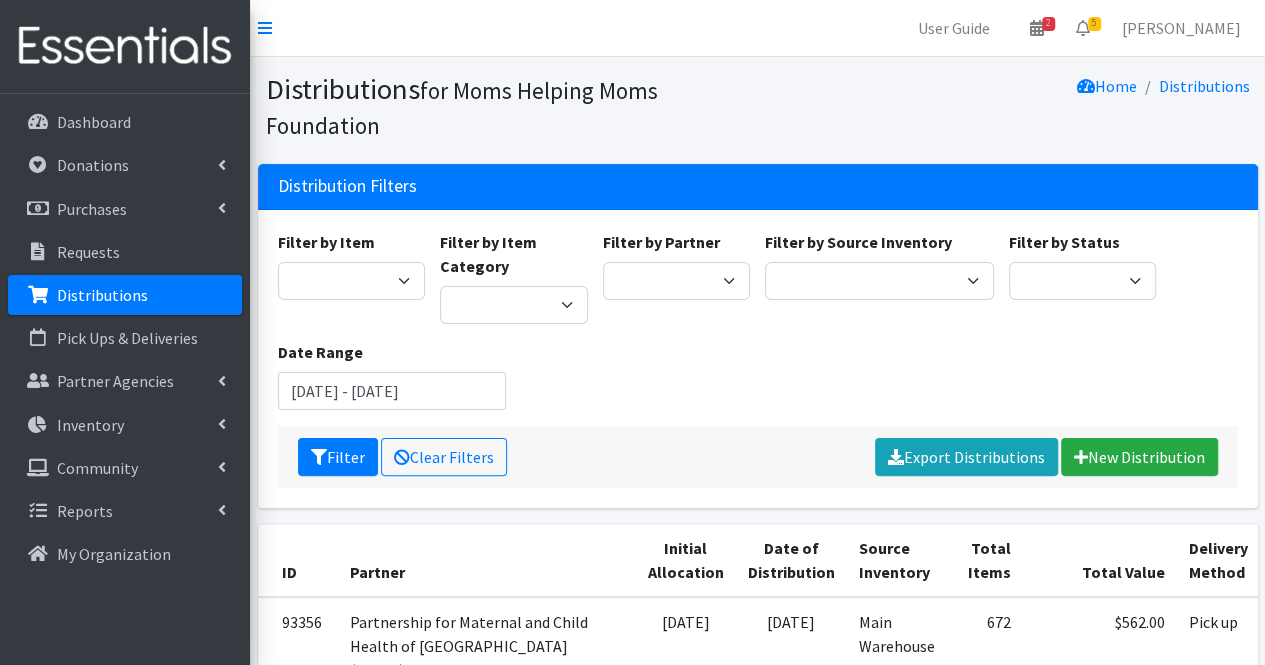 scroll, scrollTop: 175, scrollLeft: 0, axis: vertical 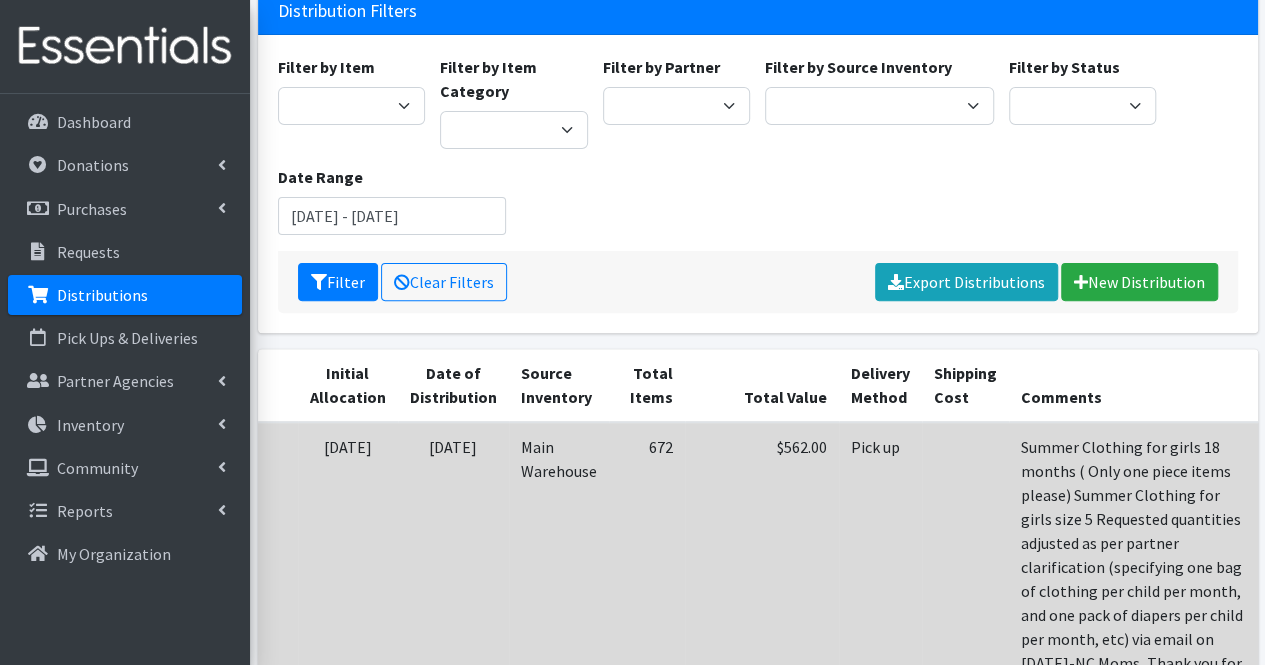 click on "Edit" at bounding box center [1398, 475] 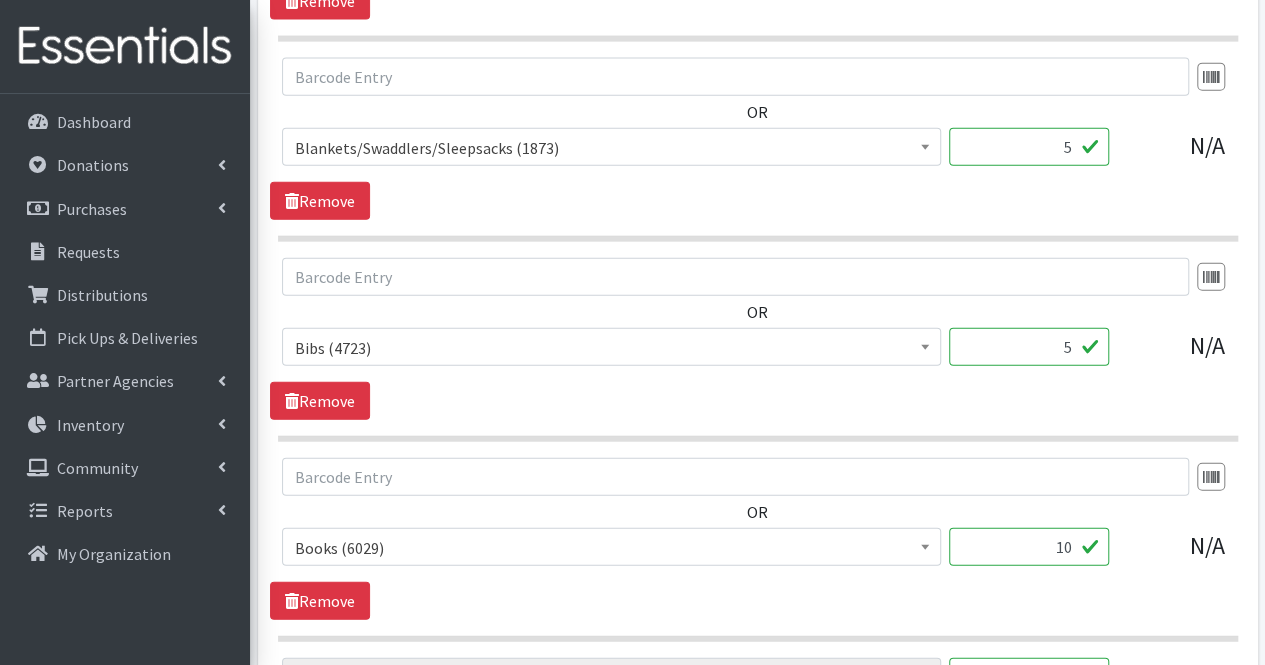 scroll, scrollTop: 2658, scrollLeft: 0, axis: vertical 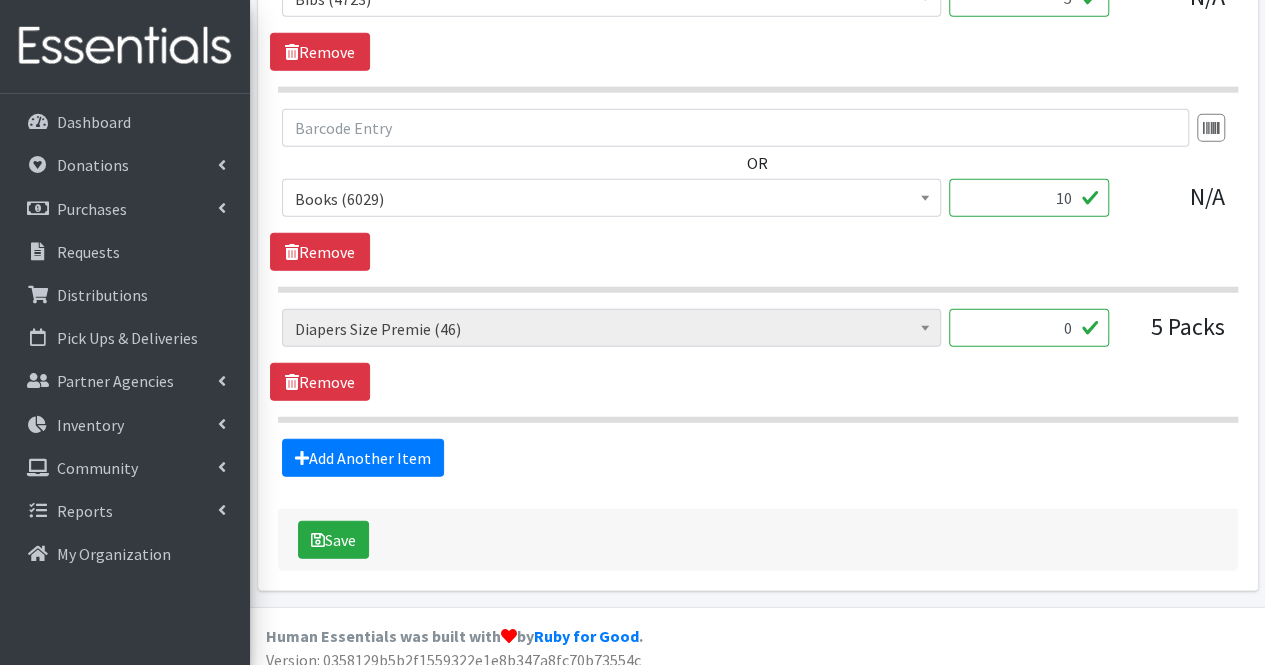 click on "0" at bounding box center (1029, 328) 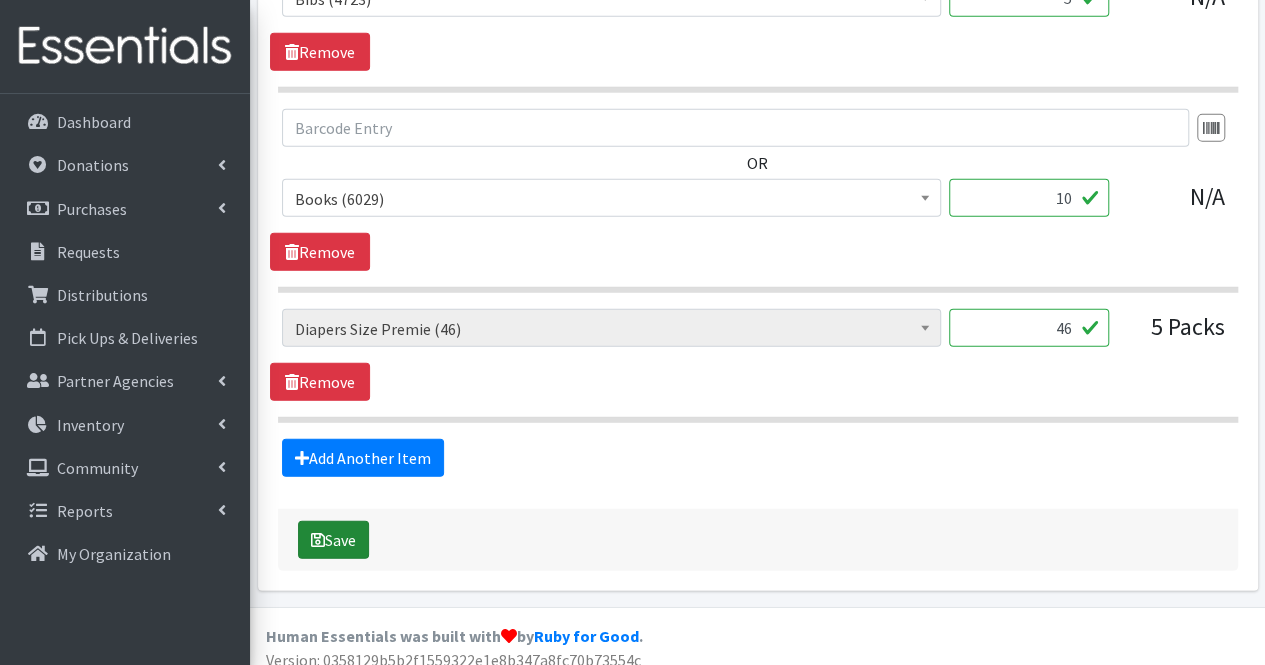type on "46" 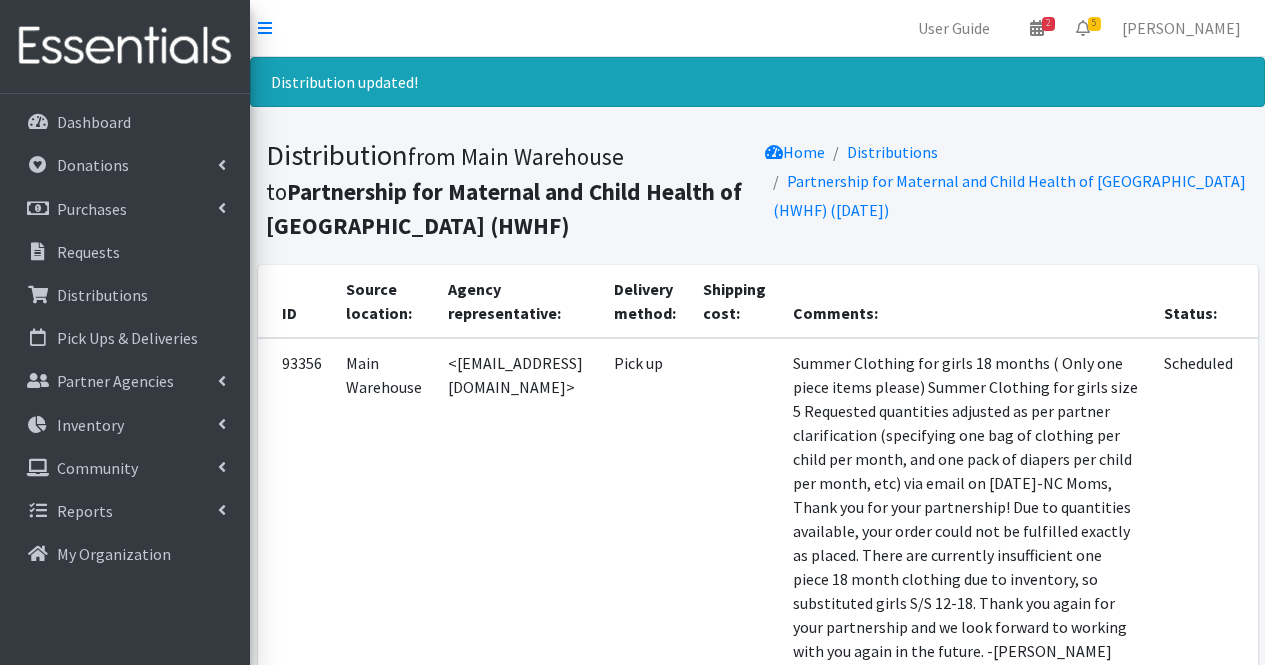 scroll, scrollTop: 0, scrollLeft: 0, axis: both 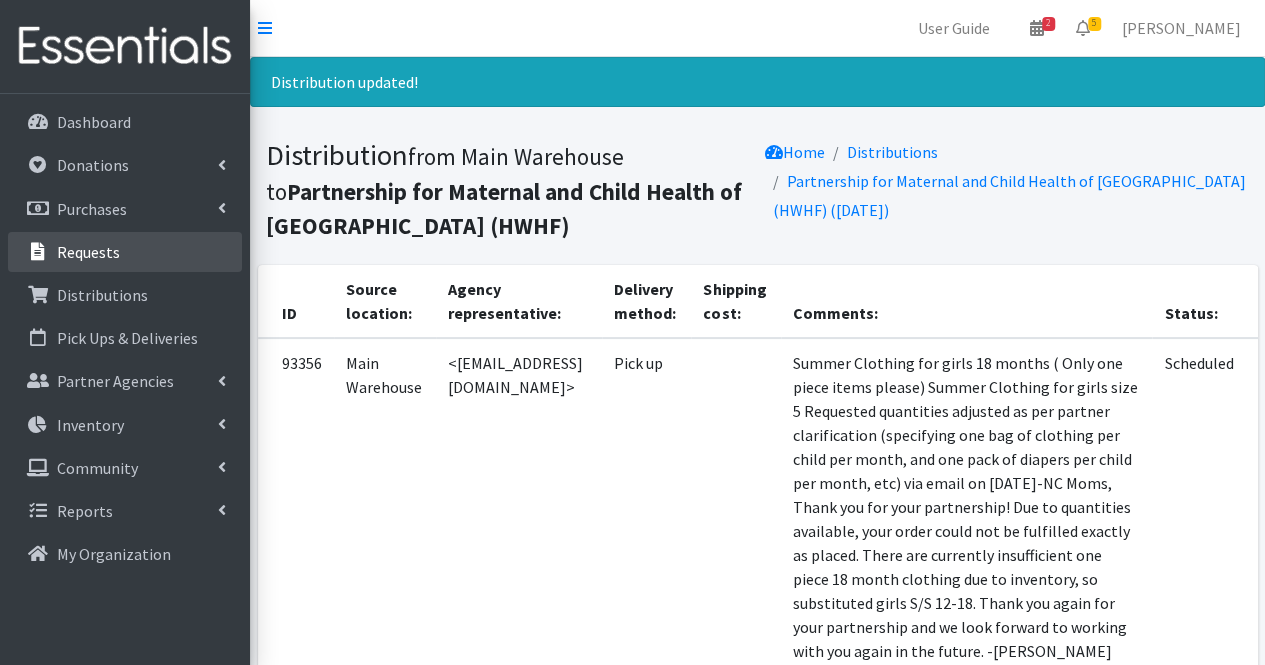 click on "Requests" at bounding box center [125, 252] 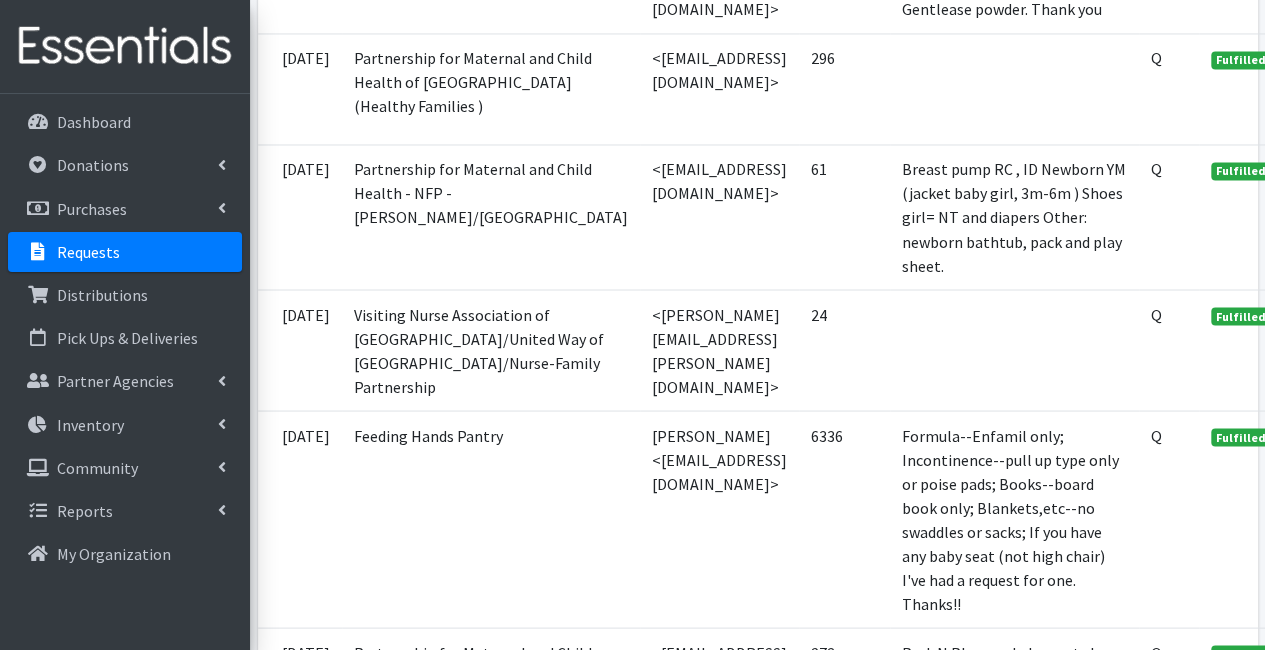 scroll, scrollTop: 5413, scrollLeft: 0, axis: vertical 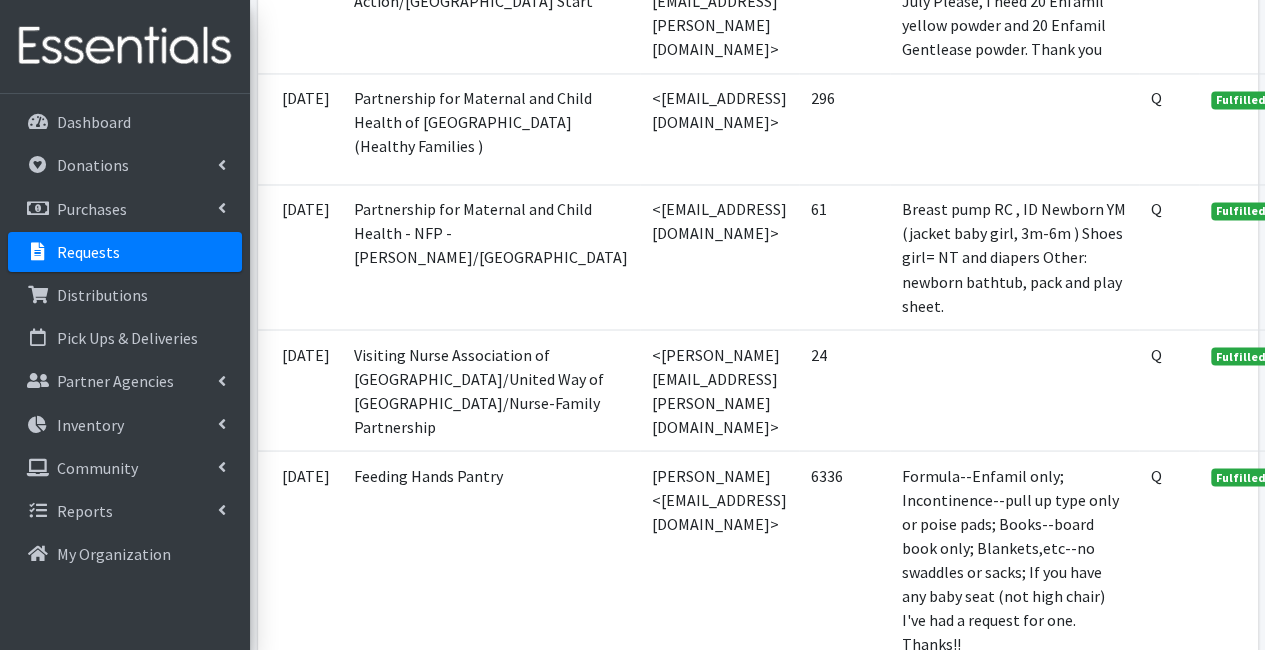 click on "<[EMAIL_ADDRESS][DOMAIN_NAME]>" at bounding box center [719, 128] 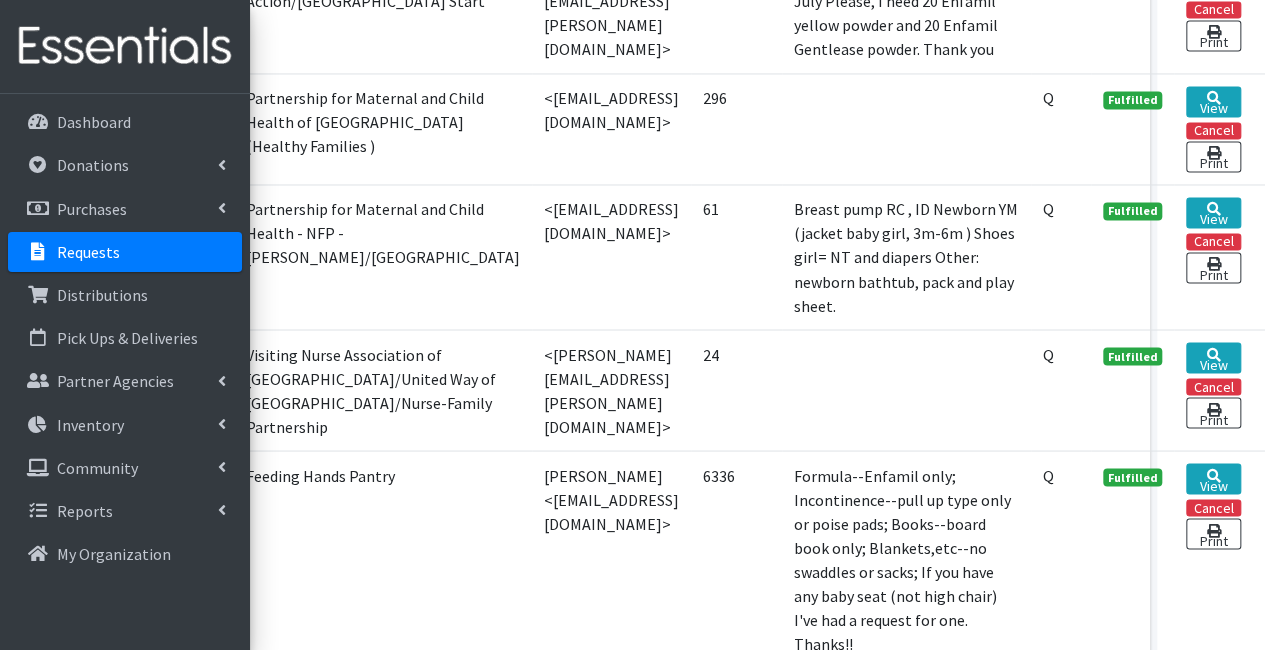 scroll, scrollTop: 5413, scrollLeft: 144, axis: both 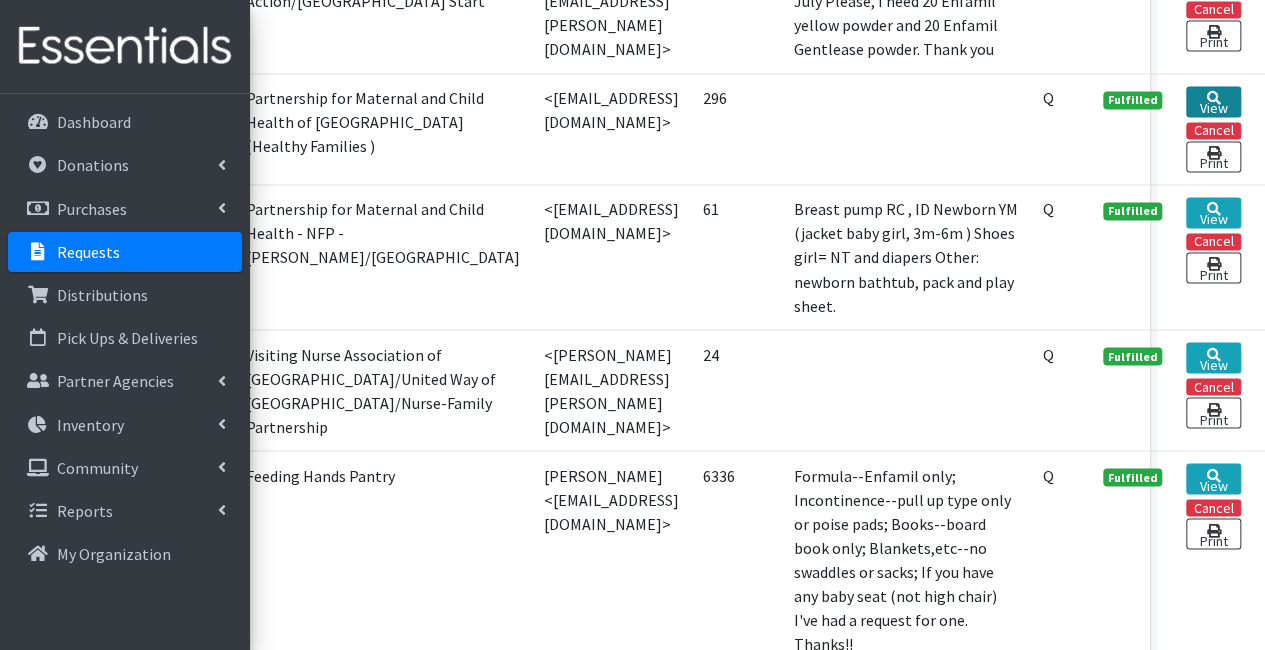 click on "View" at bounding box center [1213, 101] 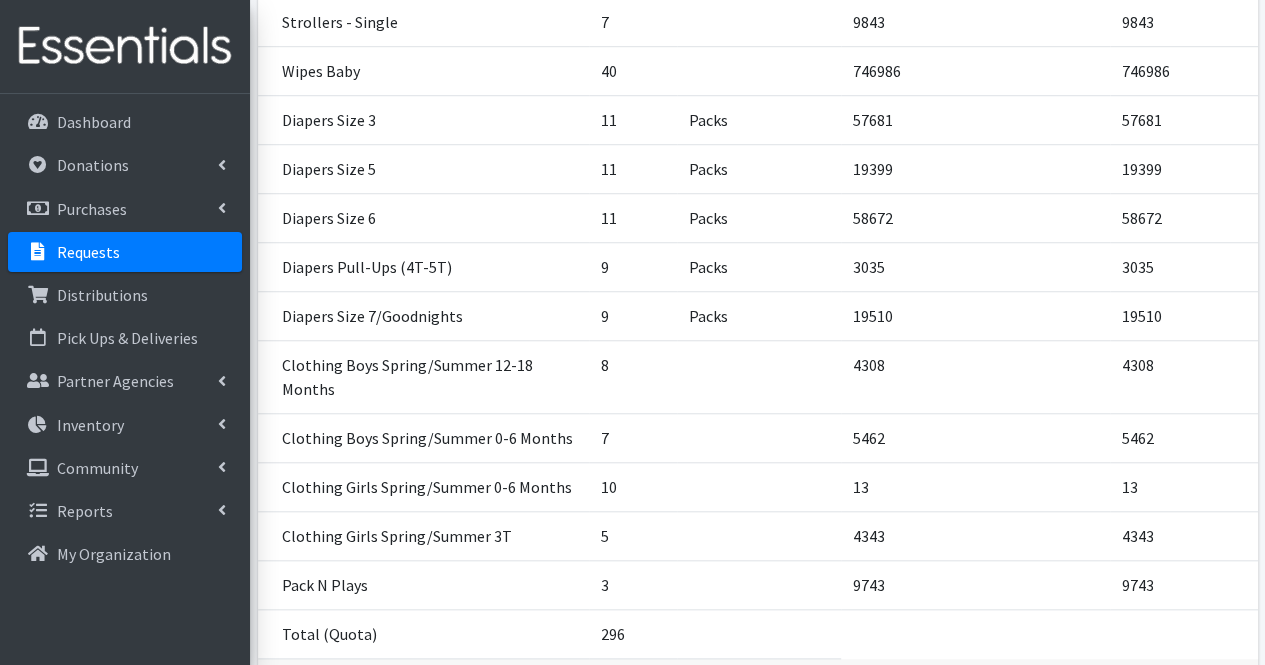 scroll, scrollTop: 754, scrollLeft: 0, axis: vertical 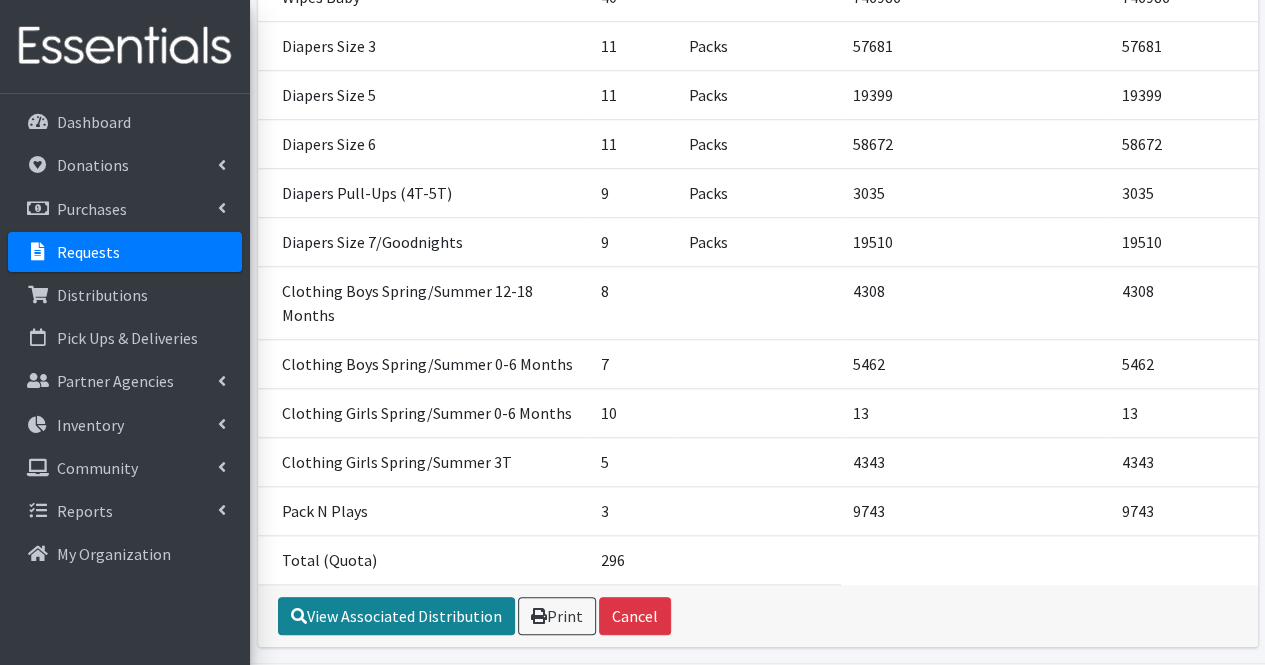 drag, startPoint x: 394, startPoint y: 554, endPoint x: 348, endPoint y: 541, distance: 47.801674 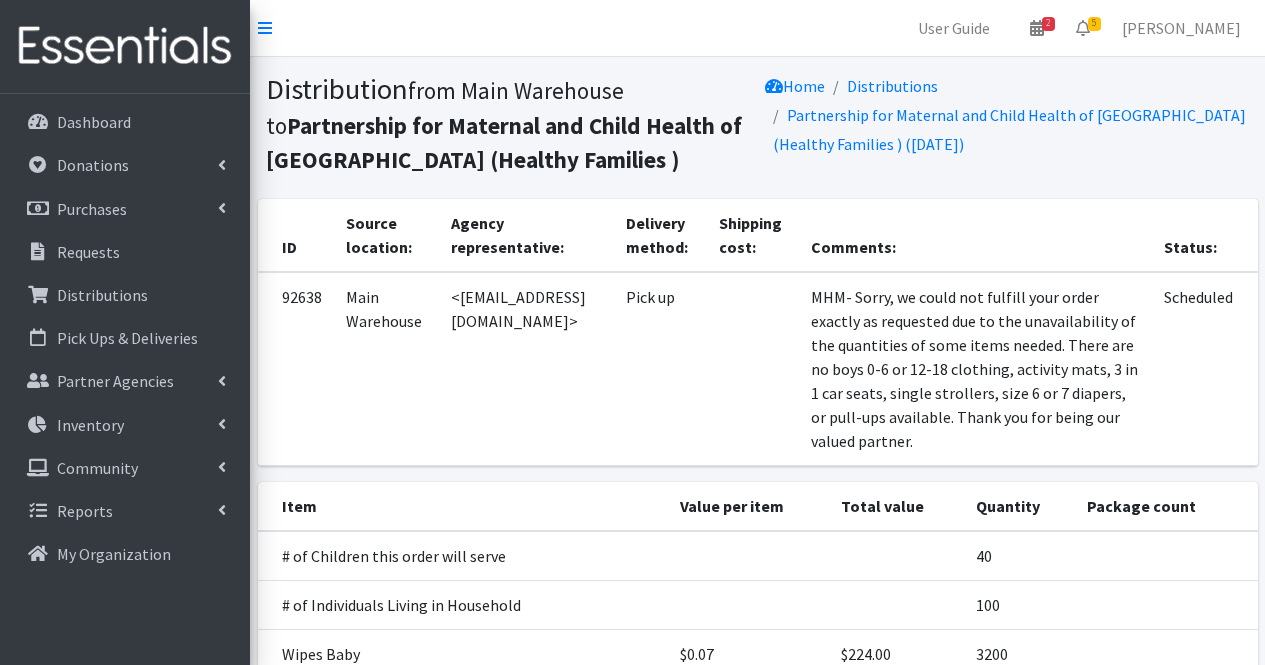 scroll, scrollTop: 0, scrollLeft: 0, axis: both 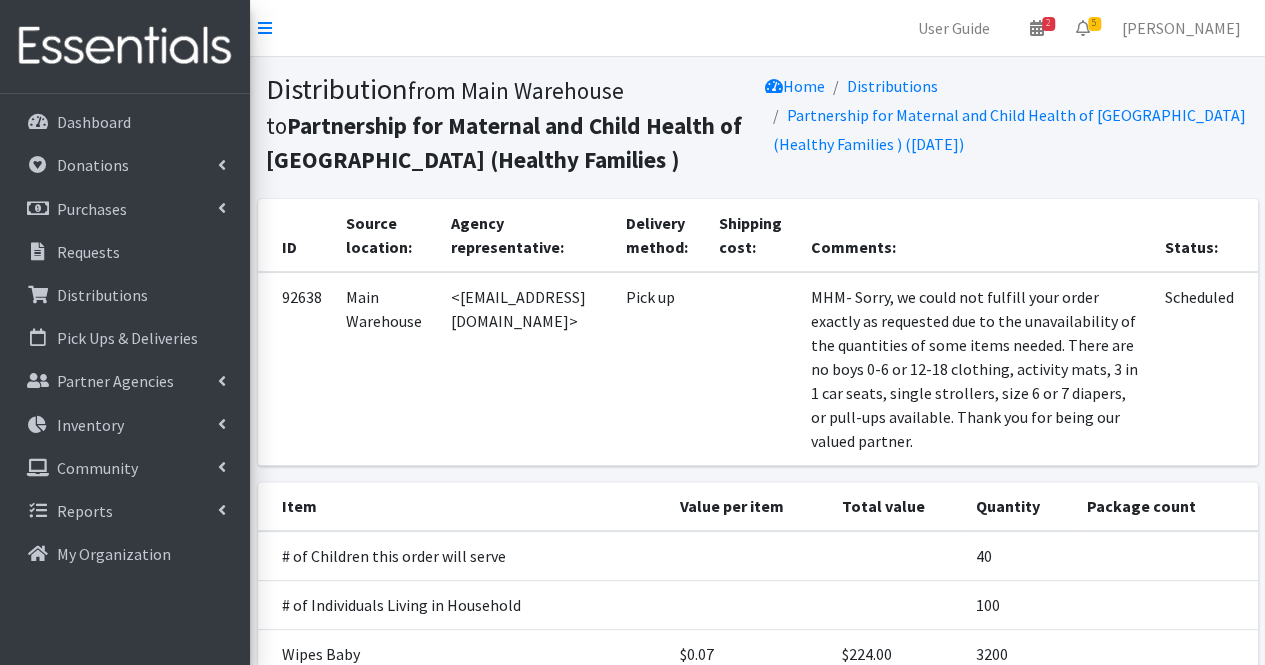 click on "# of Children this order will serve" at bounding box center (463, 556) 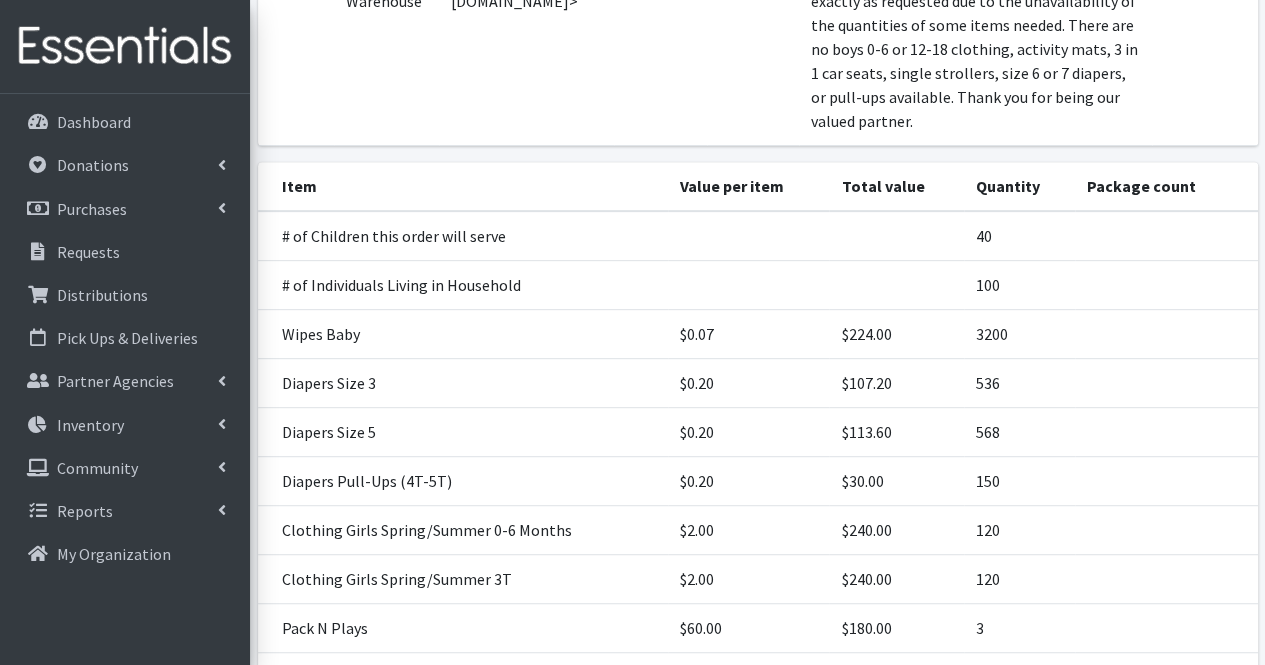 scroll, scrollTop: 505, scrollLeft: 0, axis: vertical 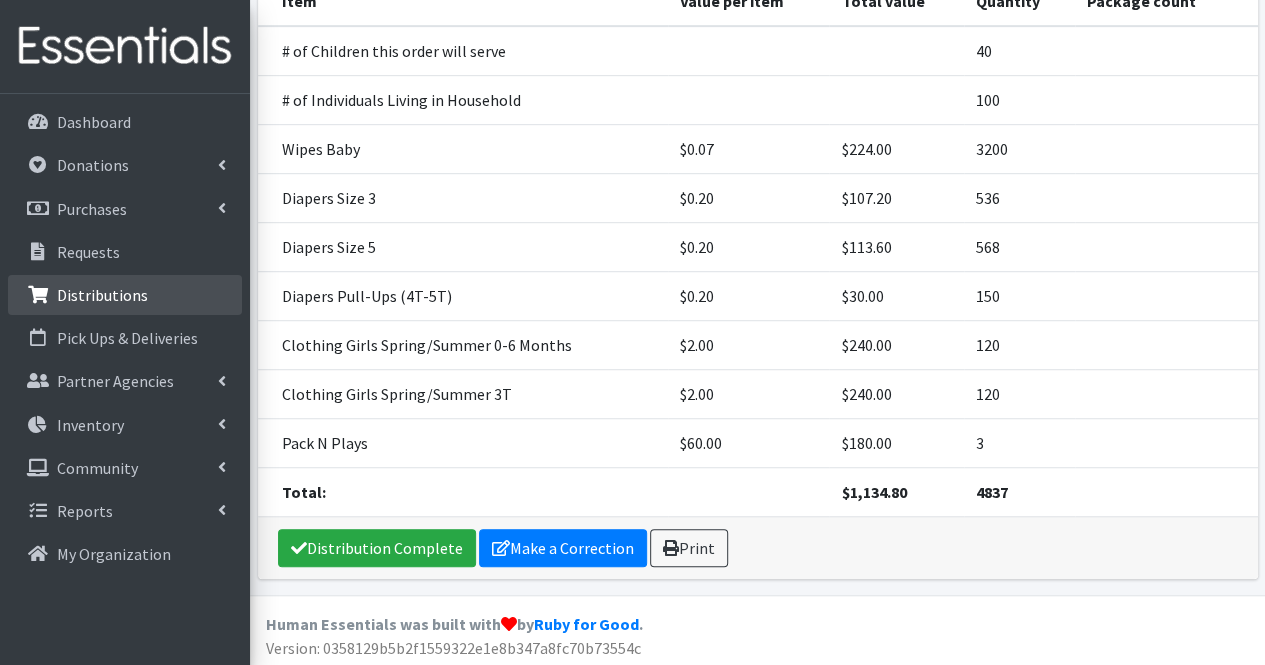click on "Distributions" at bounding box center (102, 295) 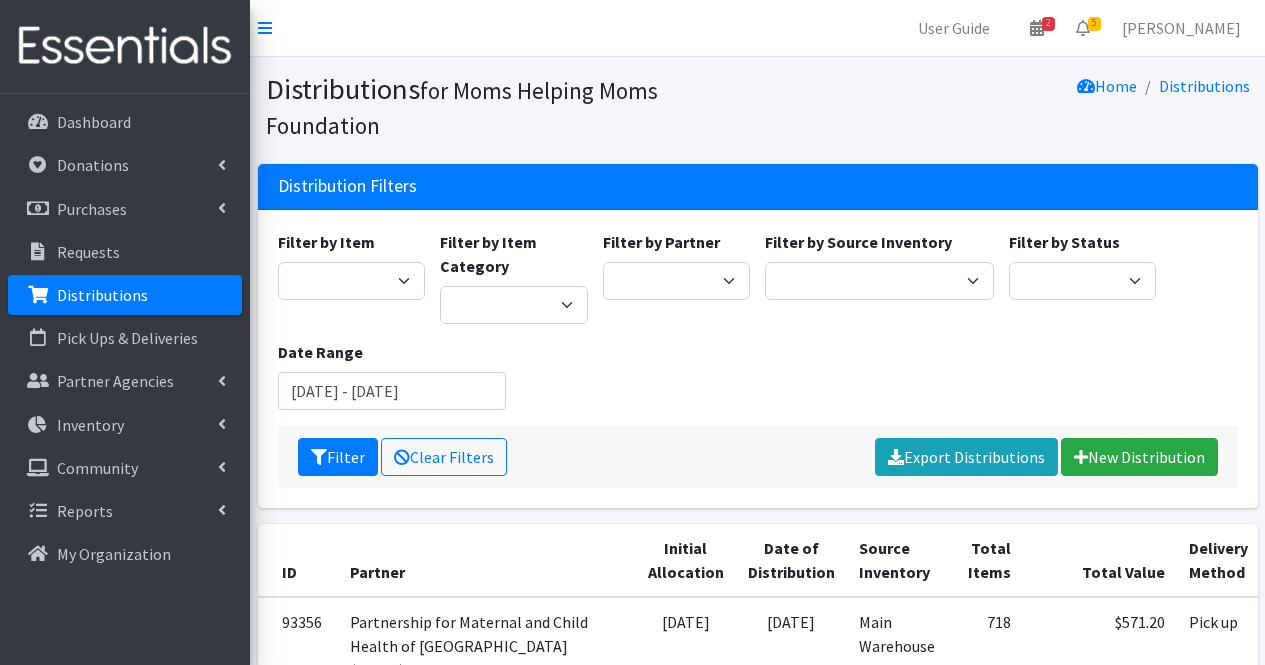 scroll, scrollTop: 0, scrollLeft: 0, axis: both 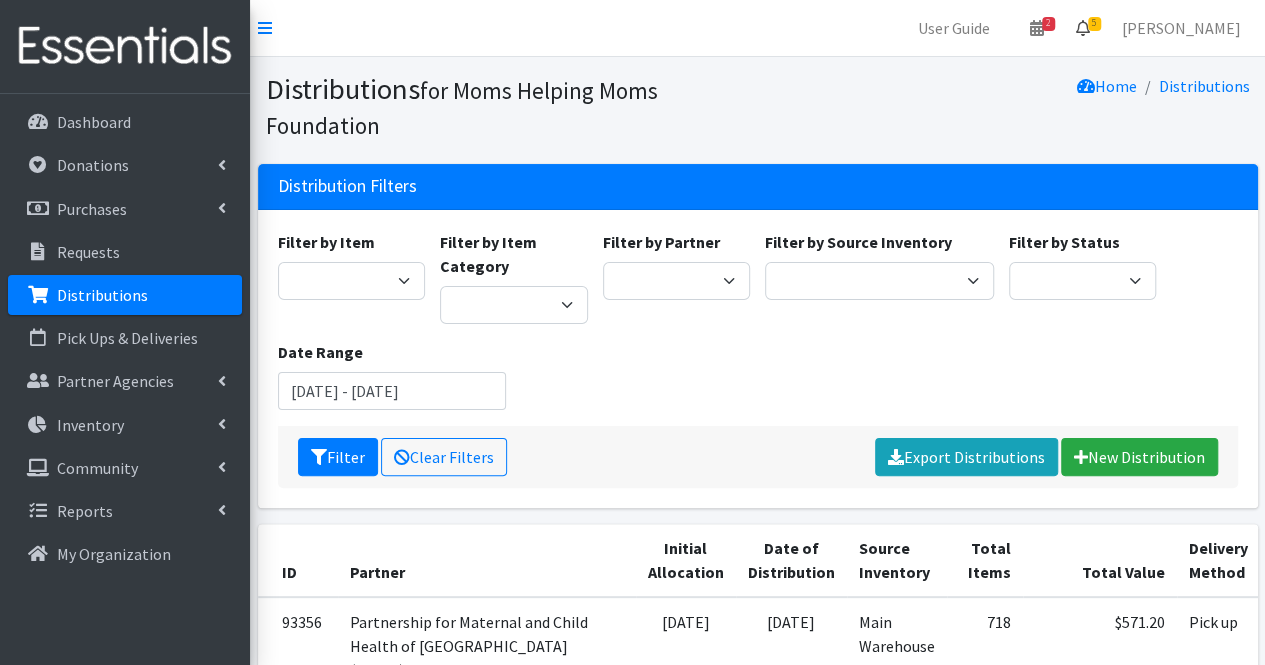 click at bounding box center [1083, 28] 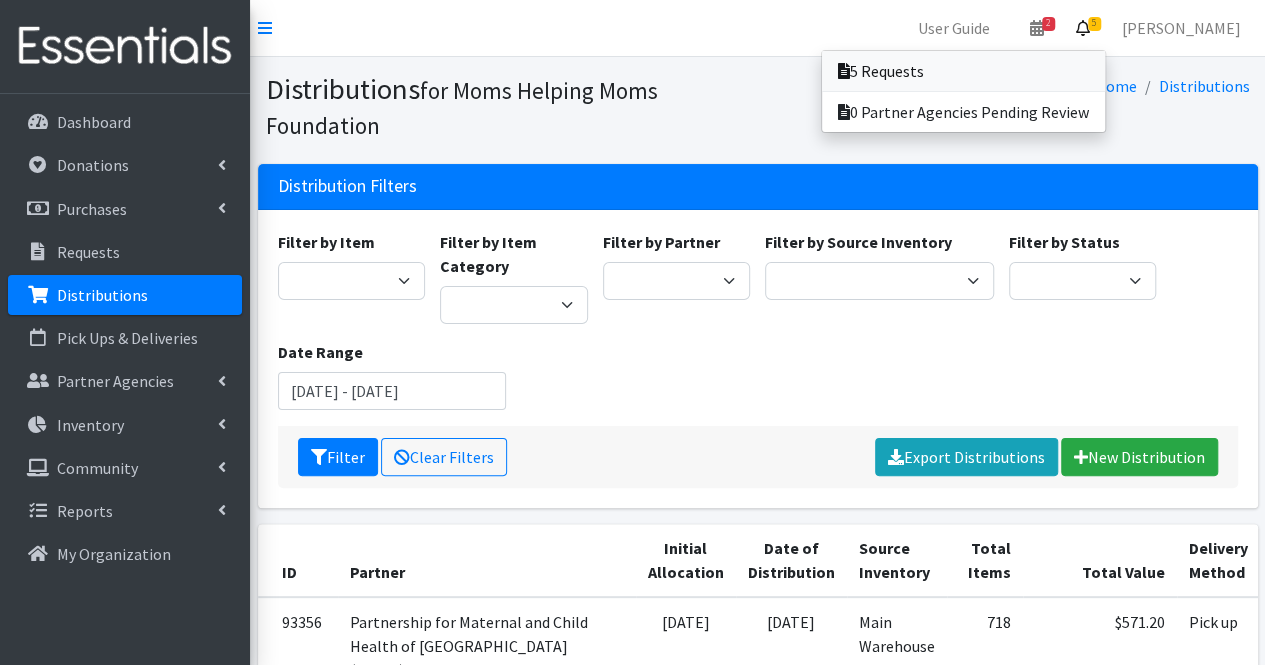 click on "5
Requests" at bounding box center [963, 71] 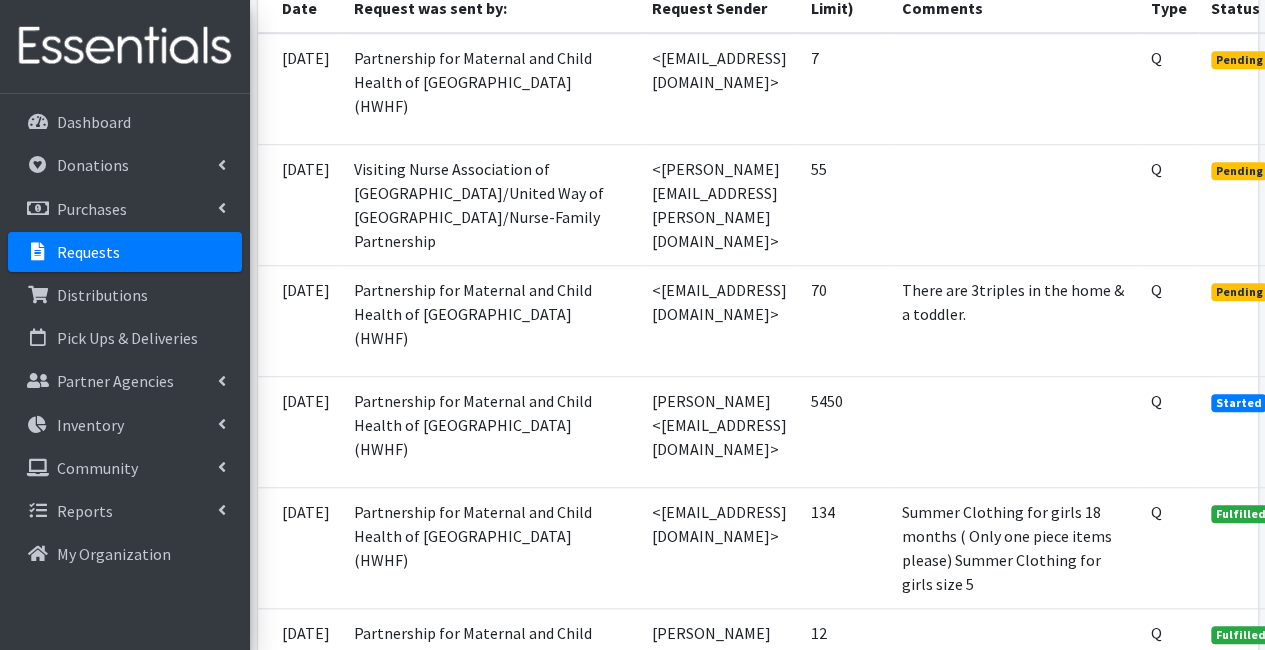 scroll, scrollTop: 643, scrollLeft: 0, axis: vertical 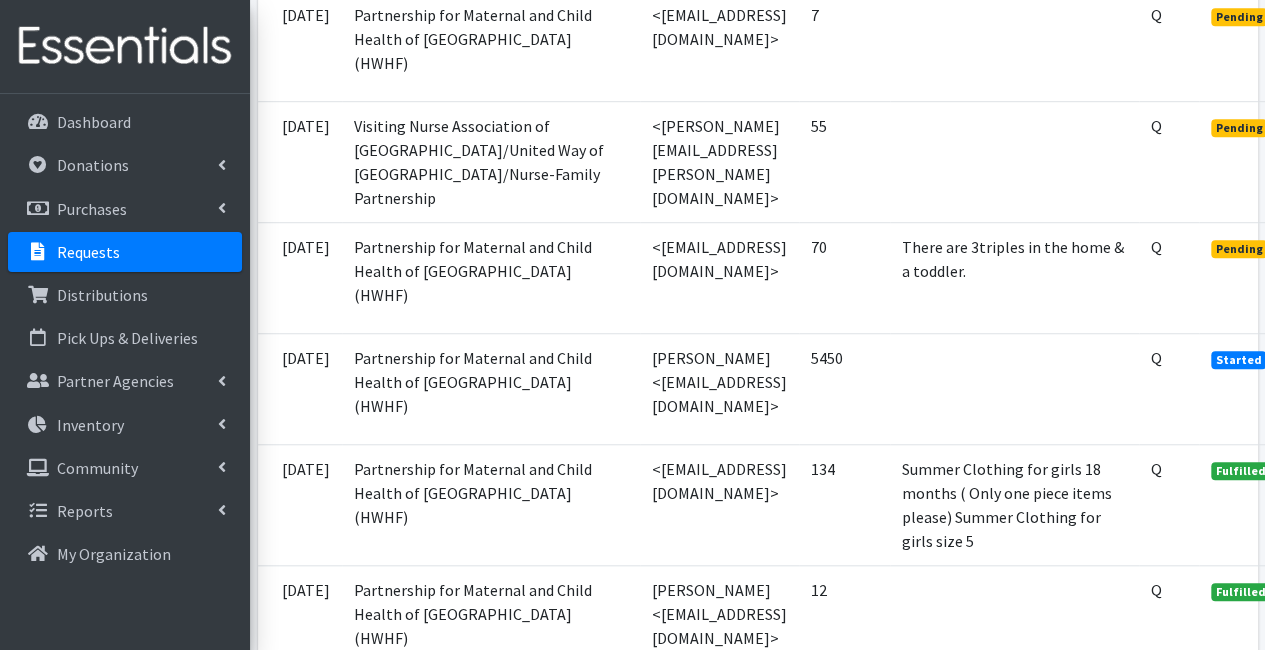 click on "<patricia.guevara@vnahg.org>" at bounding box center (719, 161) 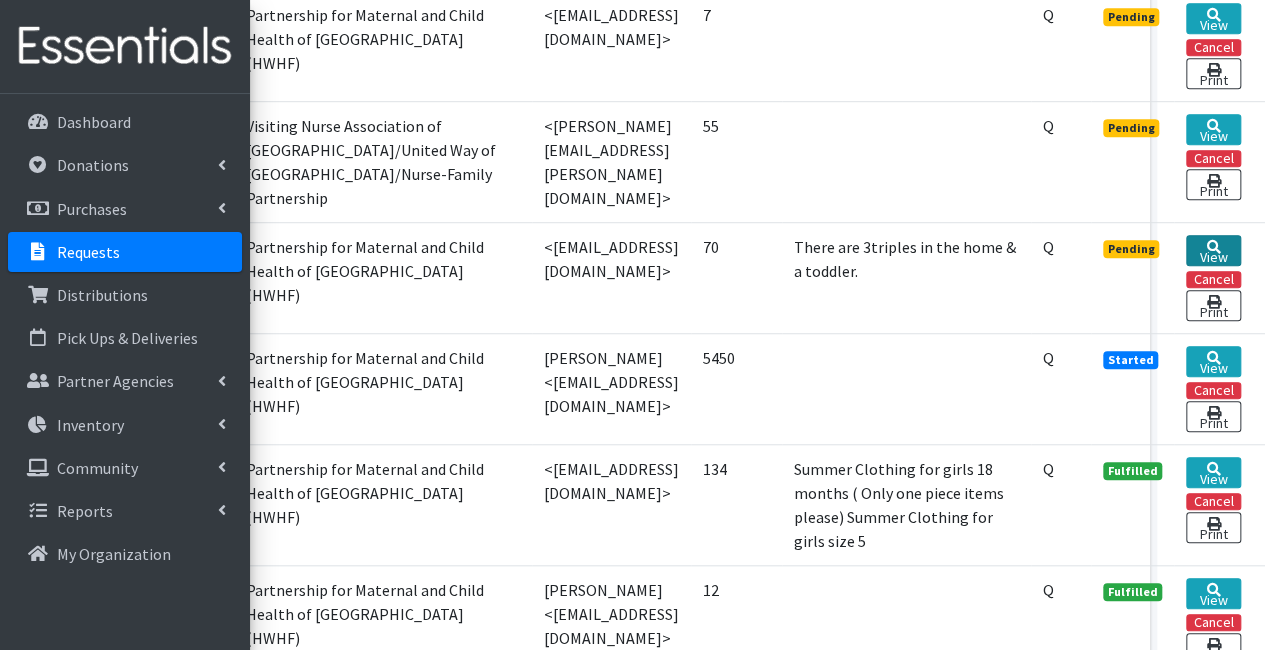 click on "View" at bounding box center (1213, 250) 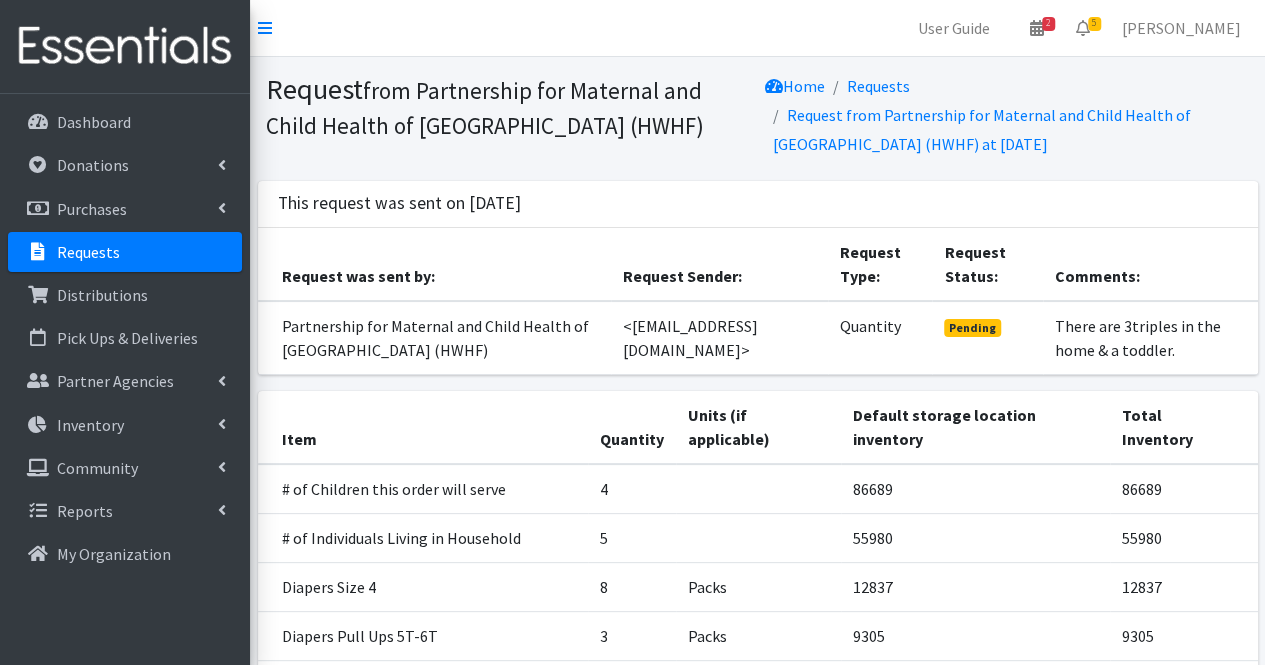 scroll, scrollTop: 267, scrollLeft: 0, axis: vertical 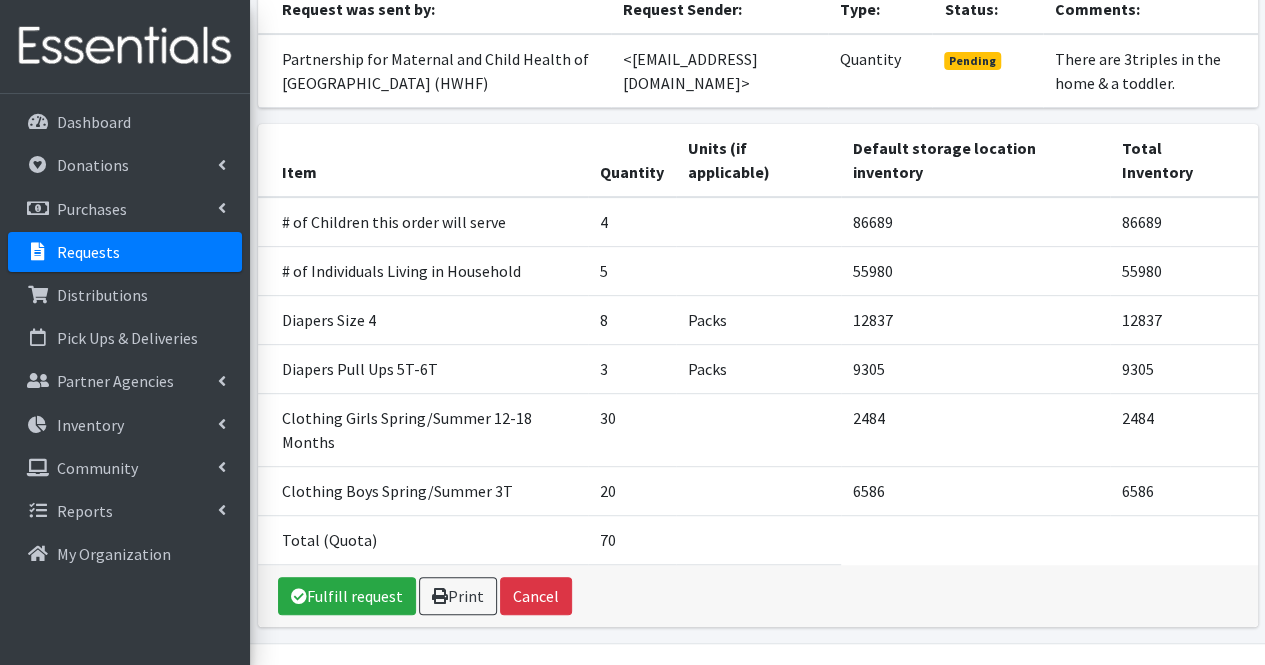 click on "Fulfill request
Print
Cancel" at bounding box center [758, 596] 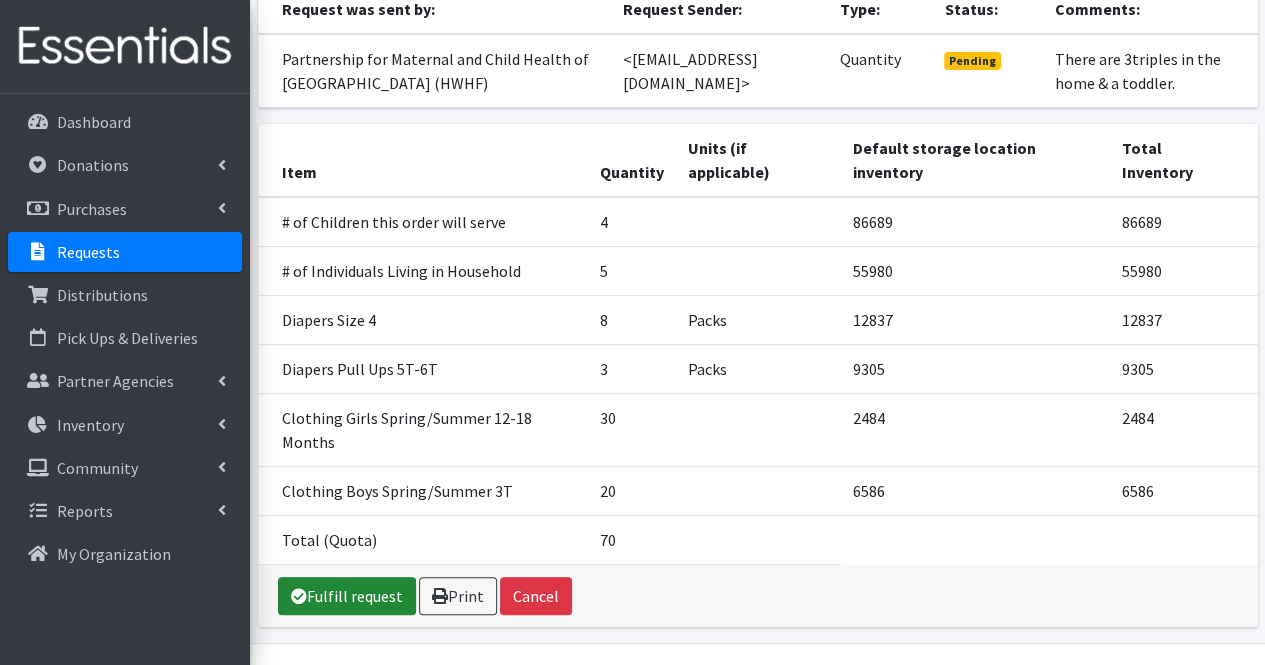 click on "Fulfill request" at bounding box center [347, 596] 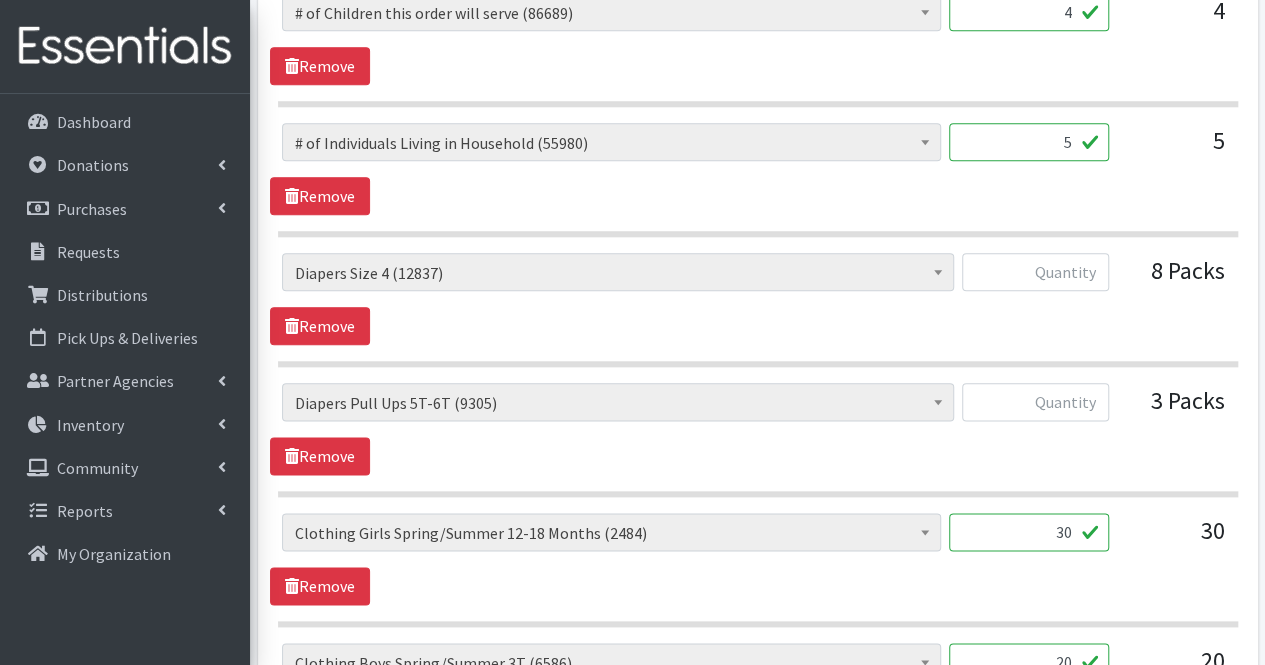 scroll, scrollTop: 1011, scrollLeft: 0, axis: vertical 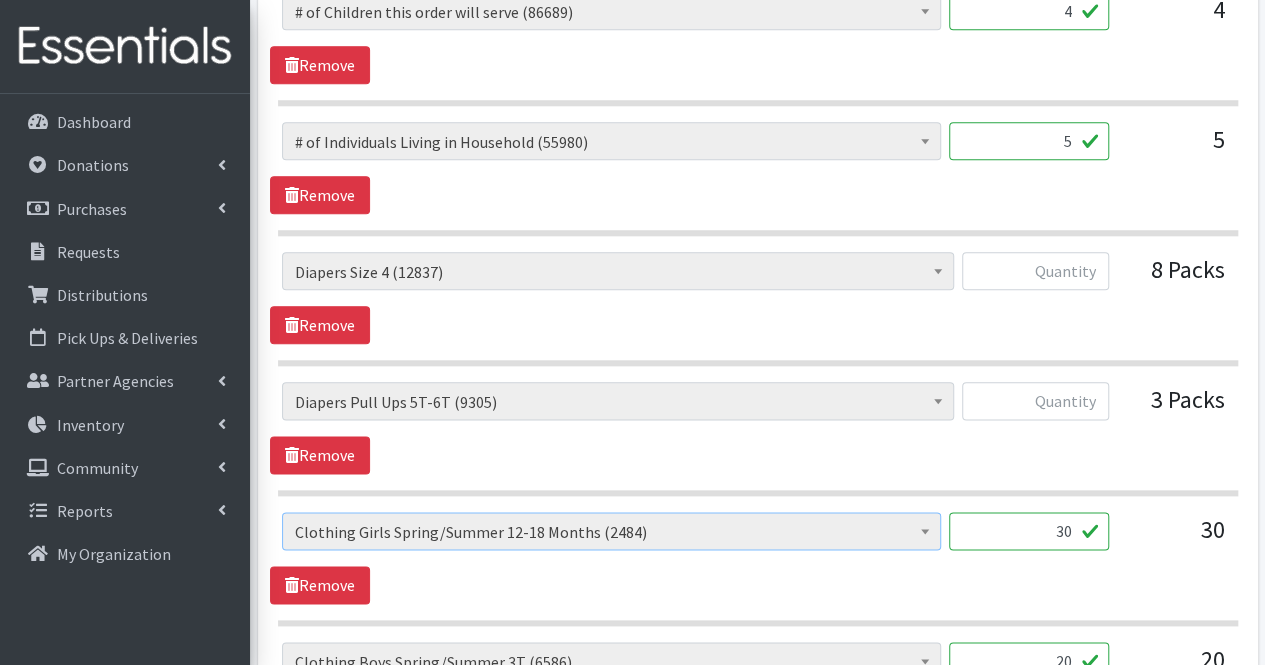click on "Clothing Girls Spring/Summer 12-18 Months (2484)" at bounding box center [611, 531] 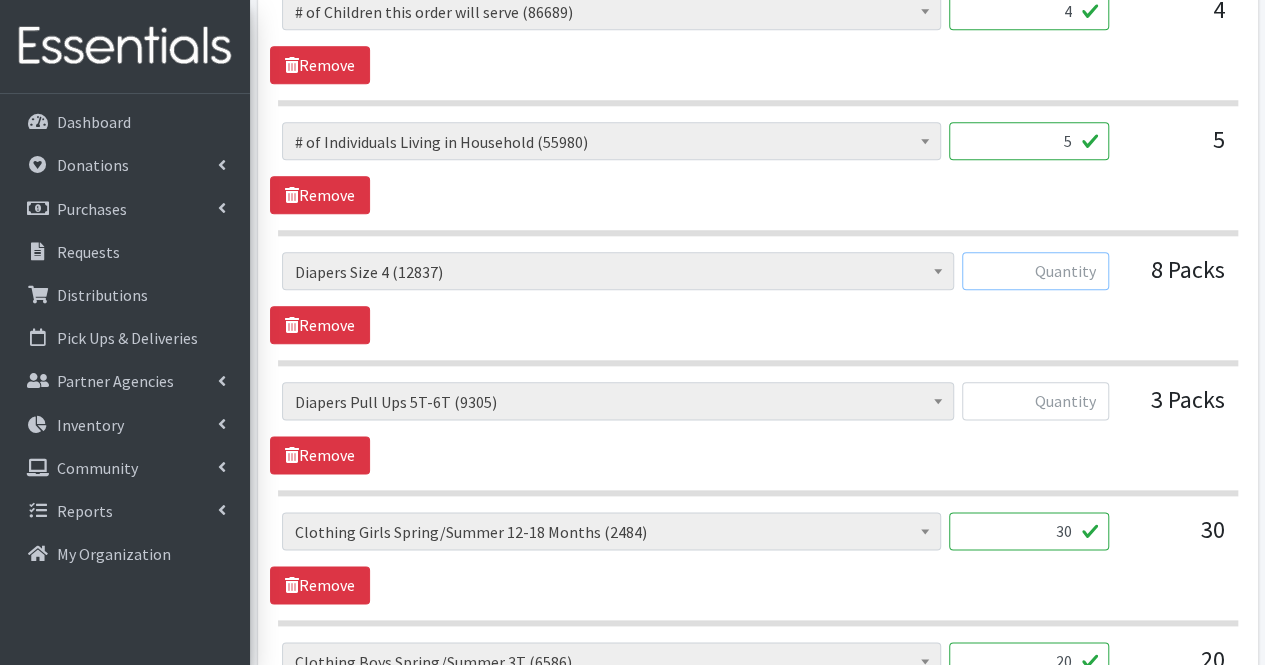 click at bounding box center [1035, 271] 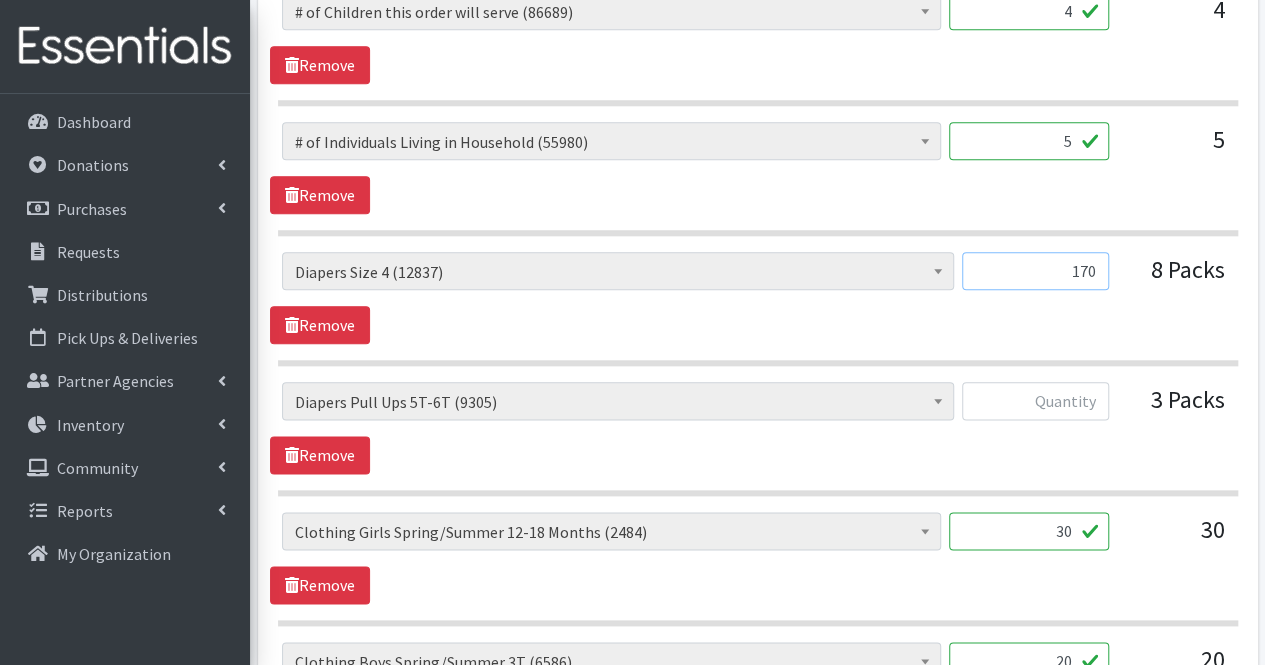 type on "170" 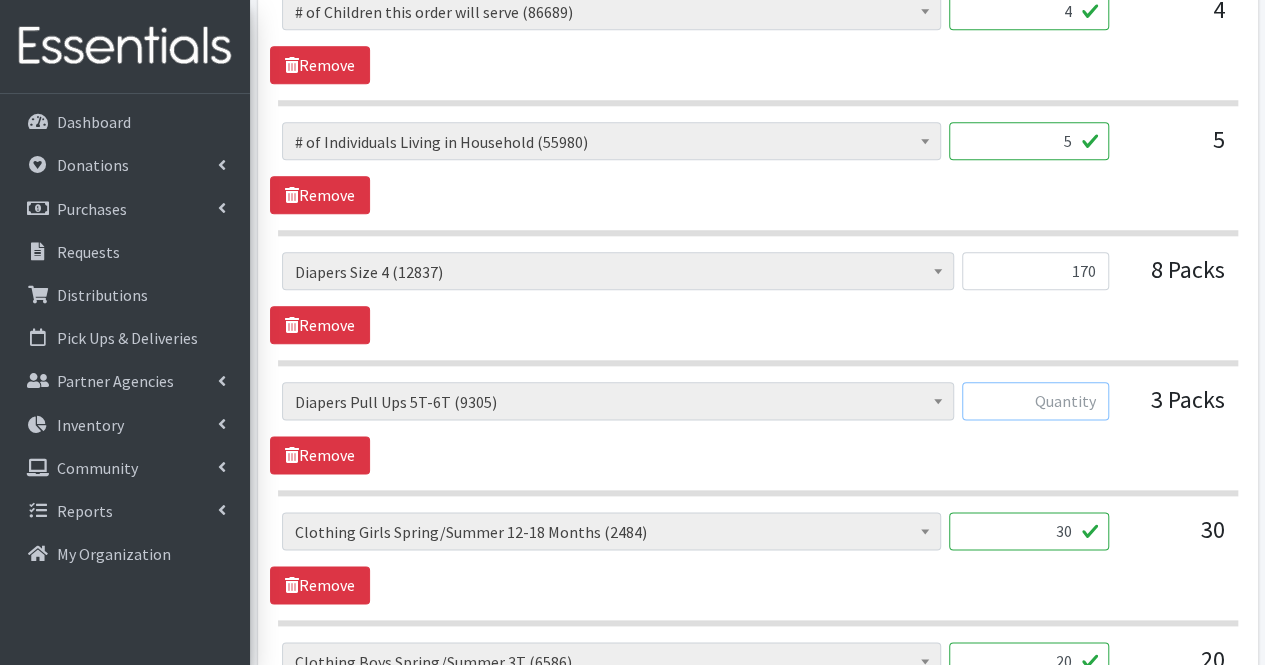 click at bounding box center [1035, 401] 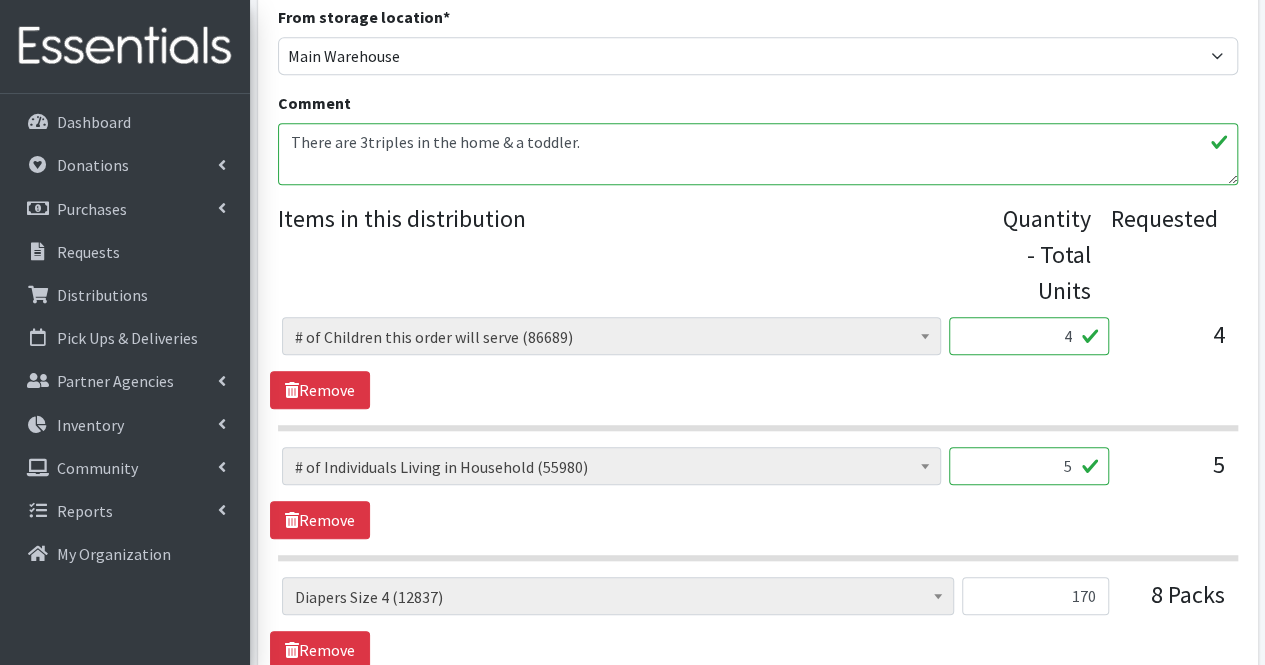 scroll, scrollTop: 685, scrollLeft: 0, axis: vertical 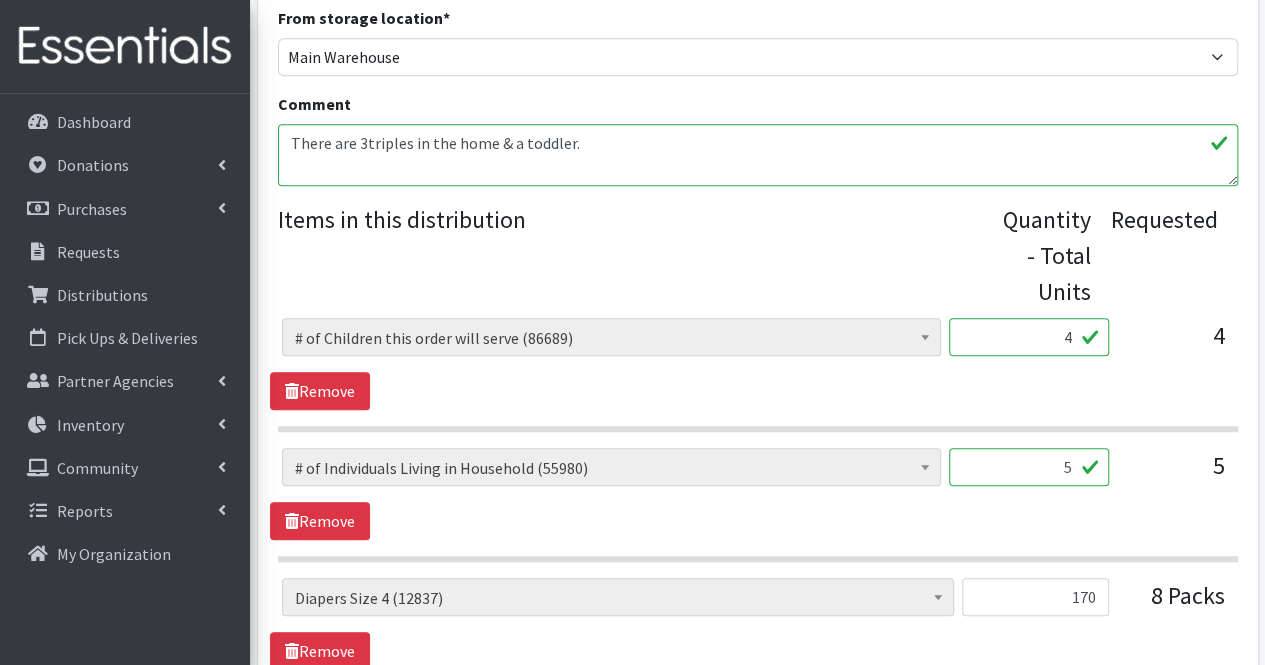 type on "50" 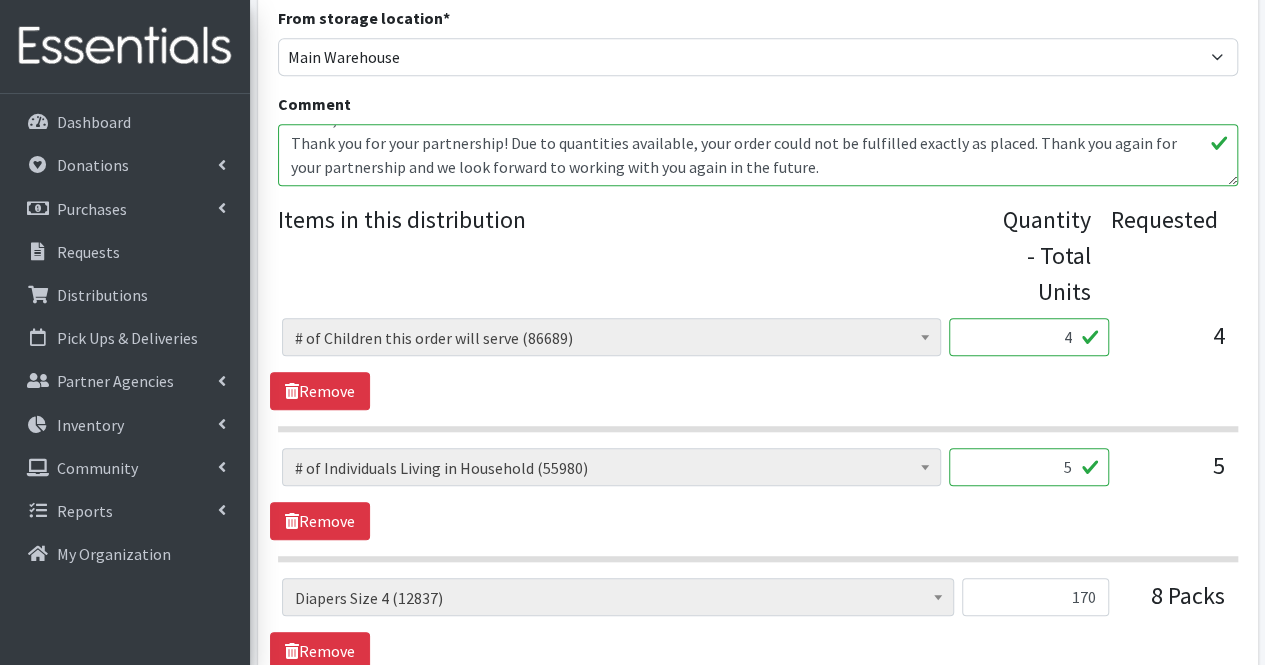 scroll, scrollTop: 184, scrollLeft: 0, axis: vertical 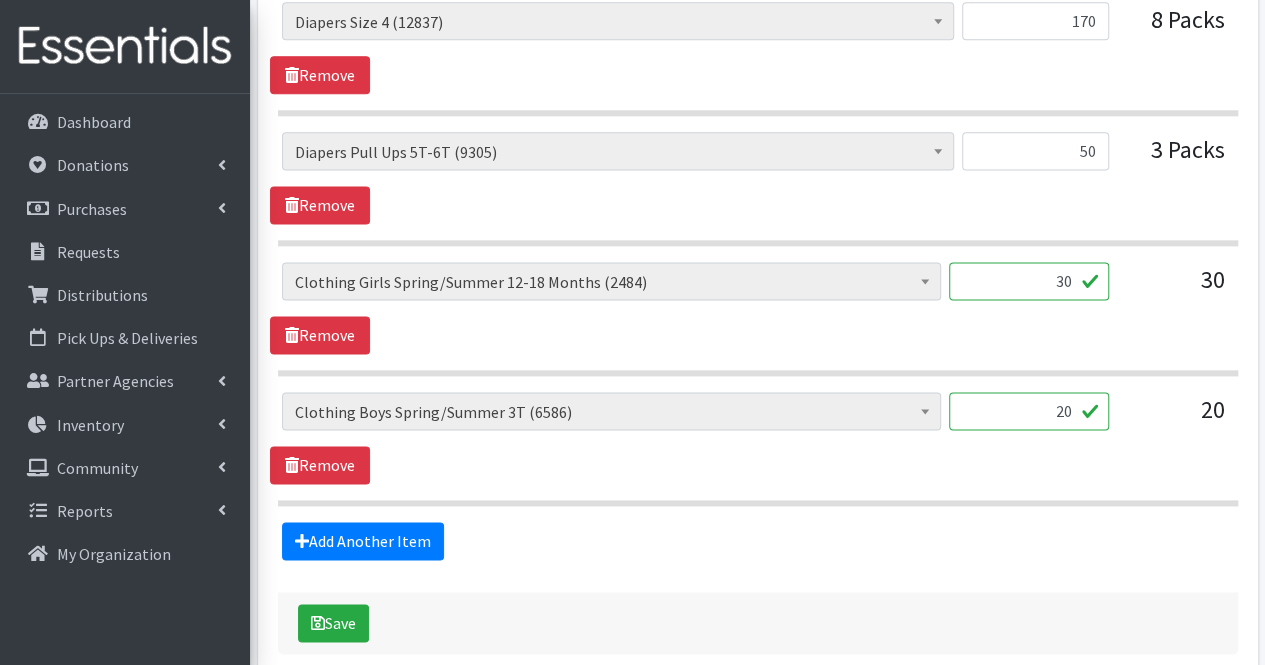 type on "There are 3triples in the home & a toddler.
Updated quantities to reflect number of children served as per partner instructions in email on 7/10/25-NC
Moms,
Thank you for your partnership! Due to quantities available, your order could not be fulfilled exactly as placed. Thank you again for your partnership and we look forward to working with you again in the future.
-Nicole" 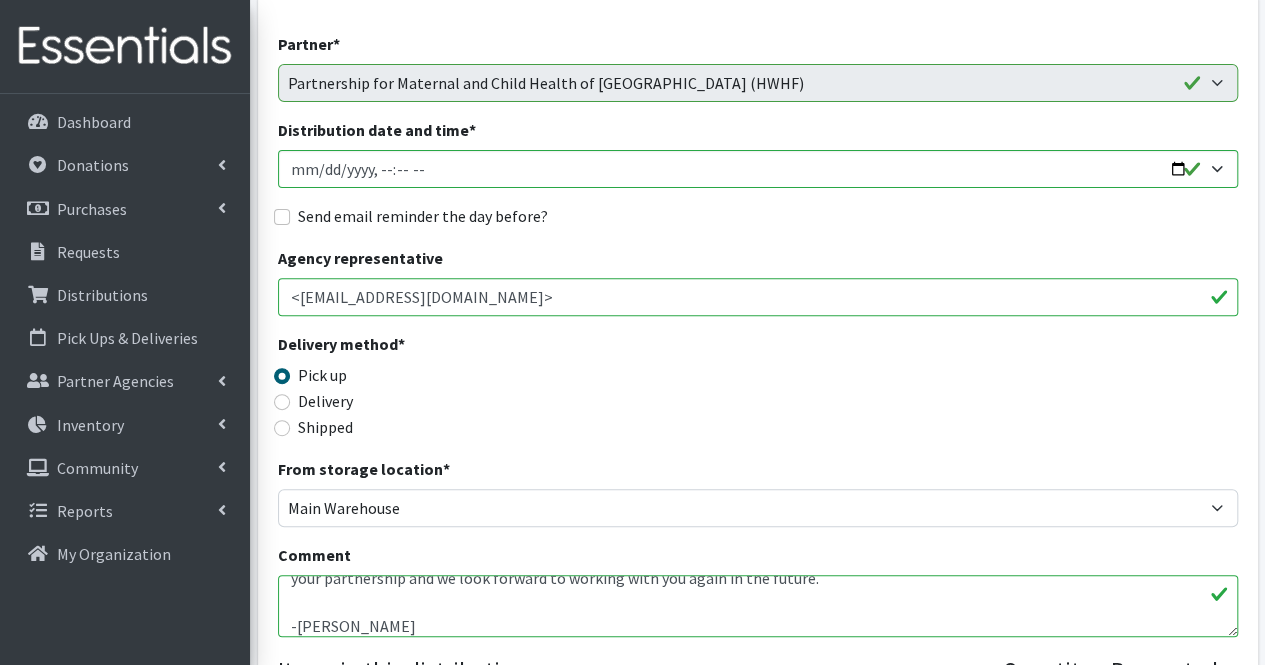 scroll, scrollTop: 233, scrollLeft: 0, axis: vertical 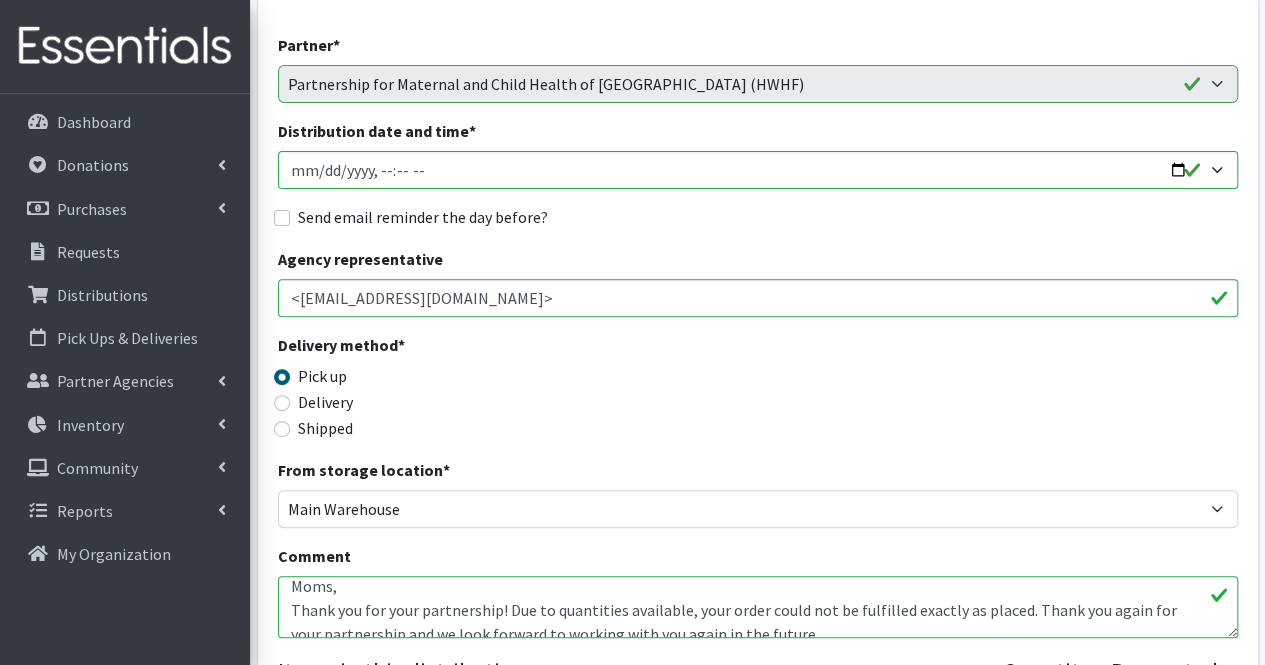 type on "0" 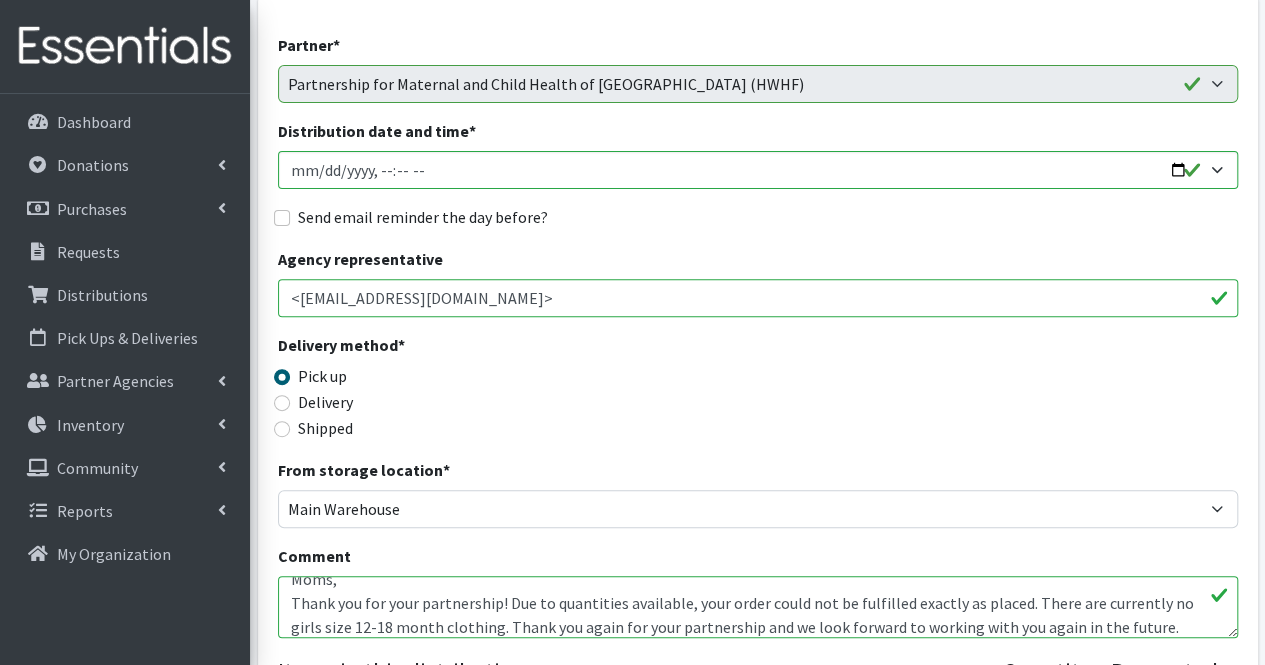 scroll, scrollTop: 192, scrollLeft: 0, axis: vertical 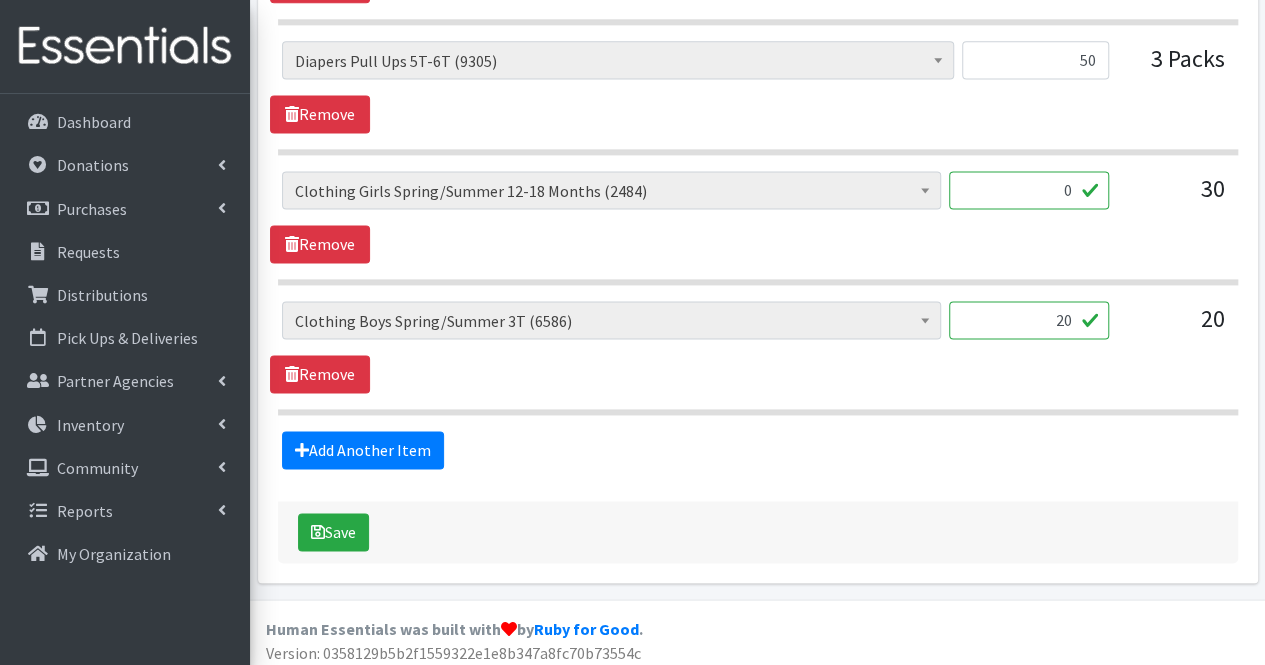 type on "There are 3triples in the home & a toddler.
Updated quantities to reflect number of children served as per partner instructions in email on 7/10/25-NC
Moms,
Thank you for your partnership! Due to quantities available, your order could not be fulfilled exactly as placed. There are currently no girls size 12-18 month clothing. Thank you again for your partnership and we look forward to working with you again in the future.
-Nicole" 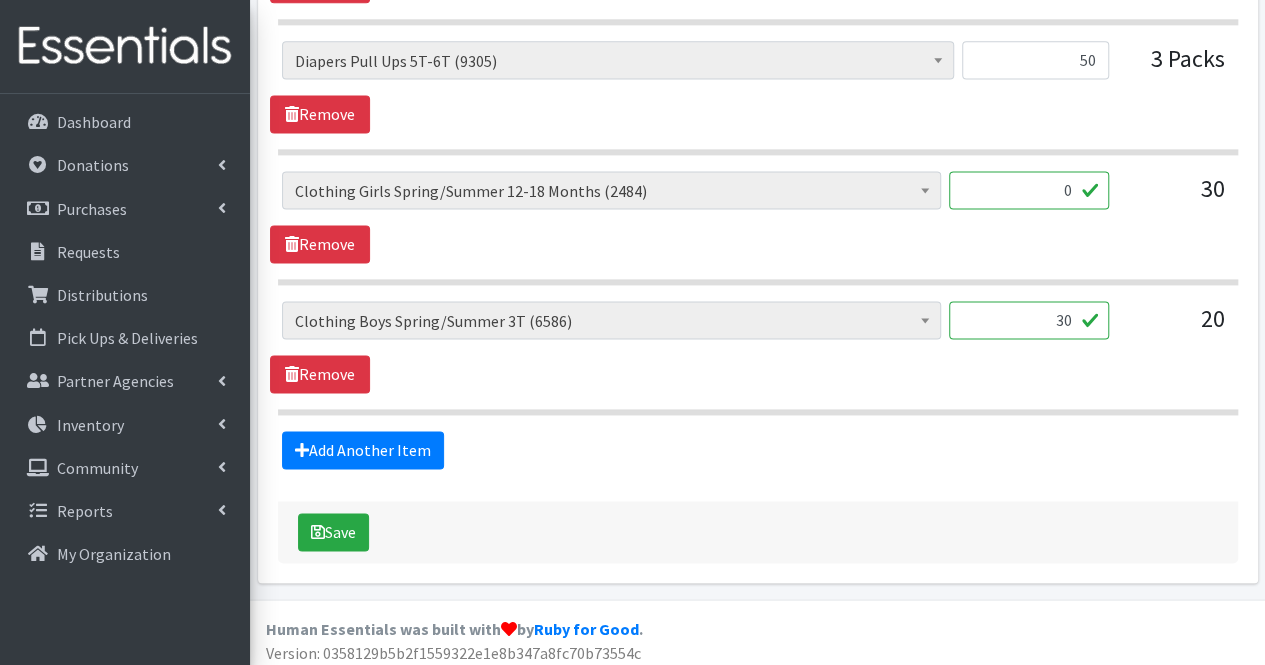 type on "30" 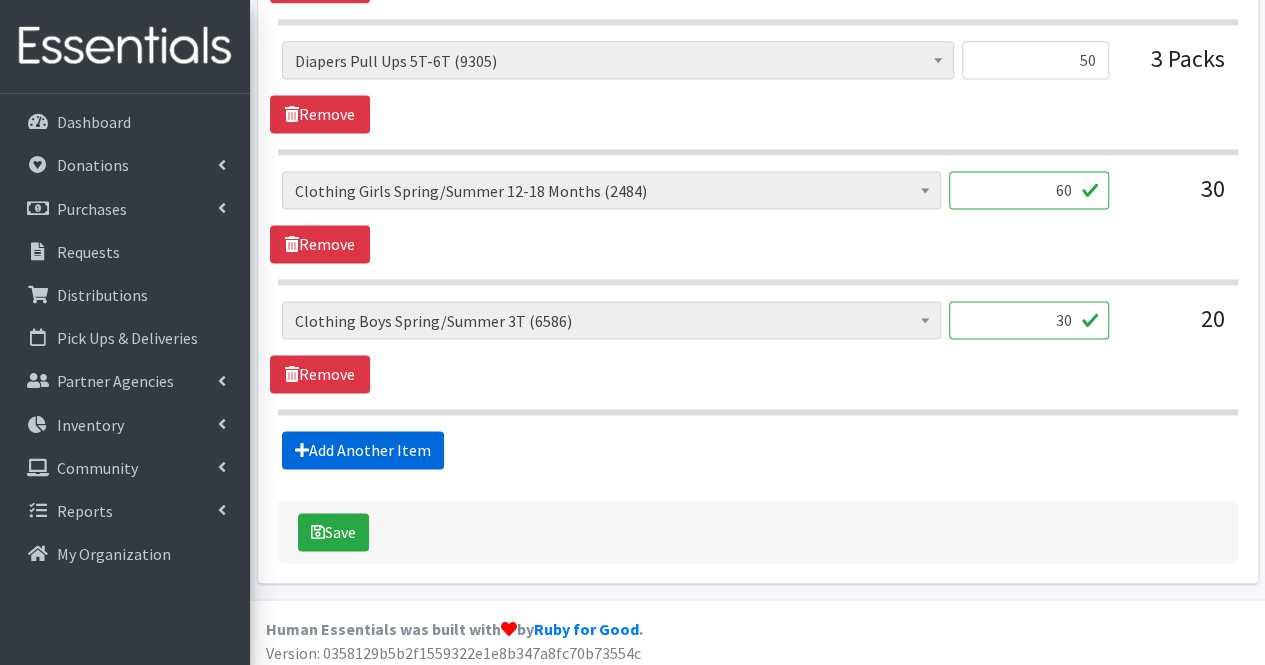 type on "60" 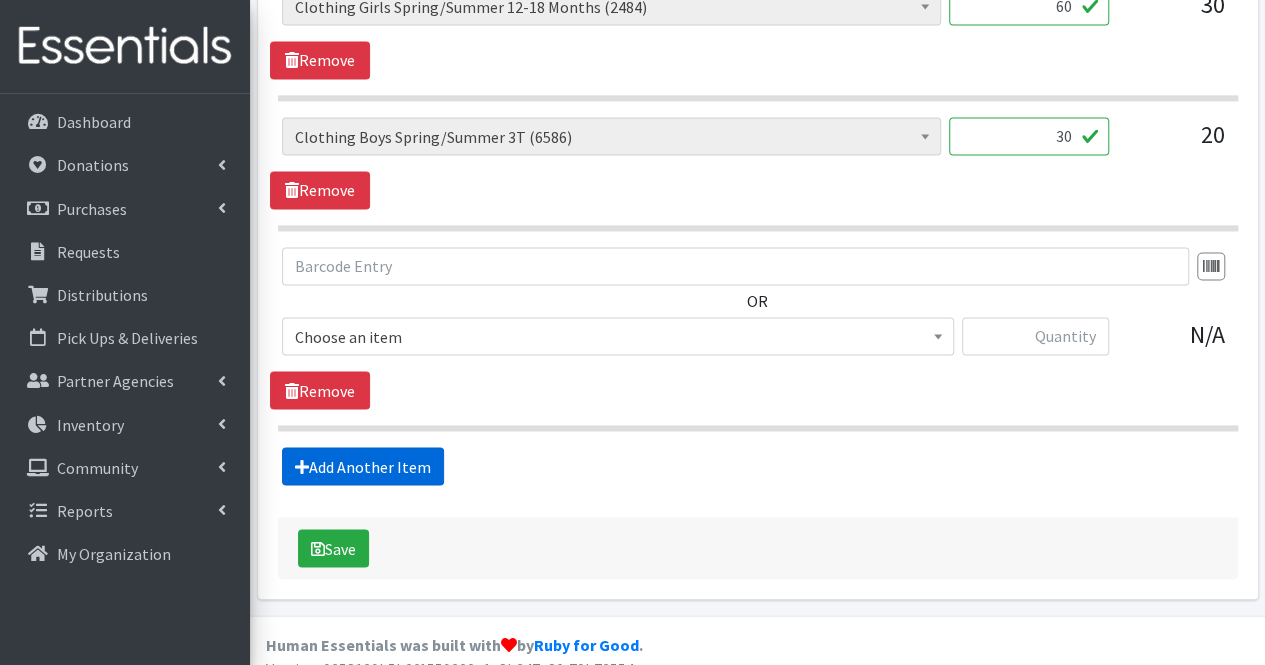 scroll, scrollTop: 1551, scrollLeft: 0, axis: vertical 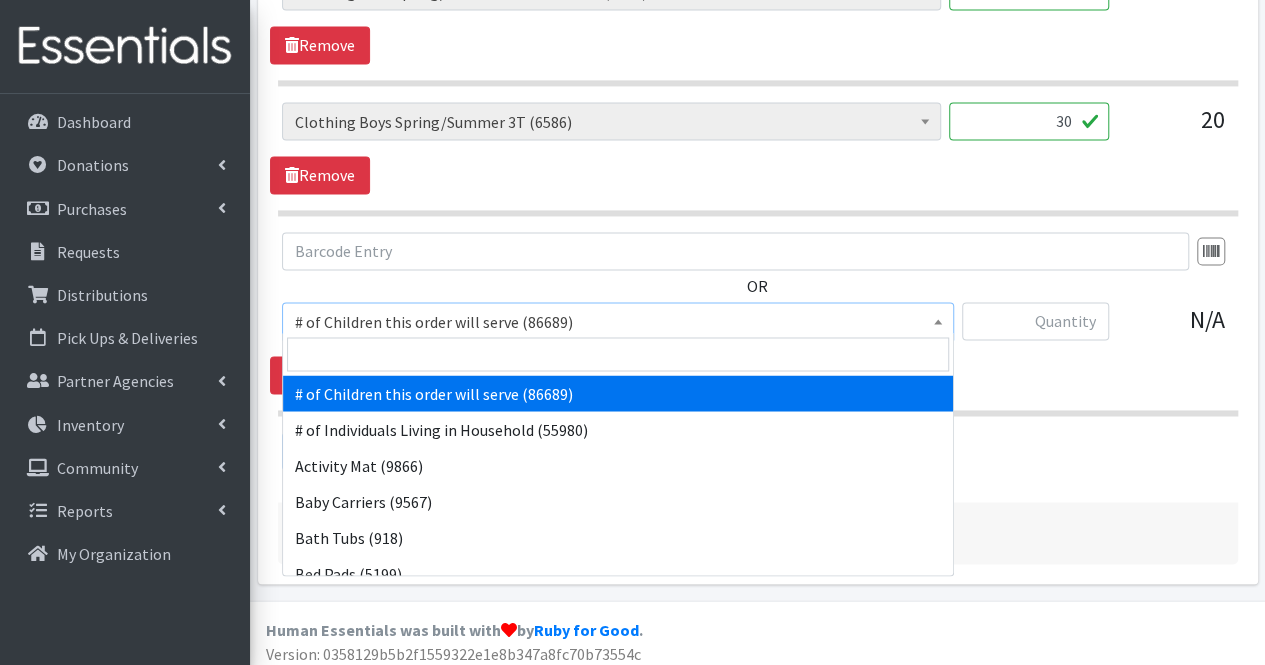 click on "# of Children this order will serve (86689)" at bounding box center (618, 322) 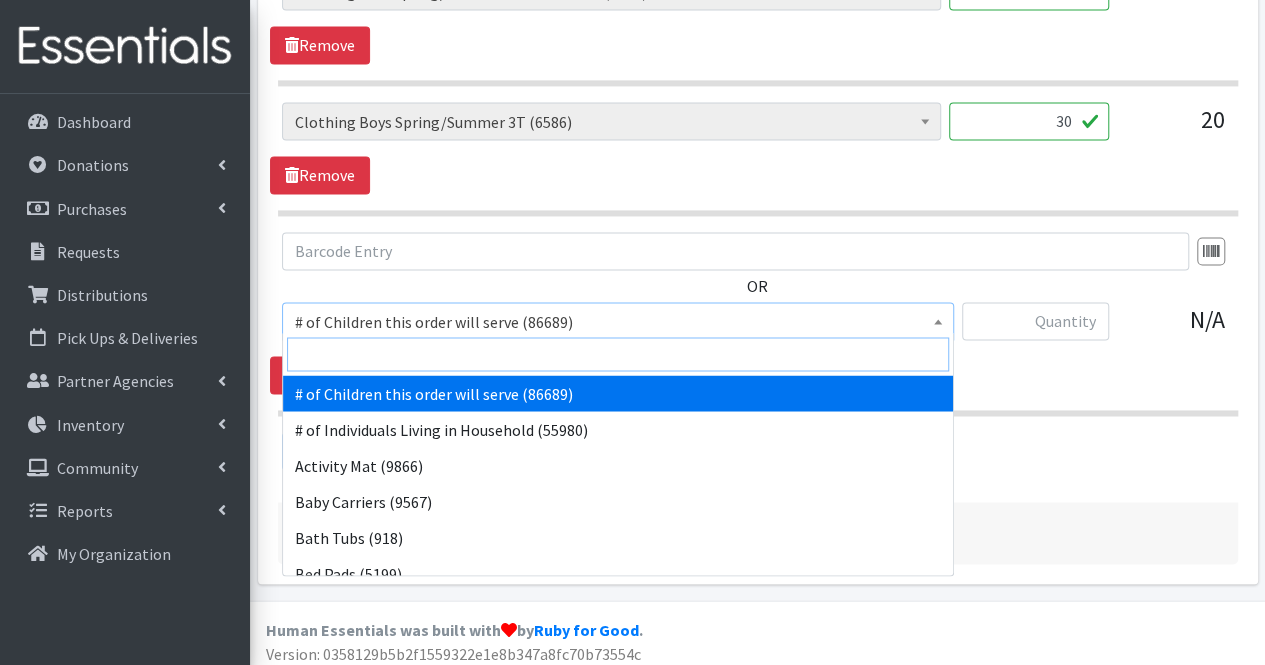 click at bounding box center (618, 354) 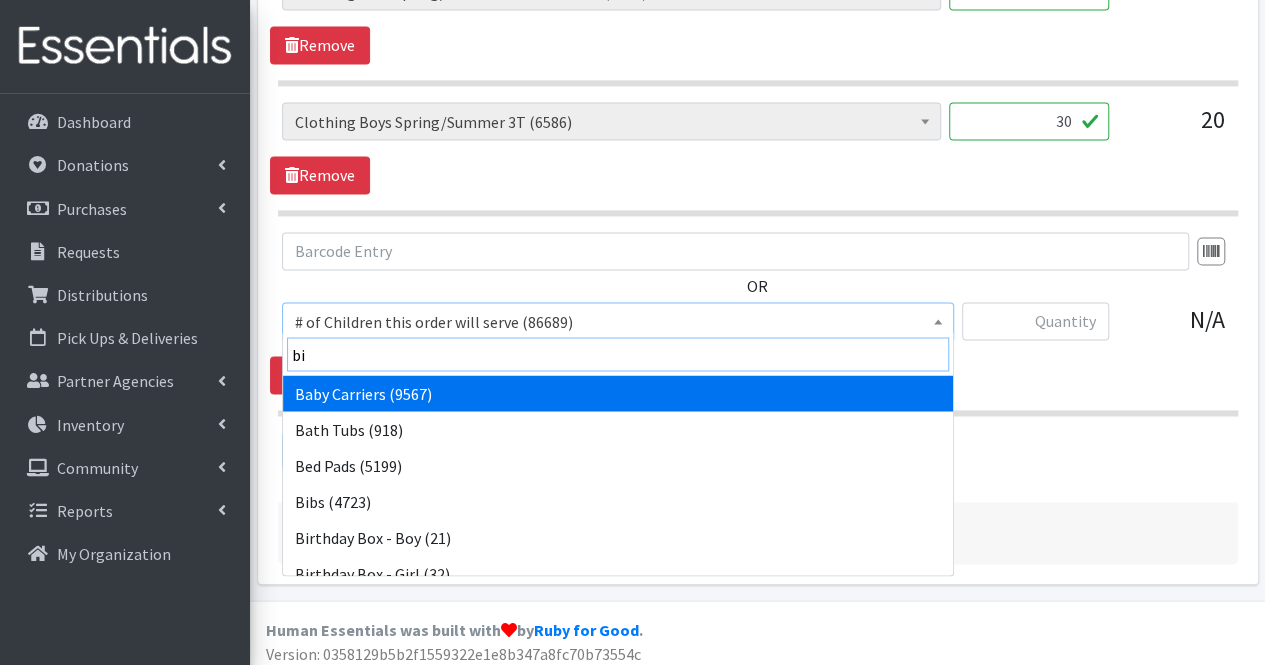 type on "bib" 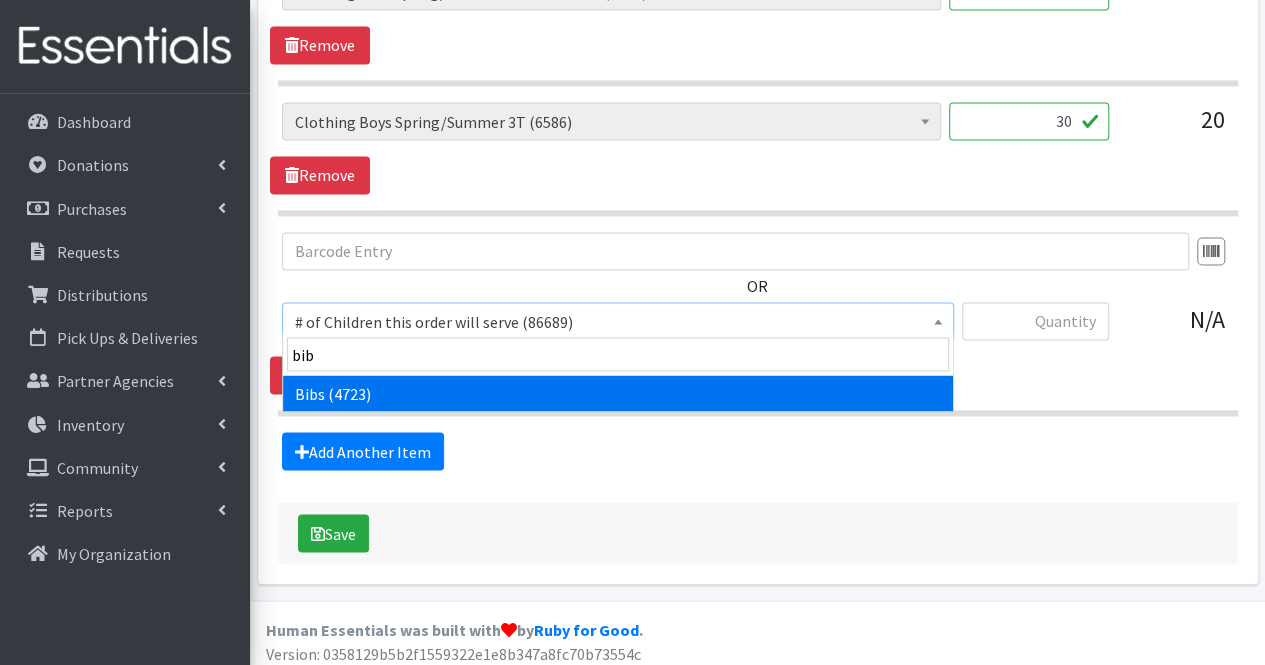 select on "293" 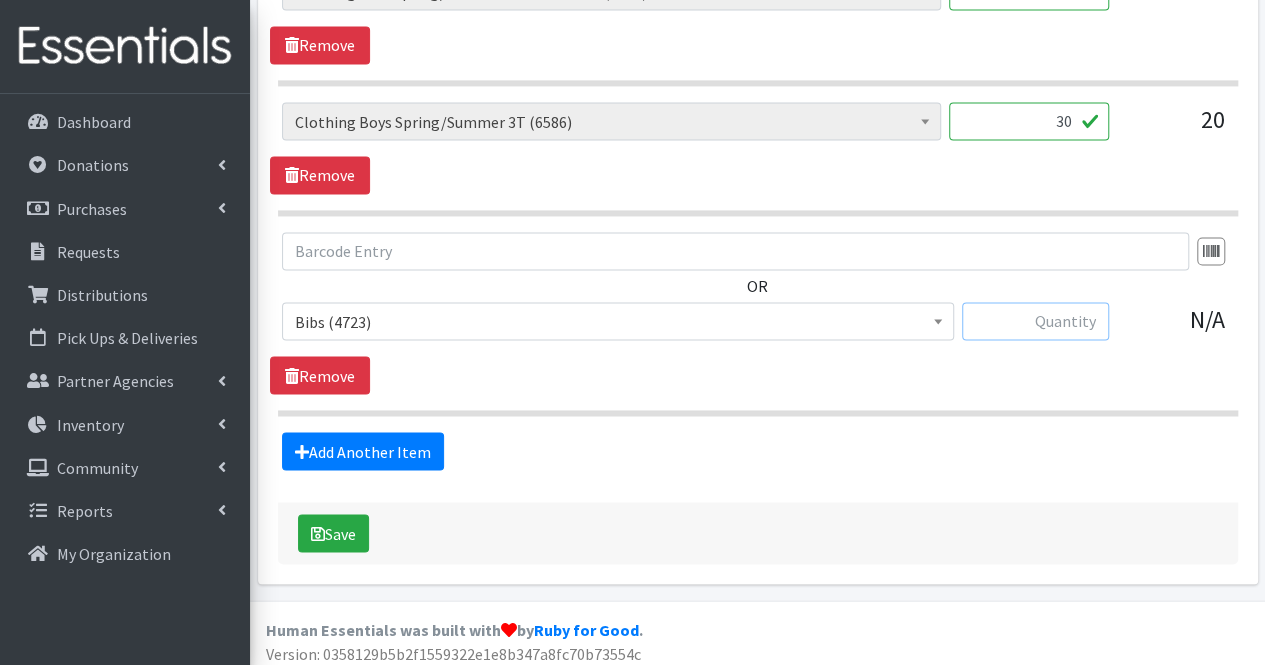 click at bounding box center [1035, 321] 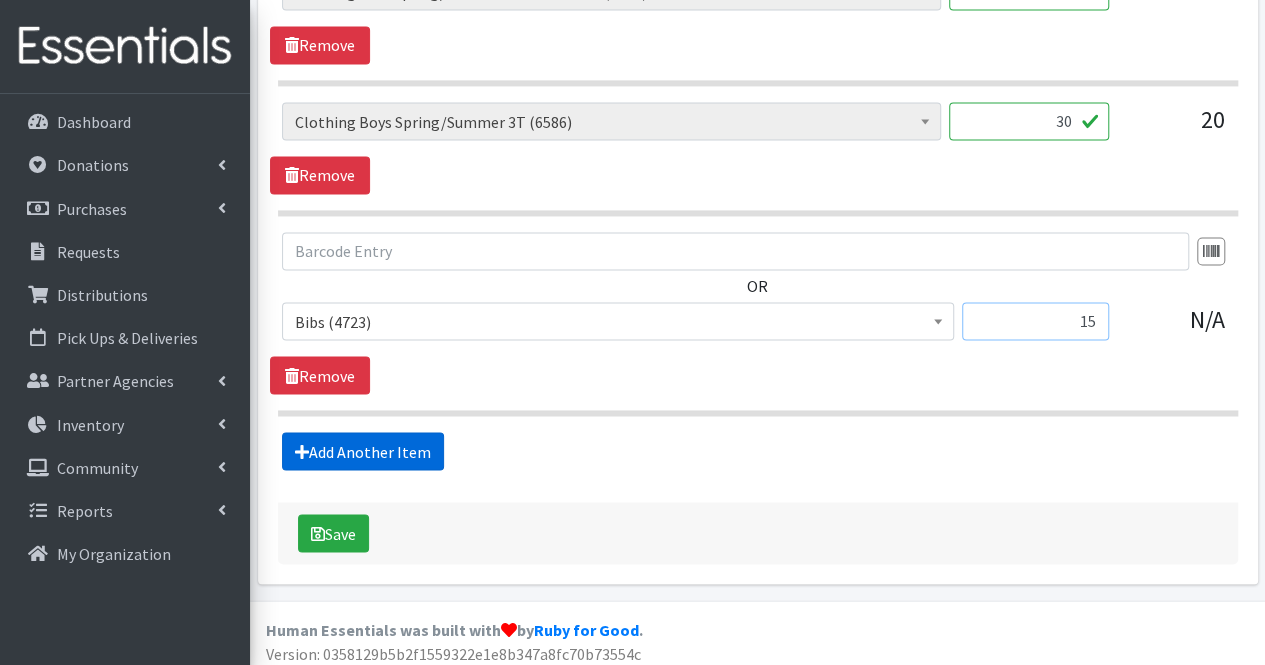 type on "15" 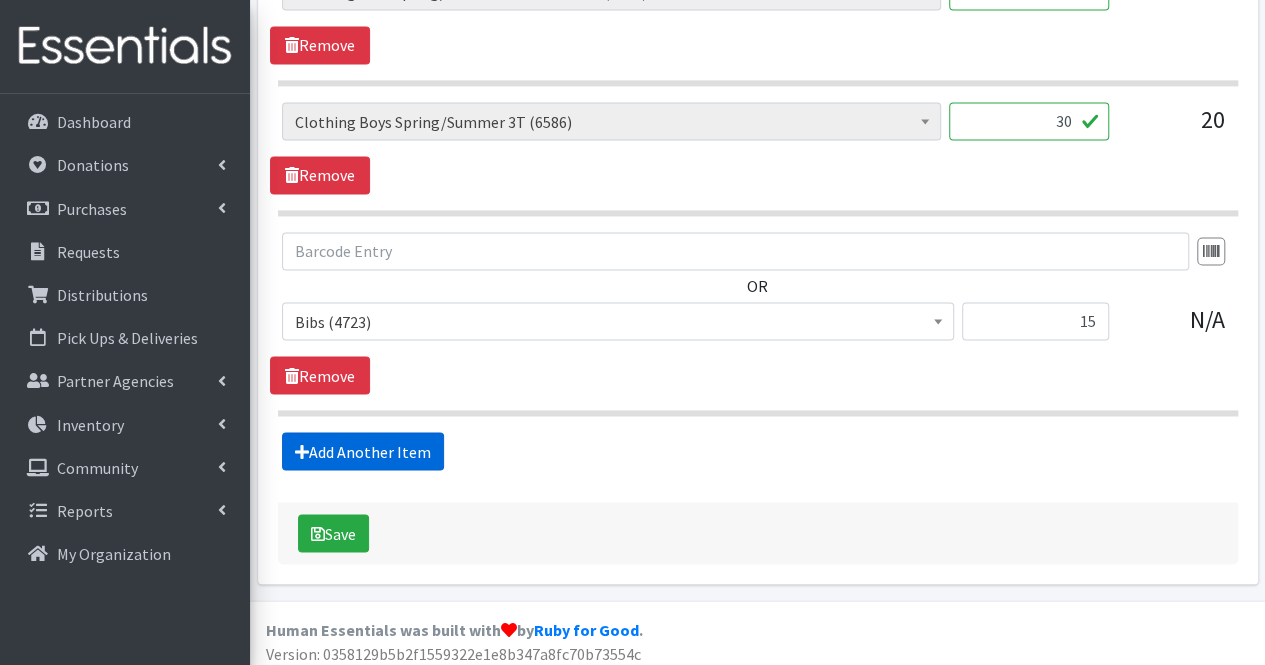 click on "Add Another Item" at bounding box center (363, 451) 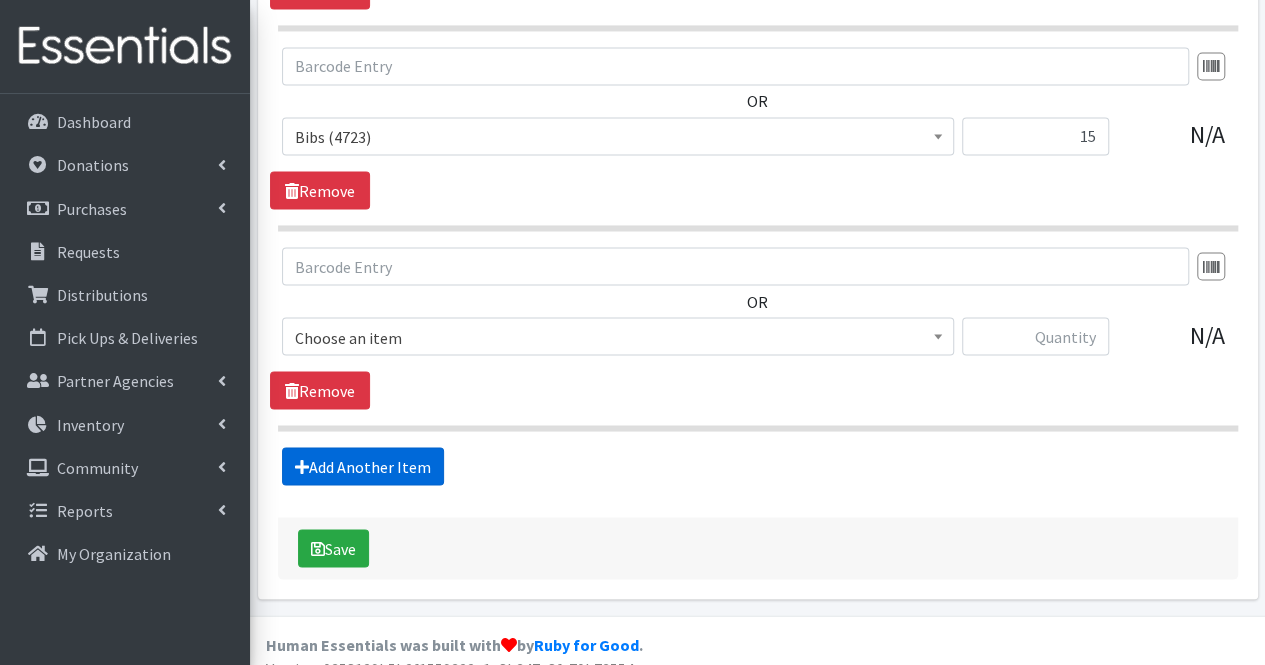 scroll, scrollTop: 1750, scrollLeft: 0, axis: vertical 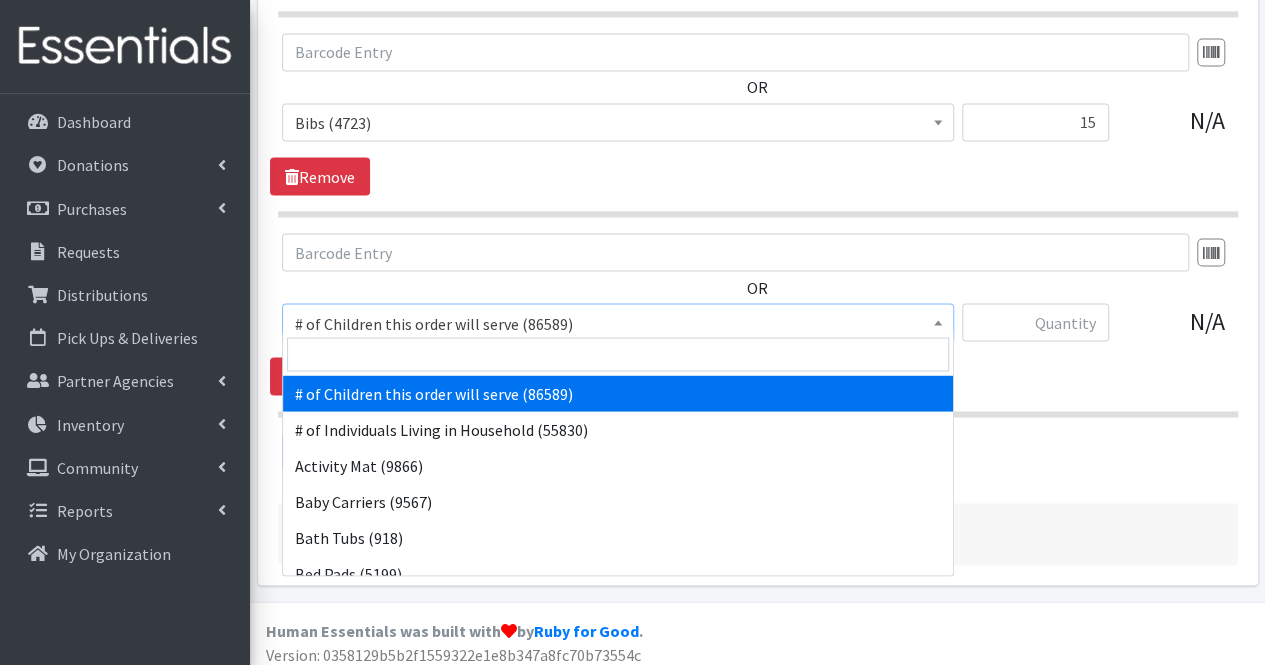 click on "# of Children this order will serve (86589)" at bounding box center (618, 323) 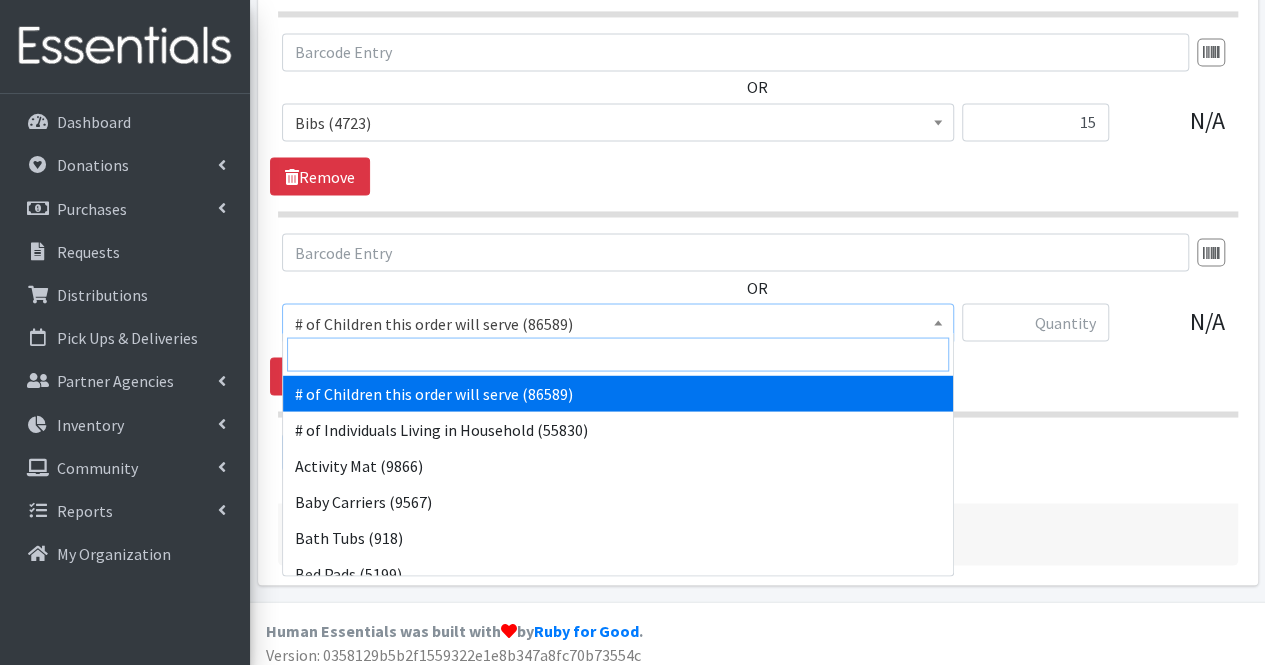 click at bounding box center (618, 354) 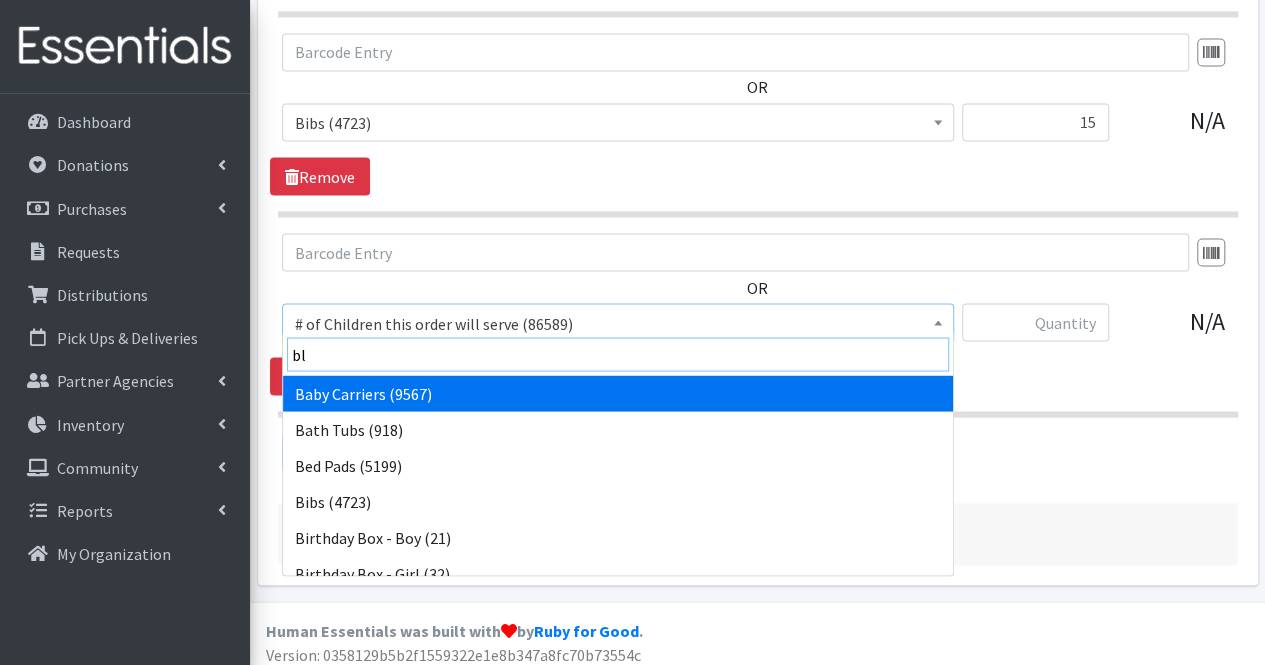 type on "bla" 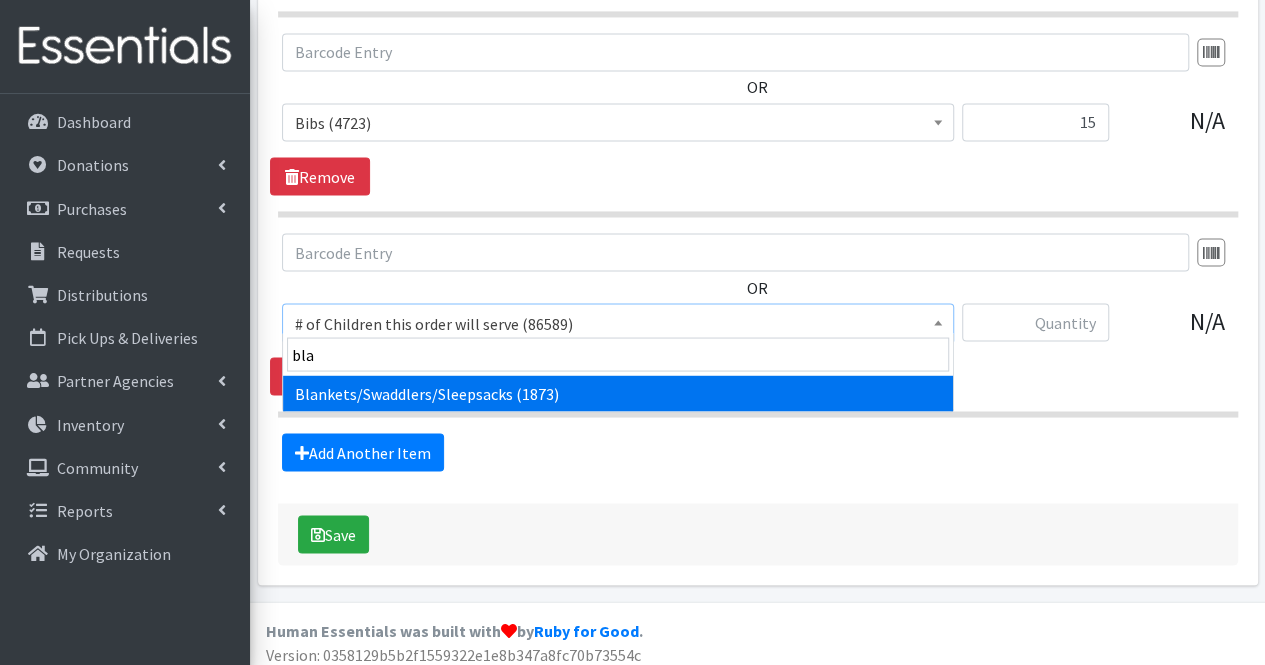 select on "1933" 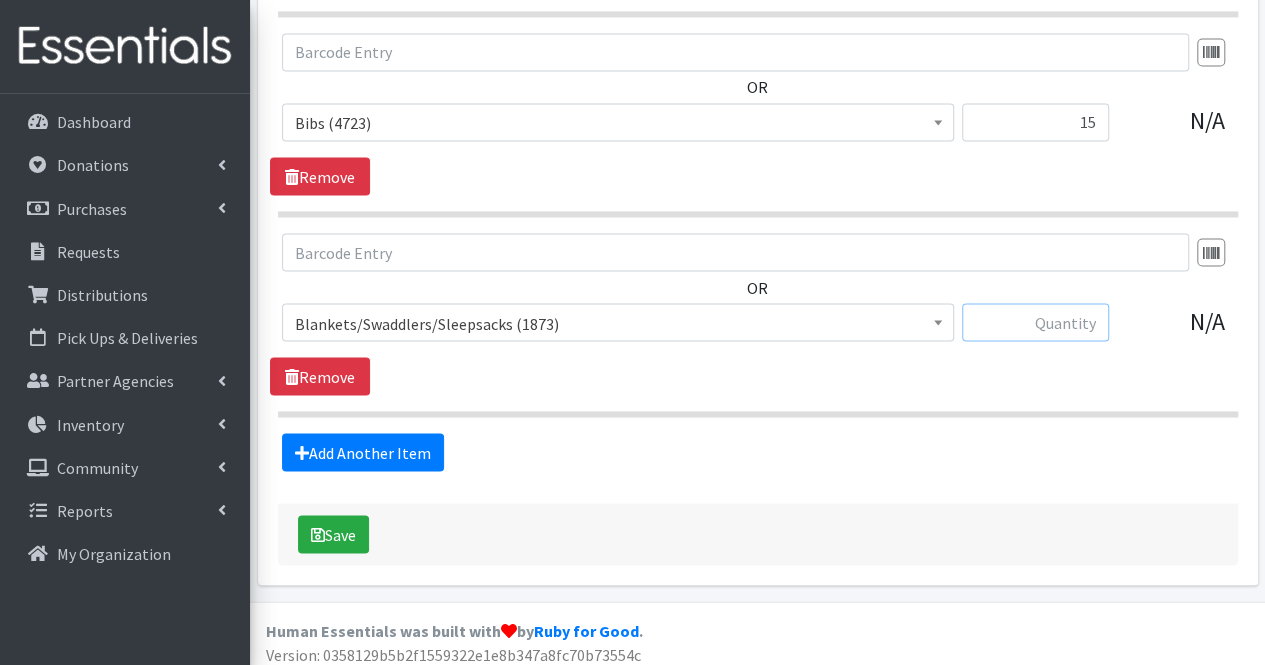 click at bounding box center (1035, 322) 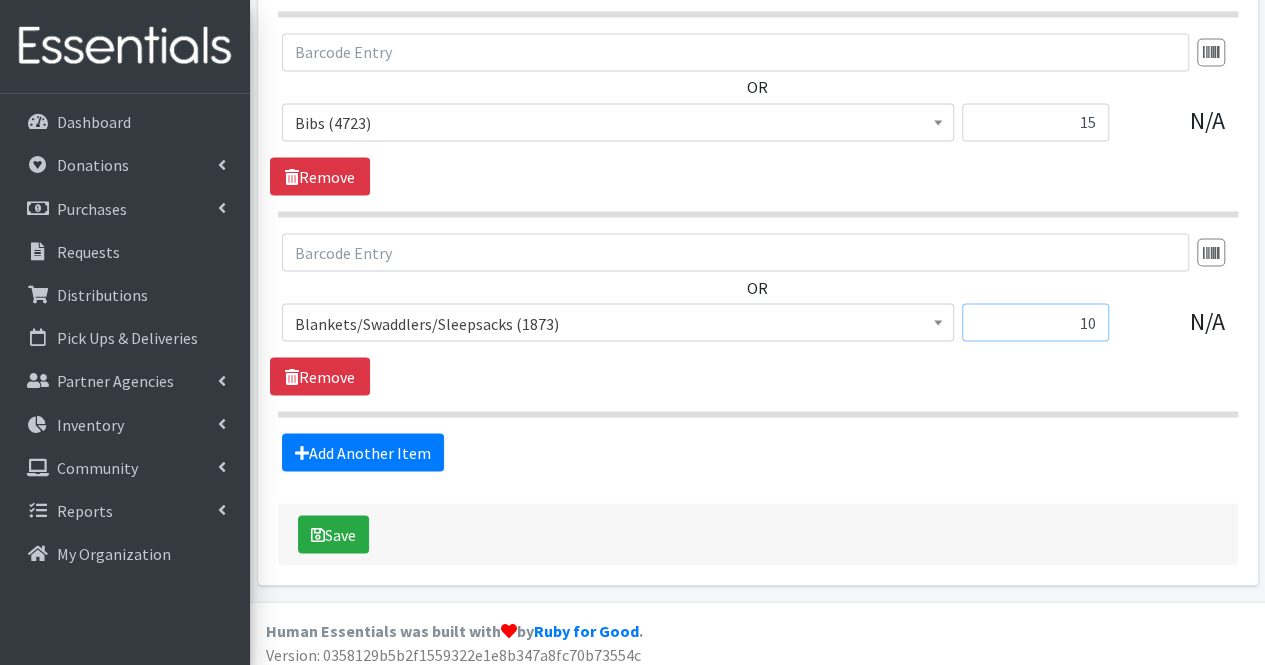 type on "10" 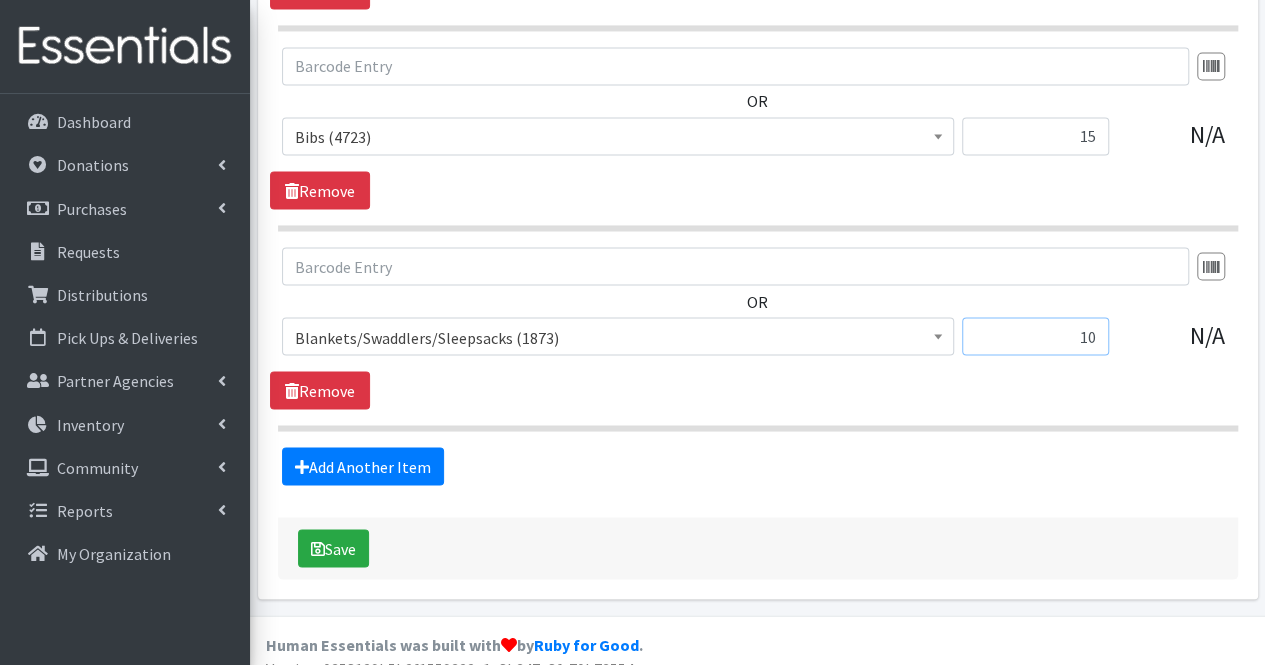 scroll, scrollTop: 1741, scrollLeft: 0, axis: vertical 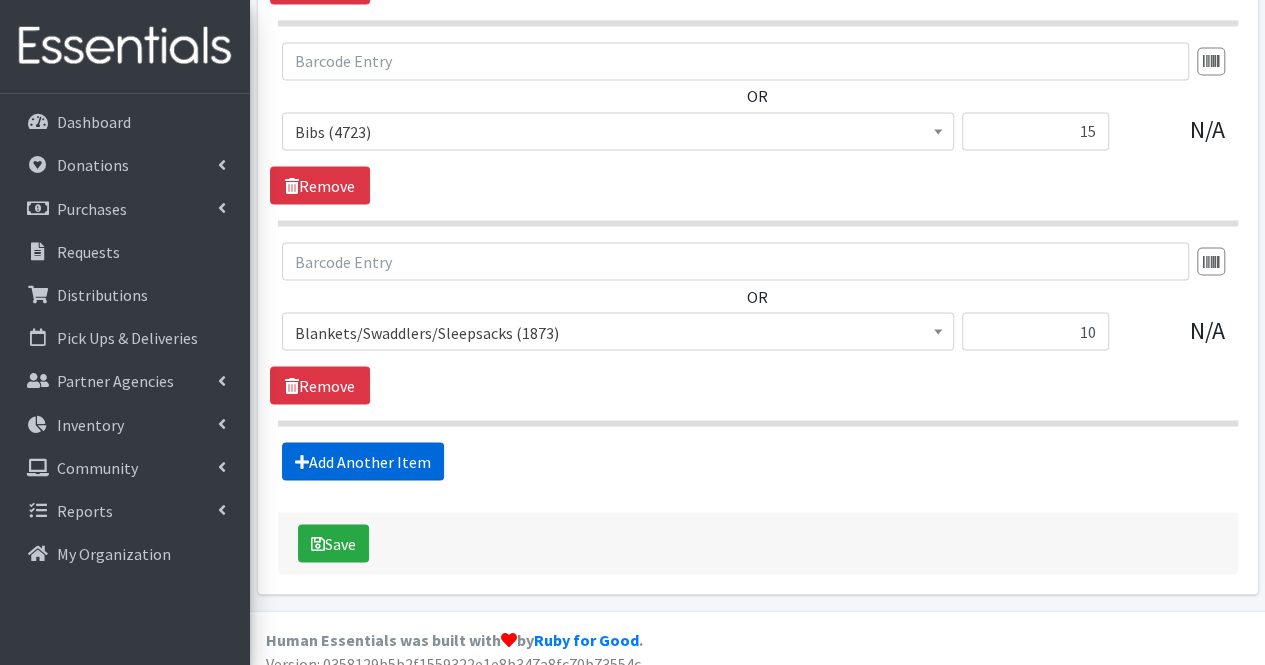 click on "Add Another Item" at bounding box center [363, 461] 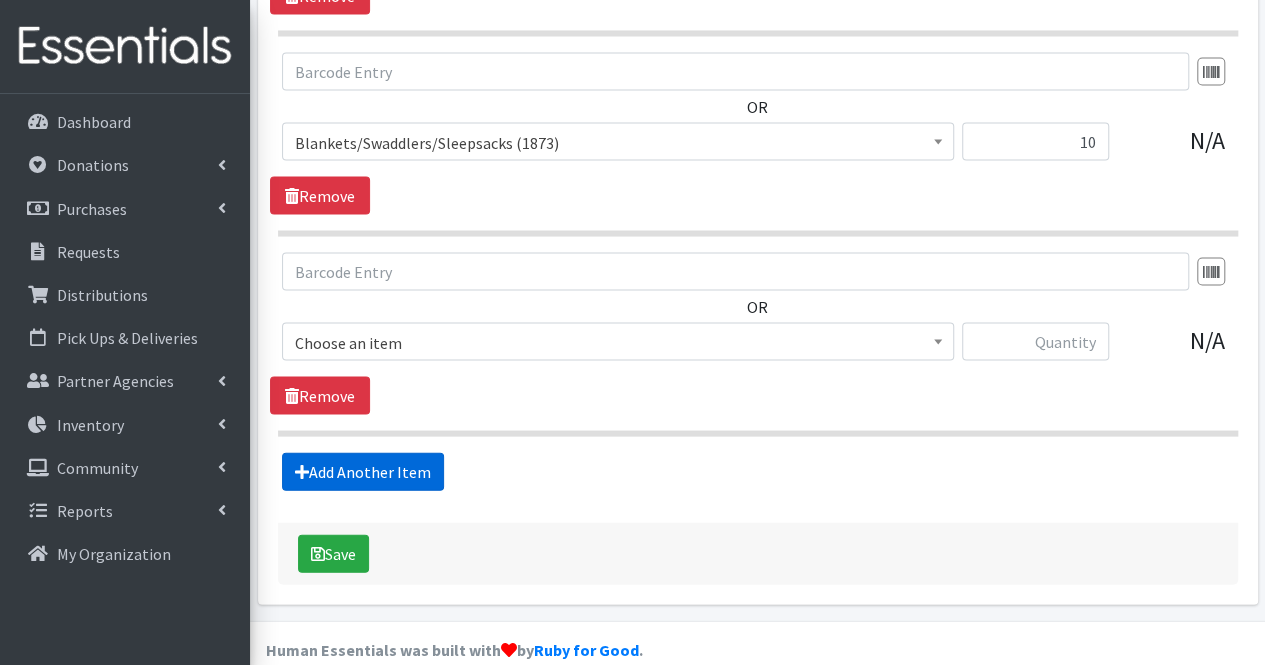 scroll, scrollTop: 1949, scrollLeft: 0, axis: vertical 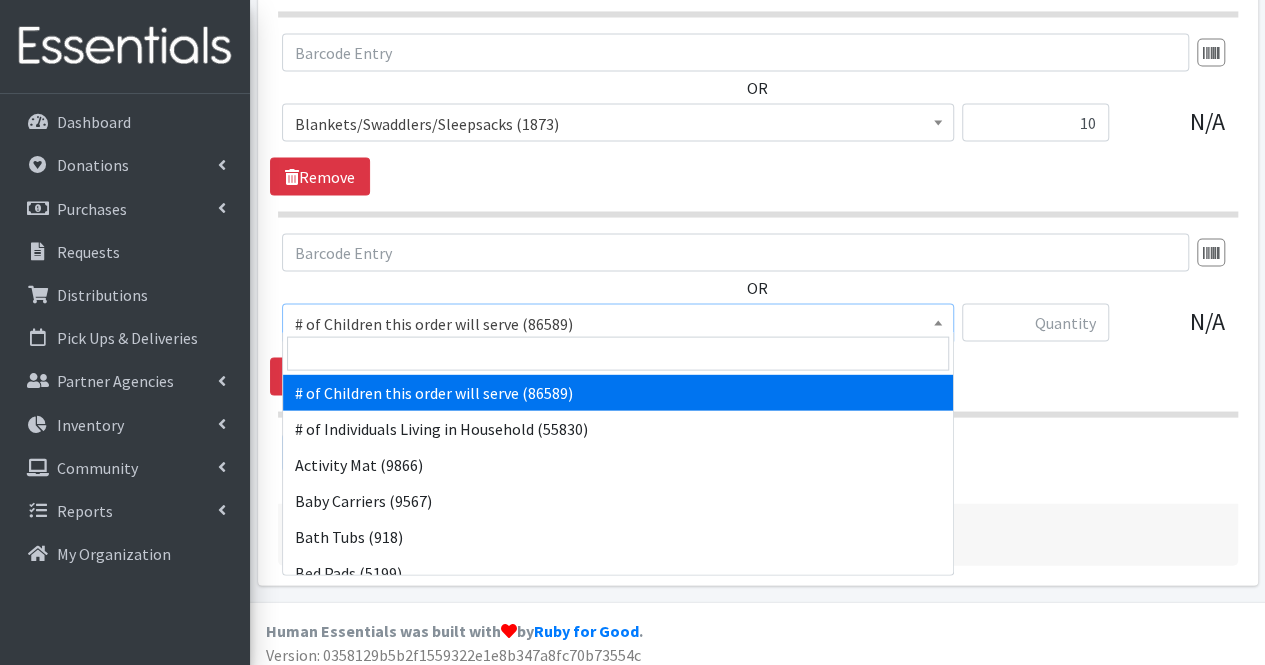 click on "# of Children this order will serve (86589)" at bounding box center [618, 324] 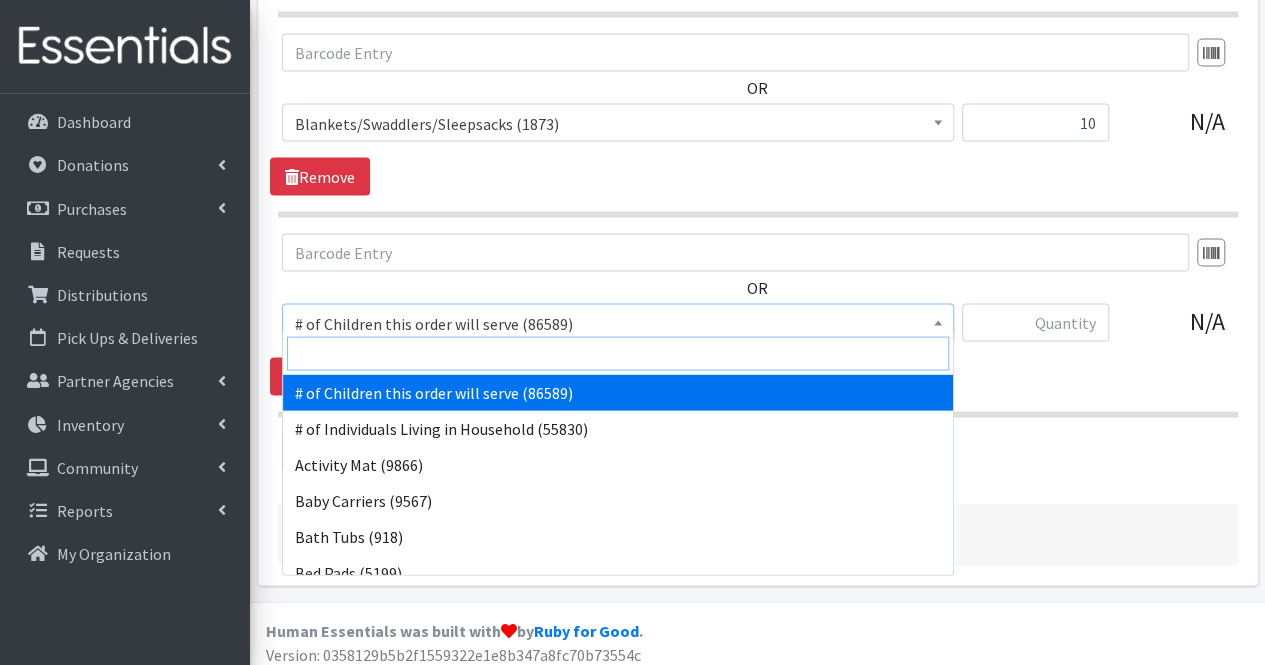 click at bounding box center (618, 354) 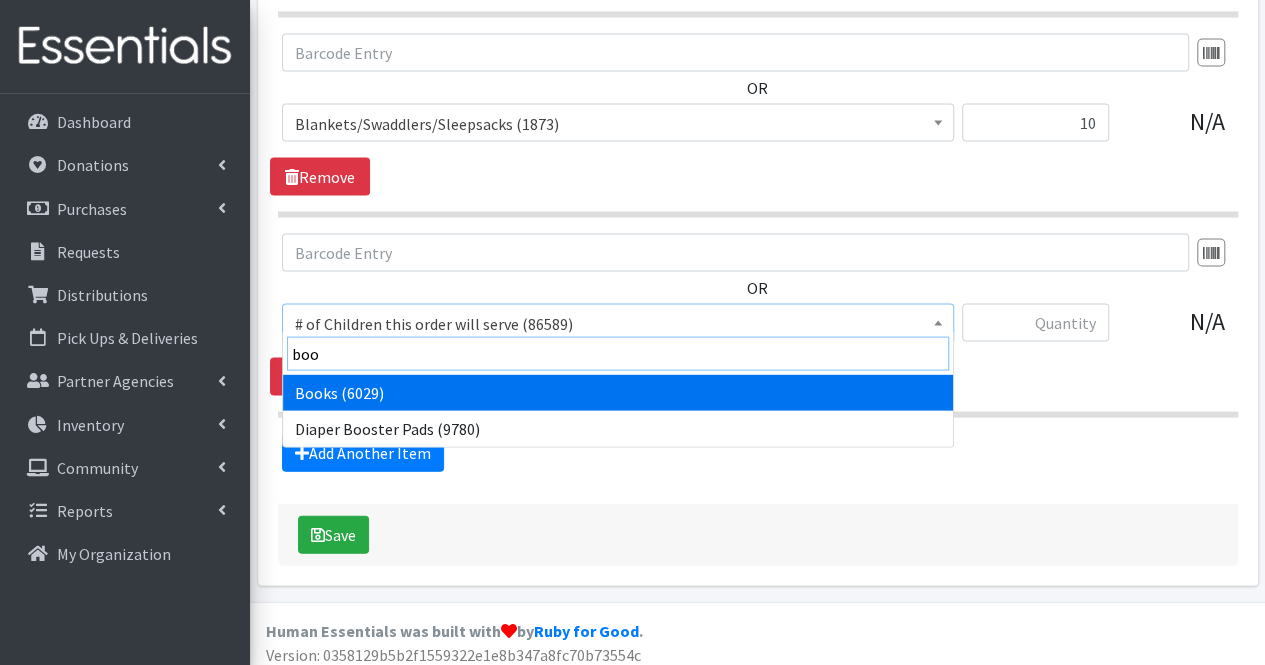 type on "book" 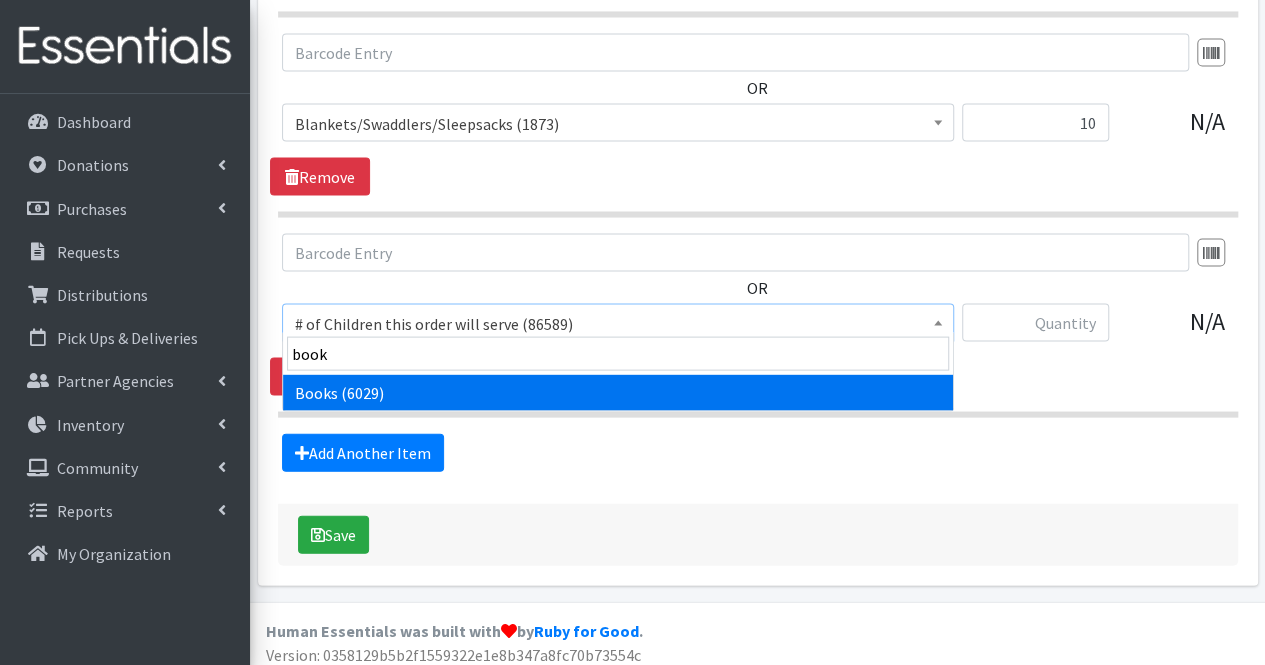 select on "1947" 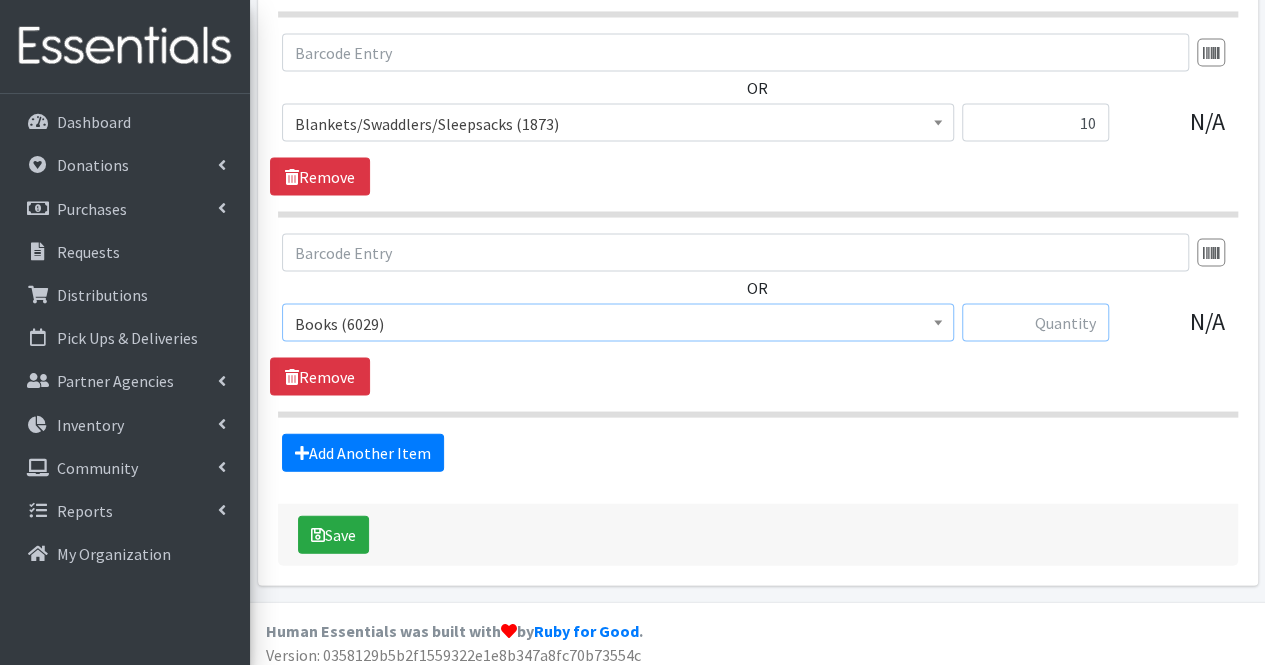 click at bounding box center (1035, 323) 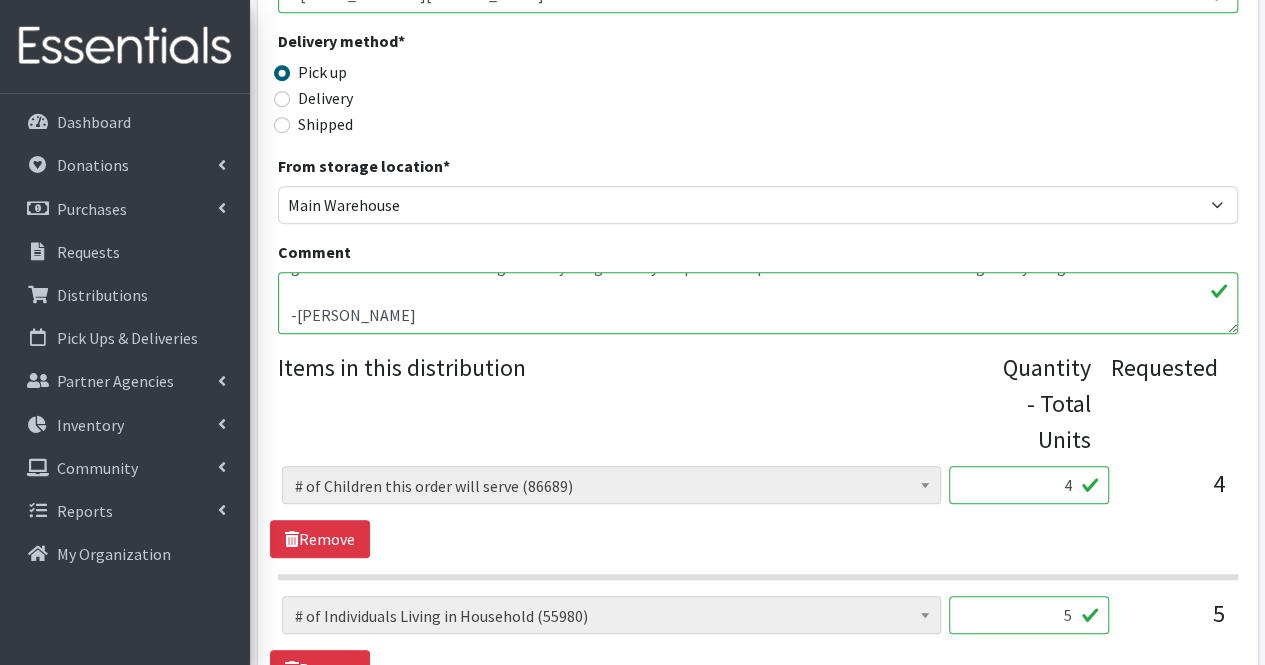 scroll, scrollTop: 538, scrollLeft: 0, axis: vertical 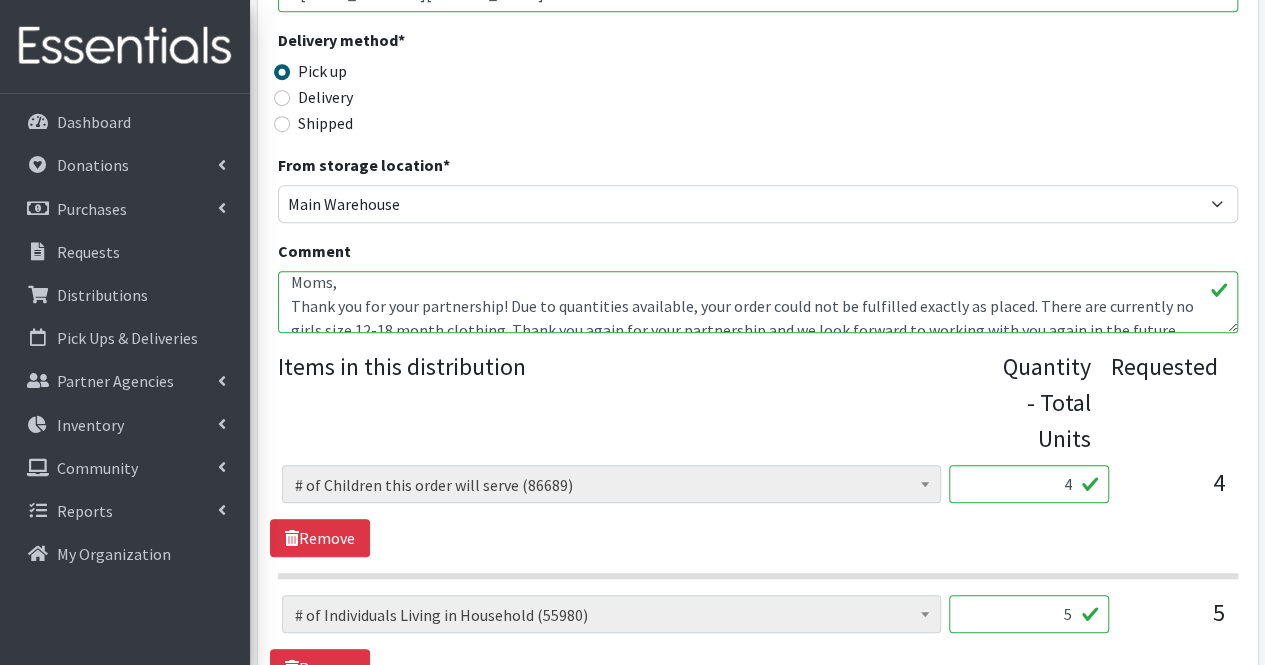 type on "10" 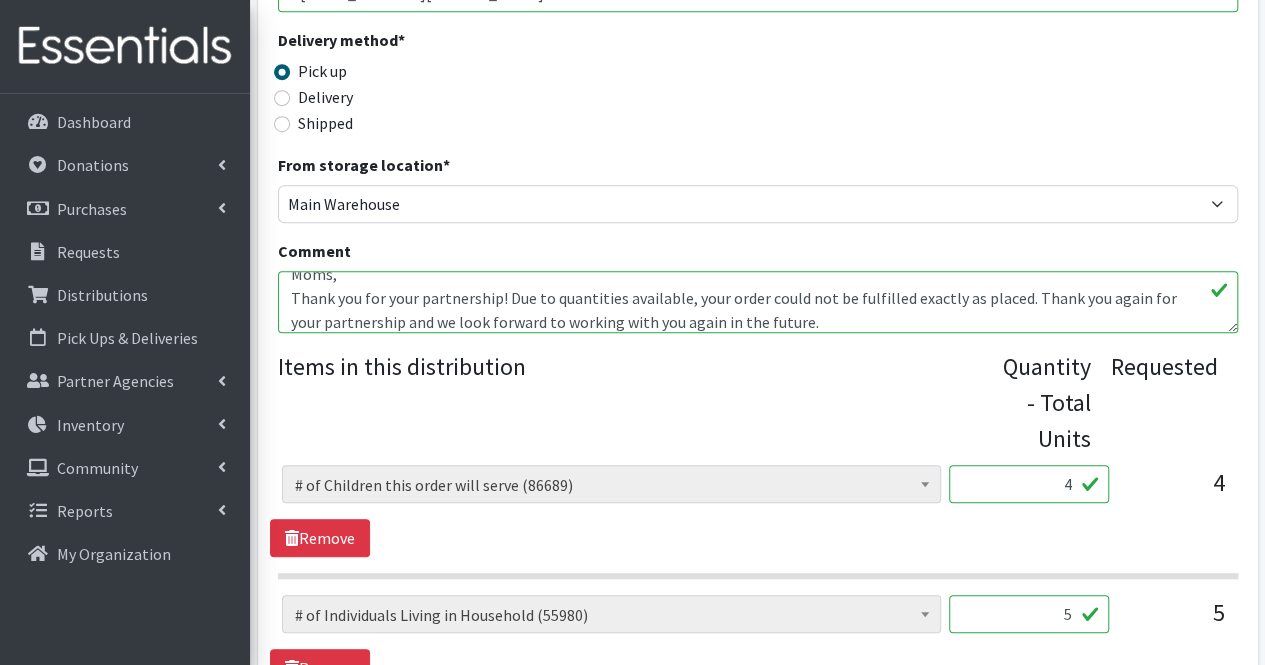scroll, scrollTop: 192, scrollLeft: 0, axis: vertical 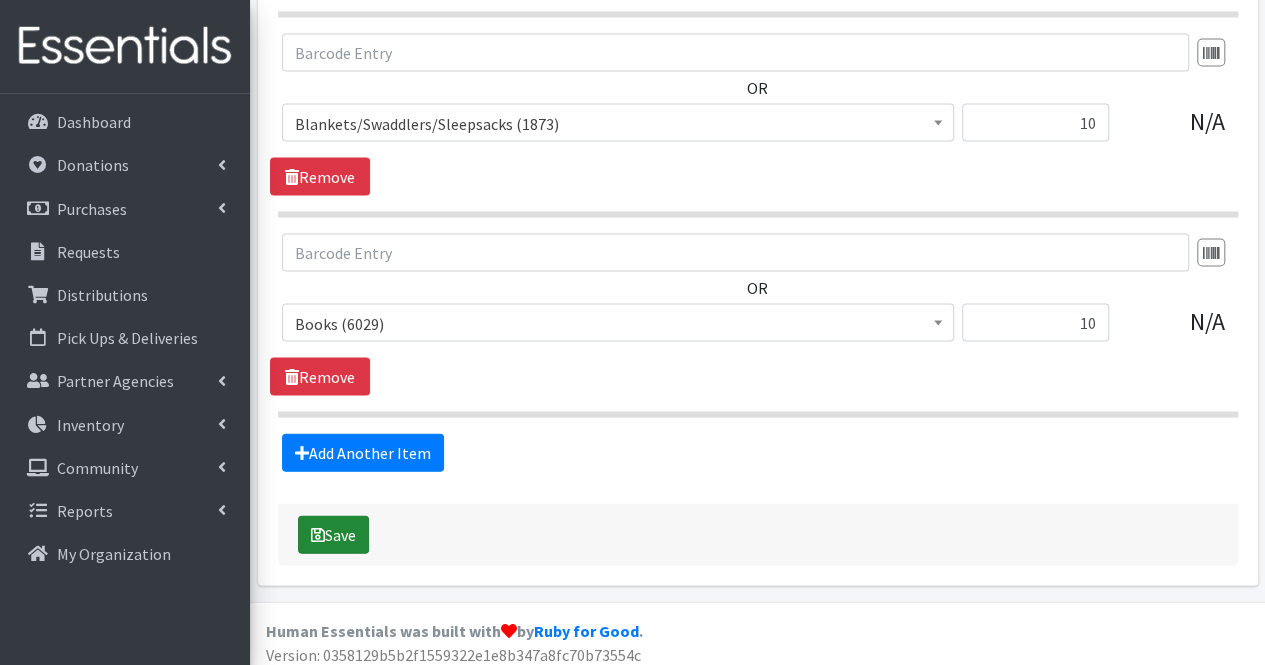 type on "There are 3triples in the home & a toddler.
Updated quantities to reflect number of children served as per partner instructions in email on 7/10/25-NC
Moms,
Thank you for your partnership! Due to quantities available, your order could not be fulfilled exactly as placed. Thank you again for your partnership and we look forward to working with you again in the future.
-Nicole" 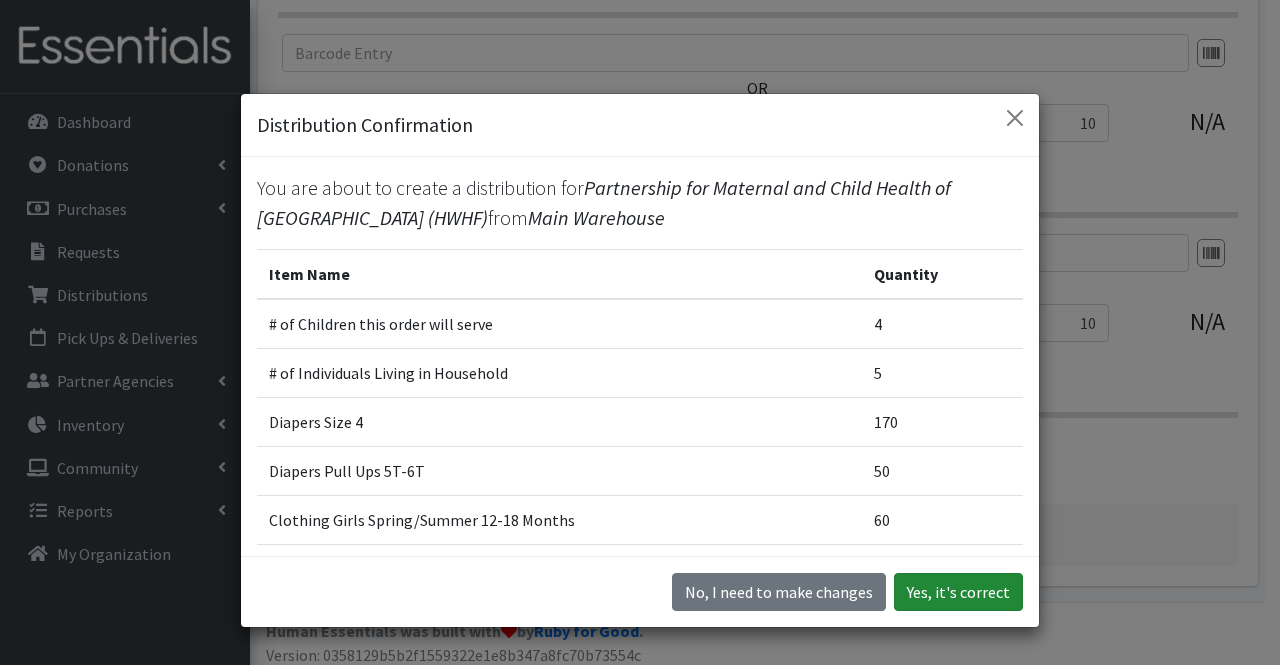 click on "Yes, it's correct" at bounding box center (958, 592) 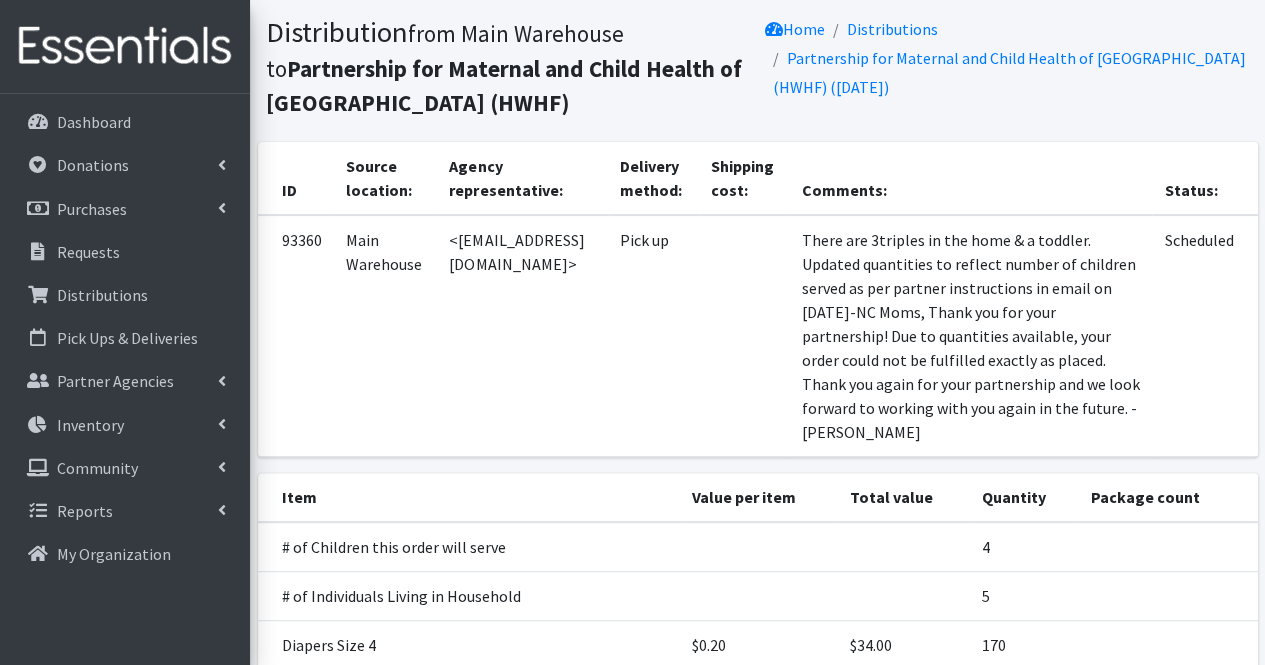 scroll, scrollTop: 0, scrollLeft: 0, axis: both 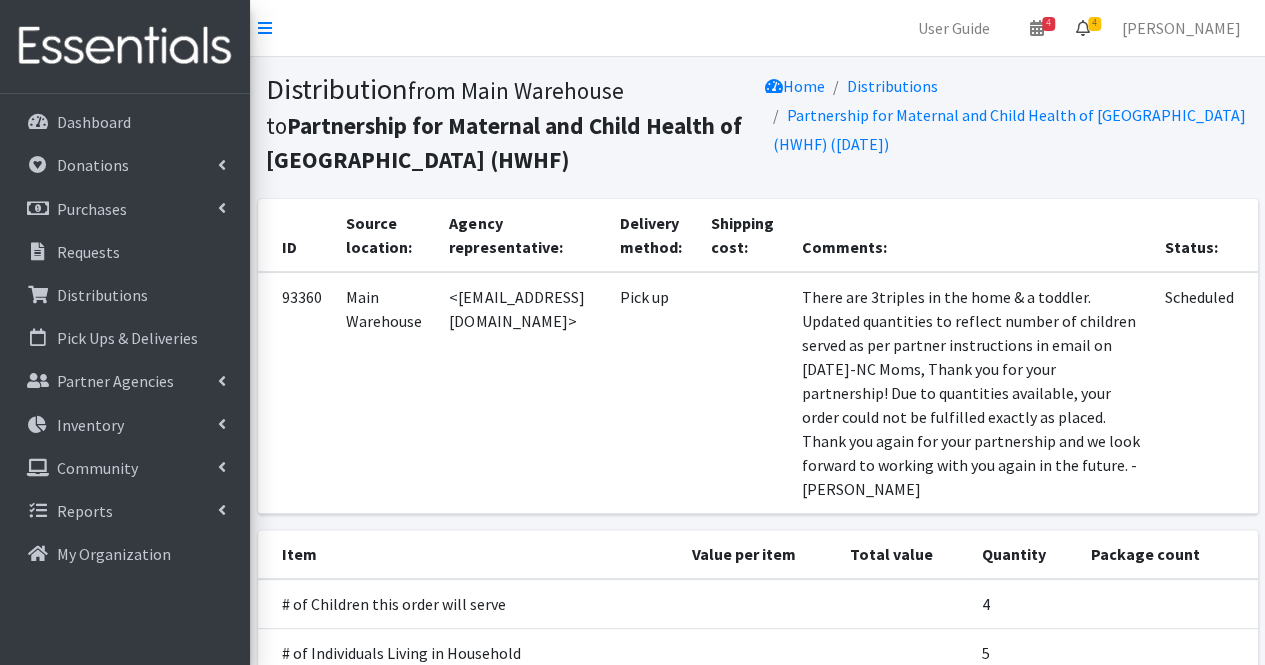 click on "4" at bounding box center (1083, 28) 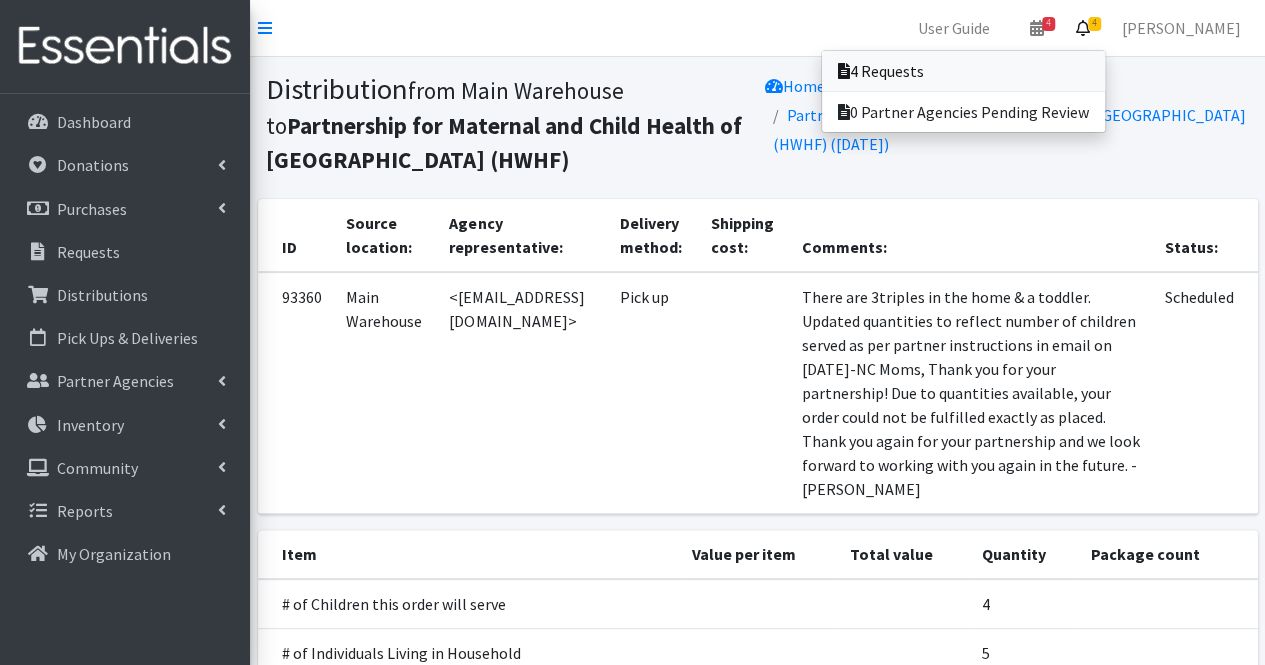 click on "4
Requests" at bounding box center (963, 71) 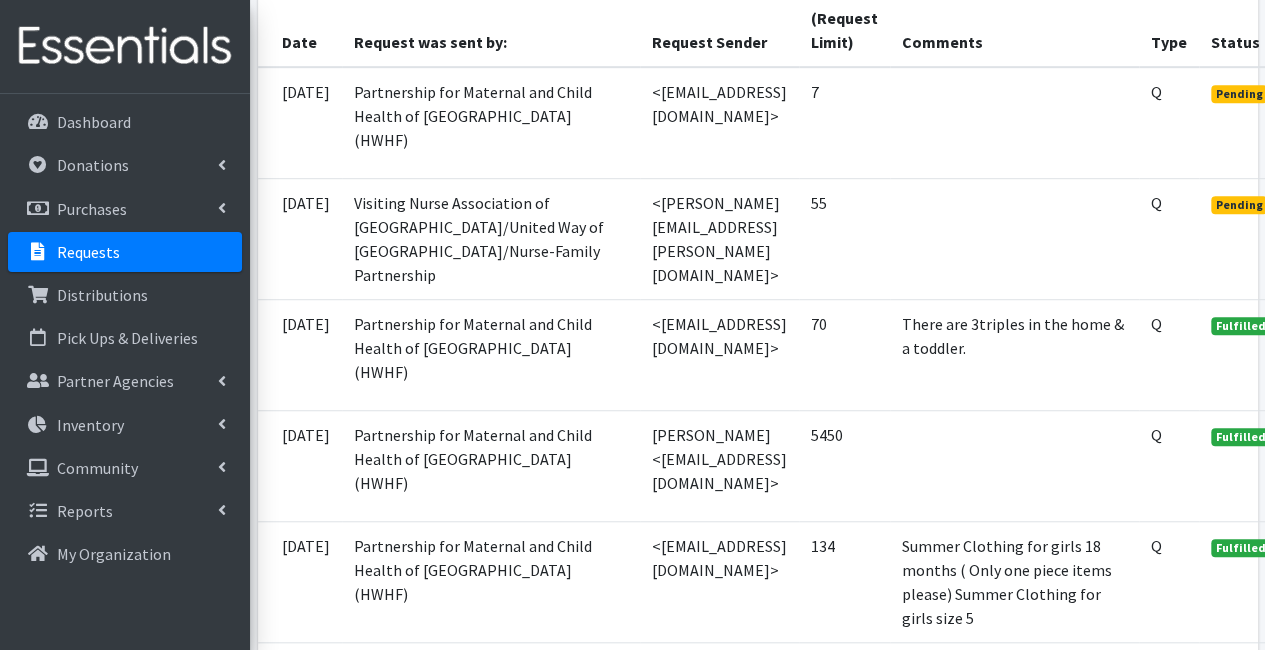 scroll, scrollTop: 566, scrollLeft: 144, axis: both 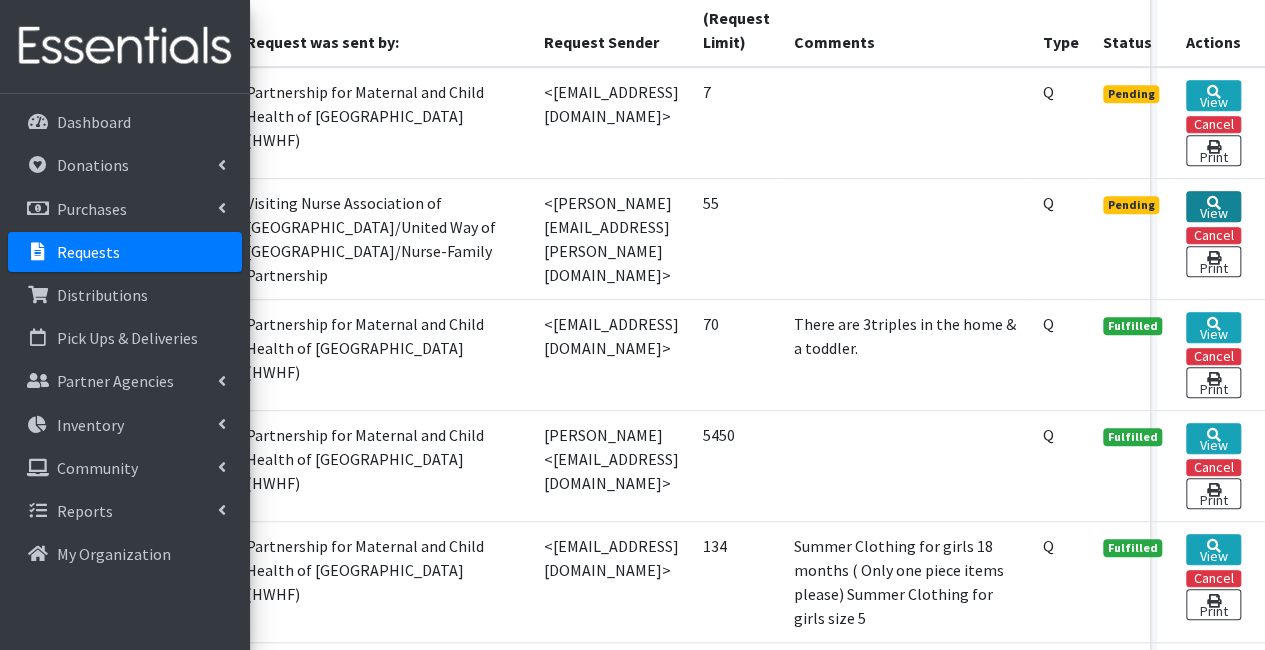 click on "View" at bounding box center (1213, 206) 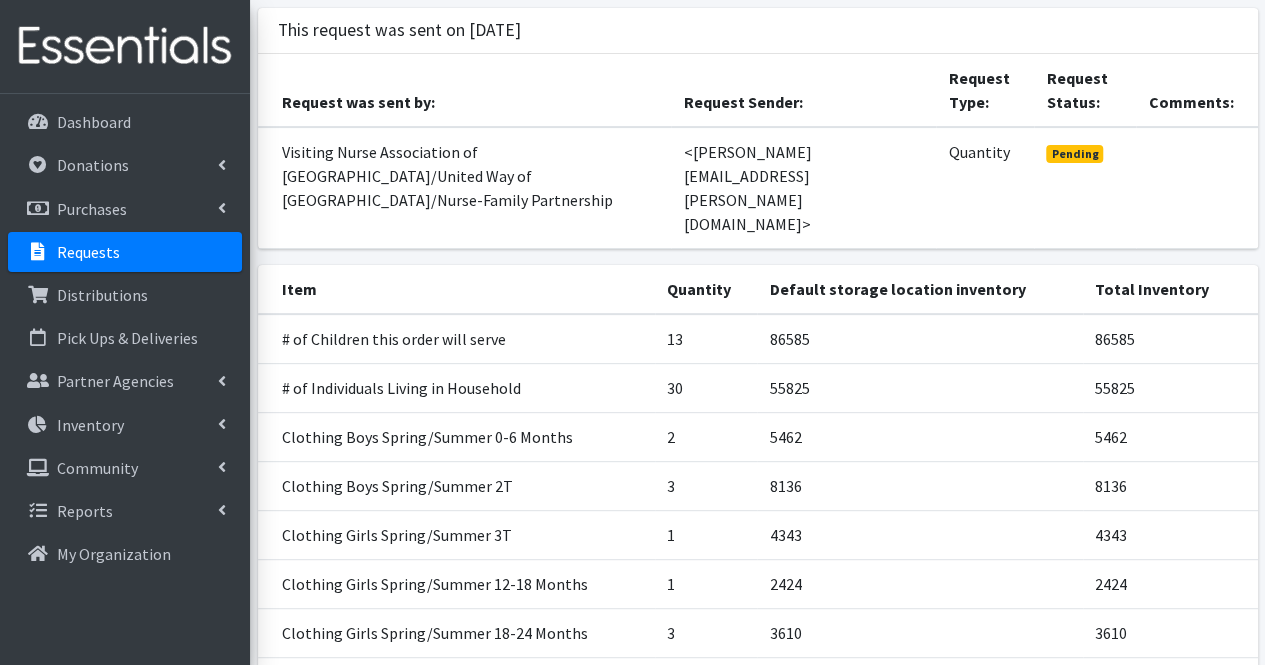 scroll, scrollTop: 430, scrollLeft: 0, axis: vertical 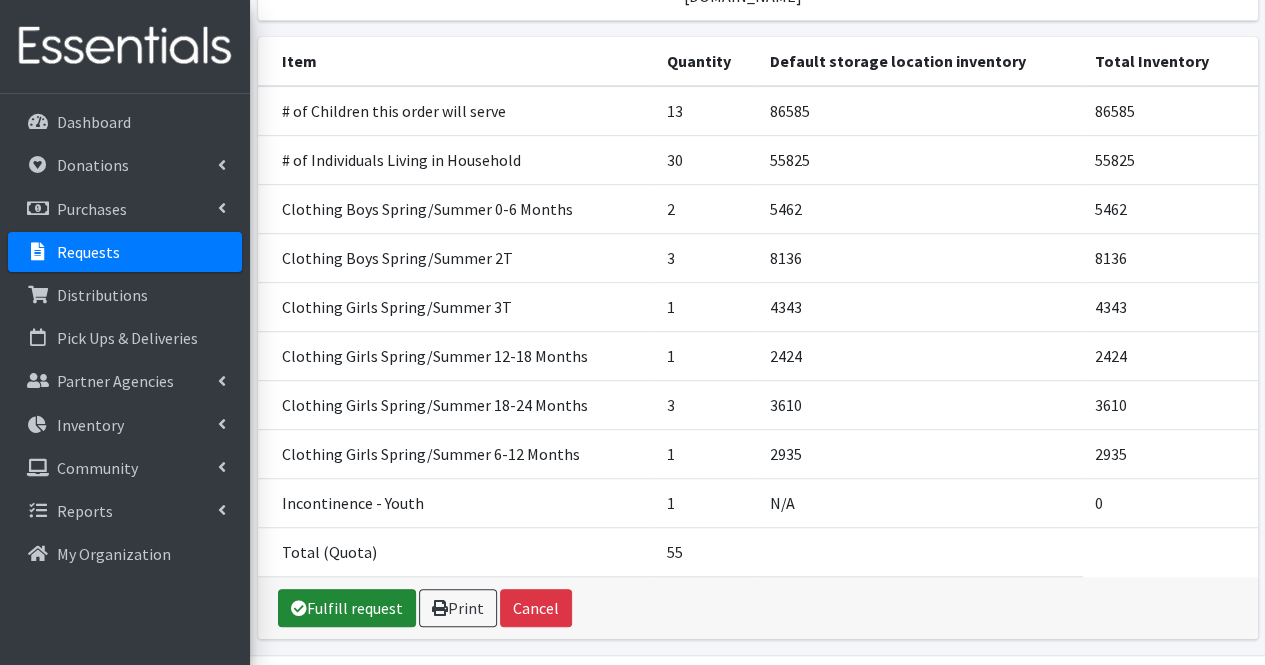 click on "Fulfill request" at bounding box center [347, 608] 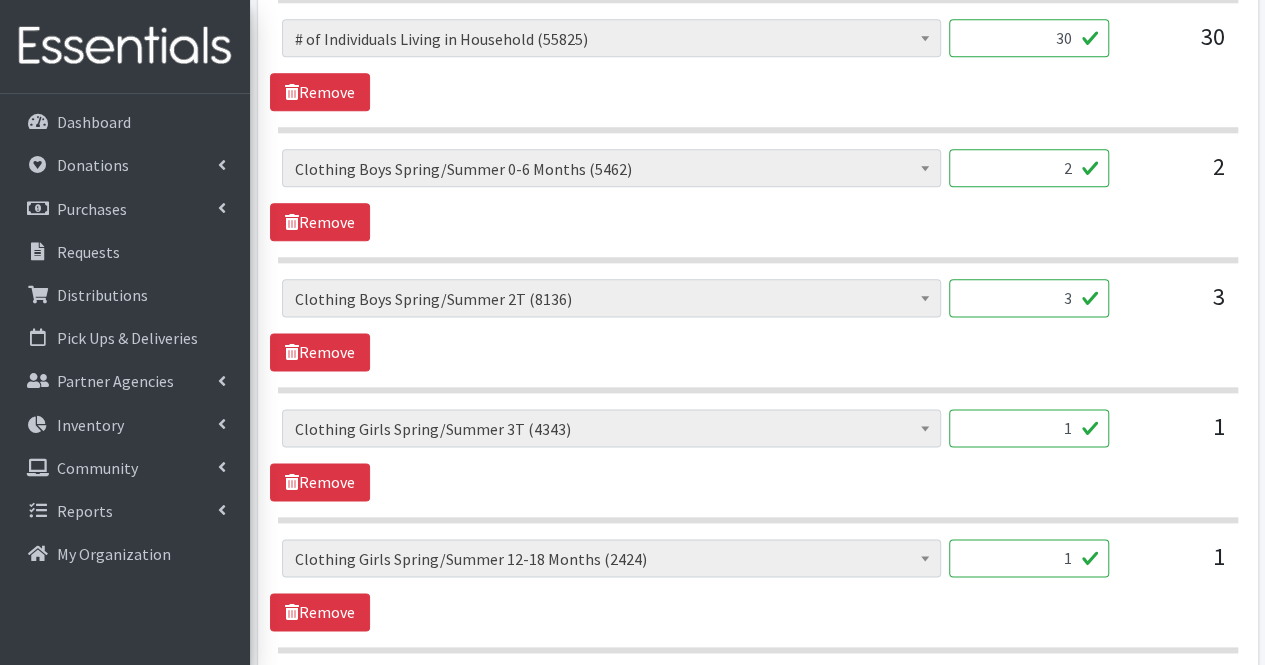 scroll, scrollTop: 1115, scrollLeft: 0, axis: vertical 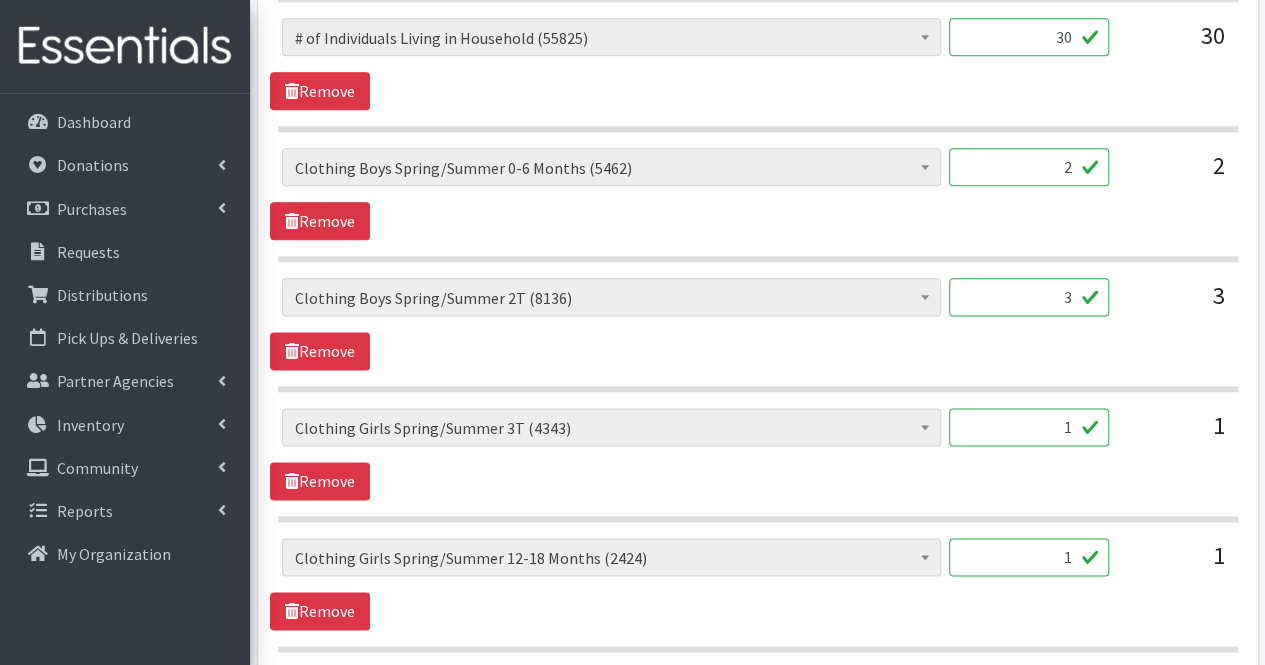click on "2" at bounding box center [1029, 167] 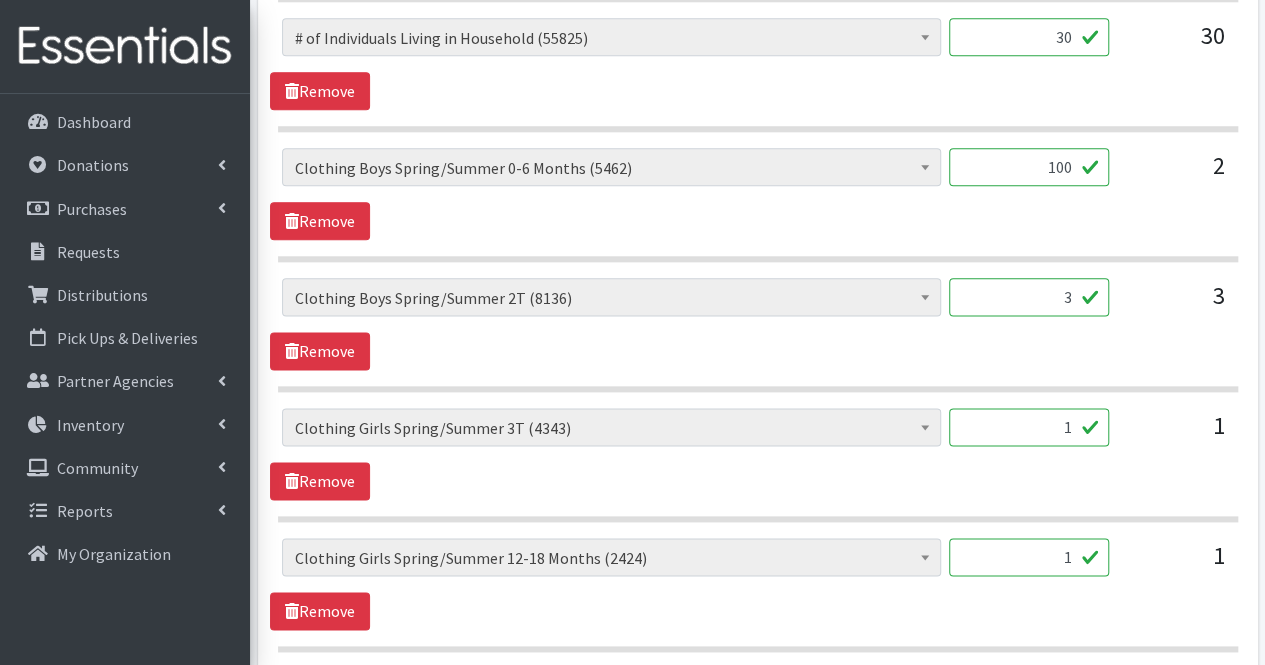 type on "100" 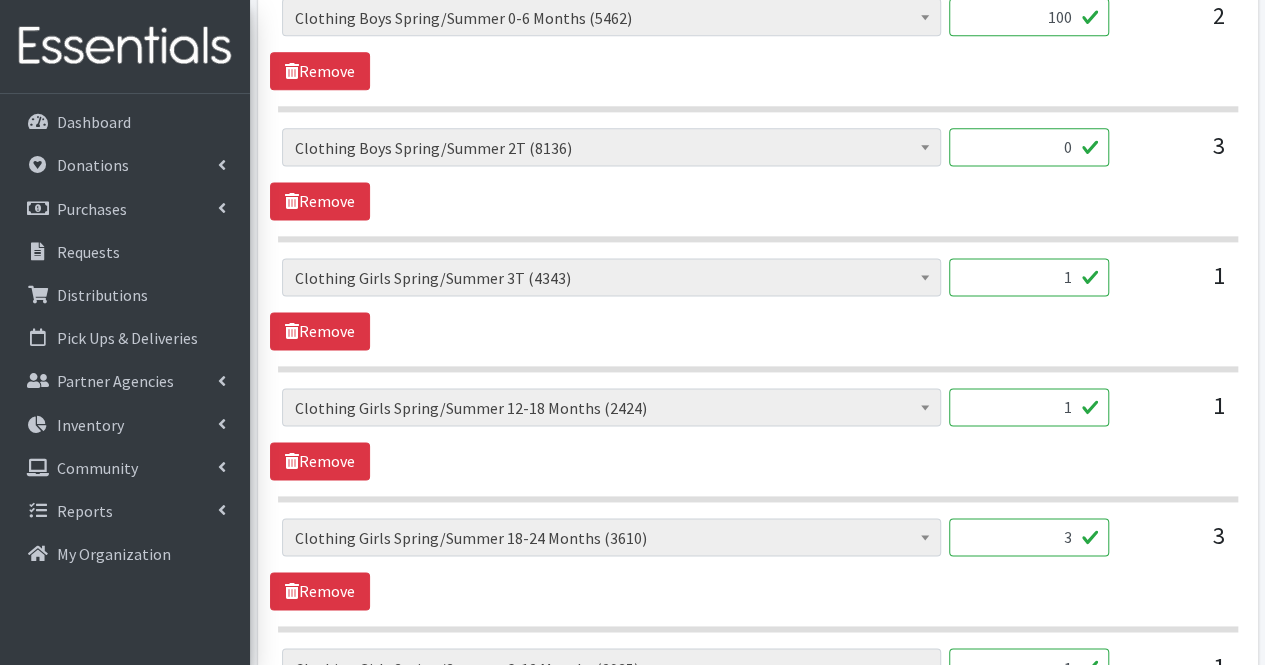 scroll, scrollTop: 1270, scrollLeft: 0, axis: vertical 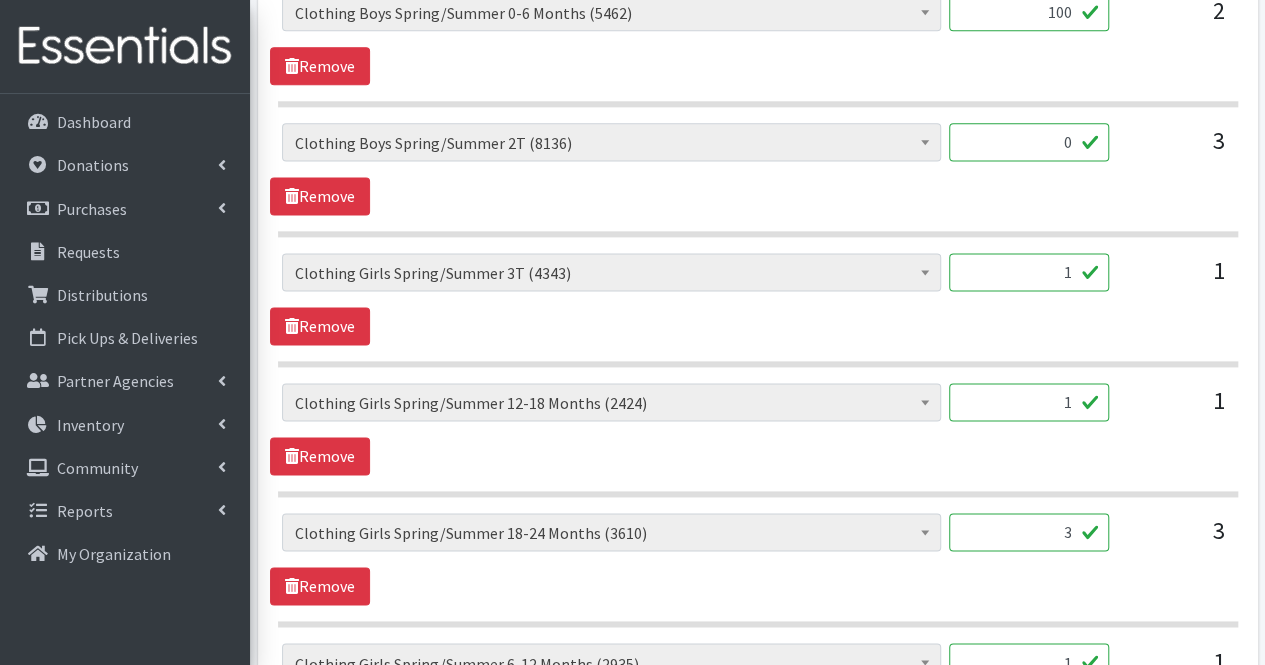 type on "0" 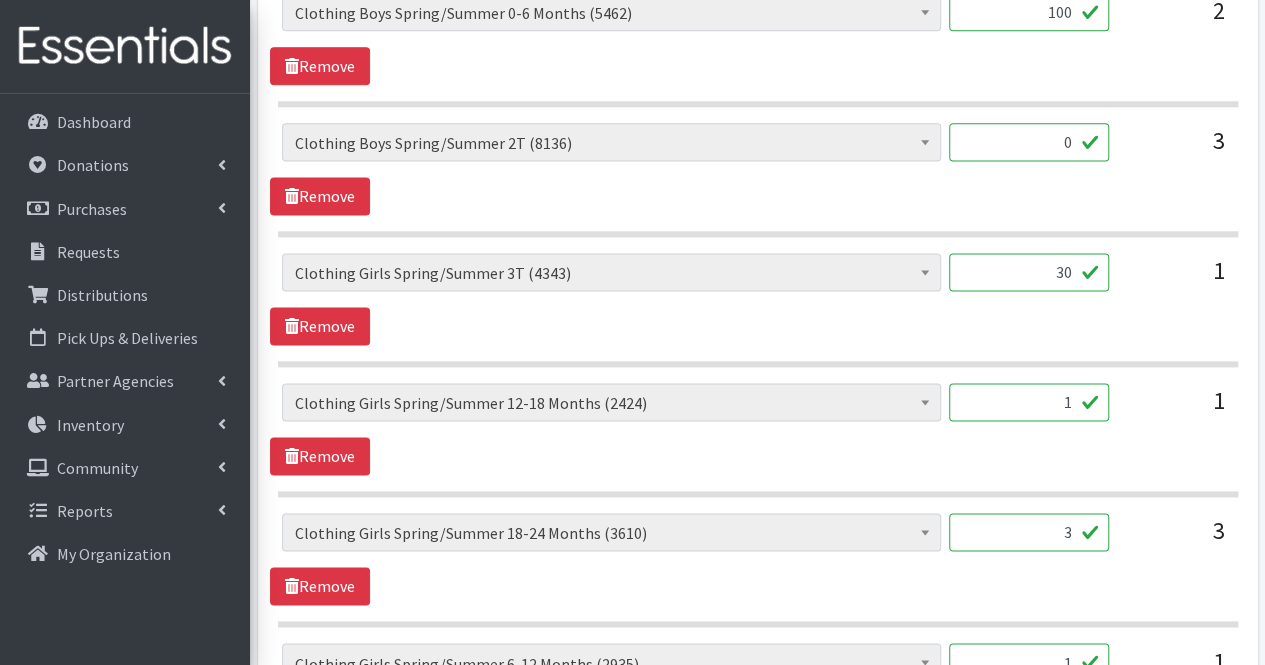 type on "30" 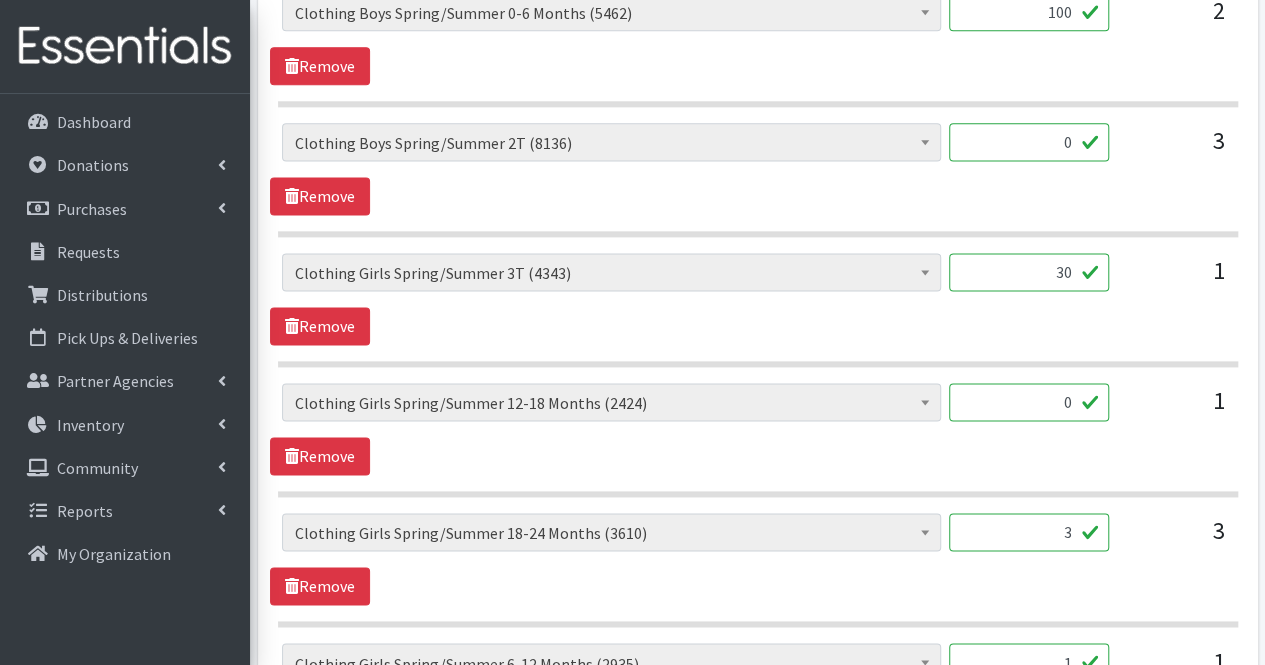 type on "0" 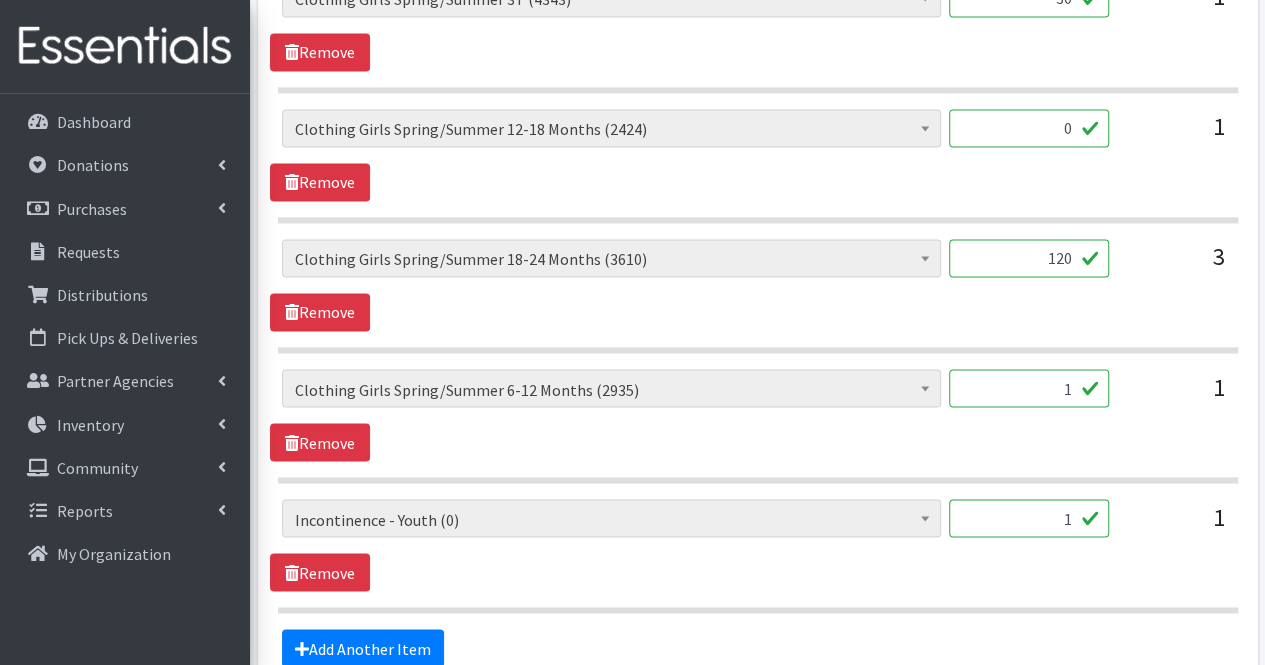 scroll, scrollTop: 1549, scrollLeft: 0, axis: vertical 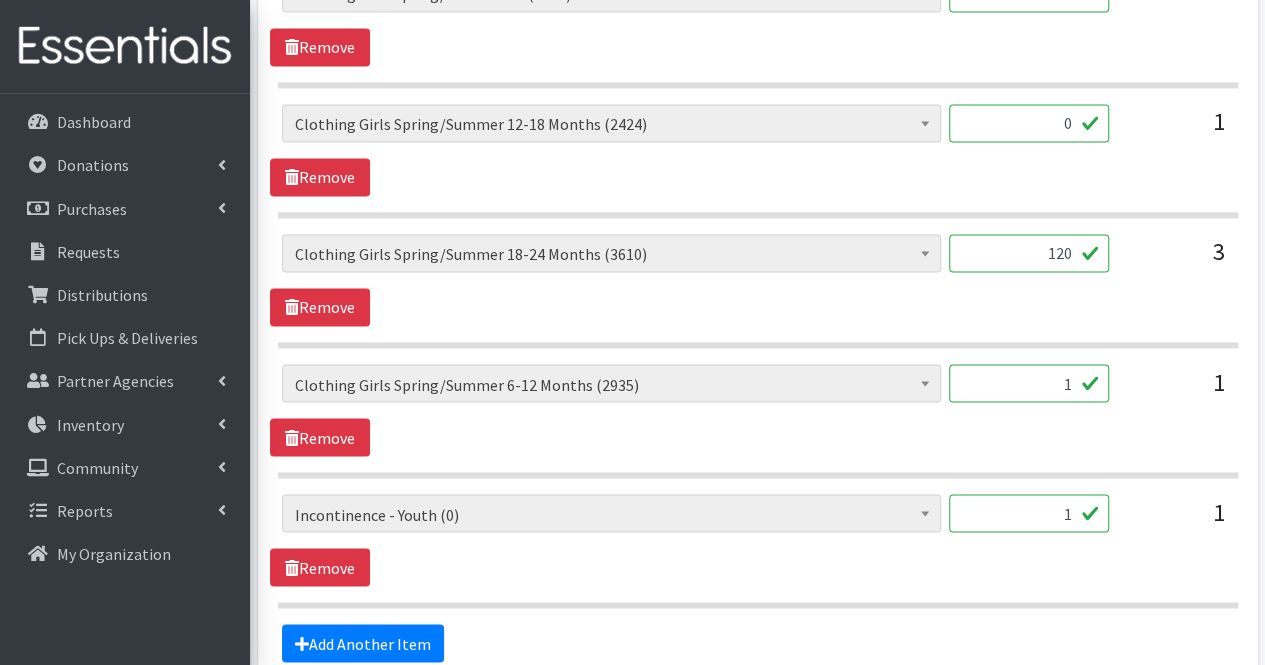 type on "120" 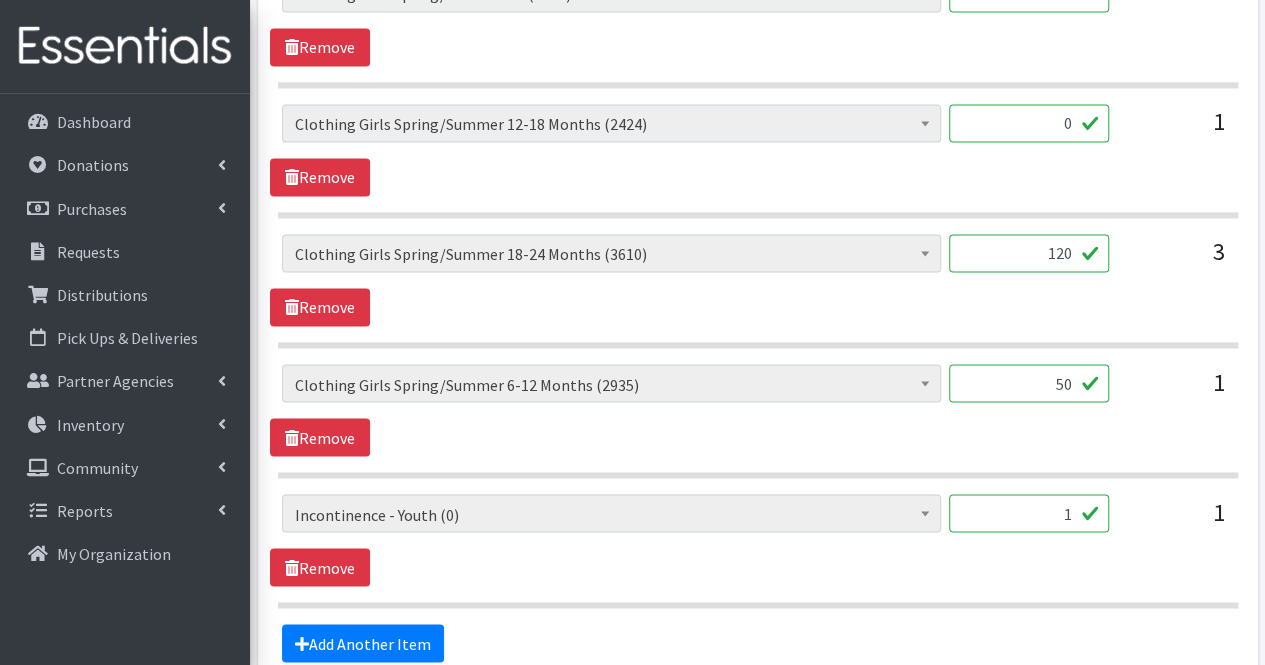 type on "50" 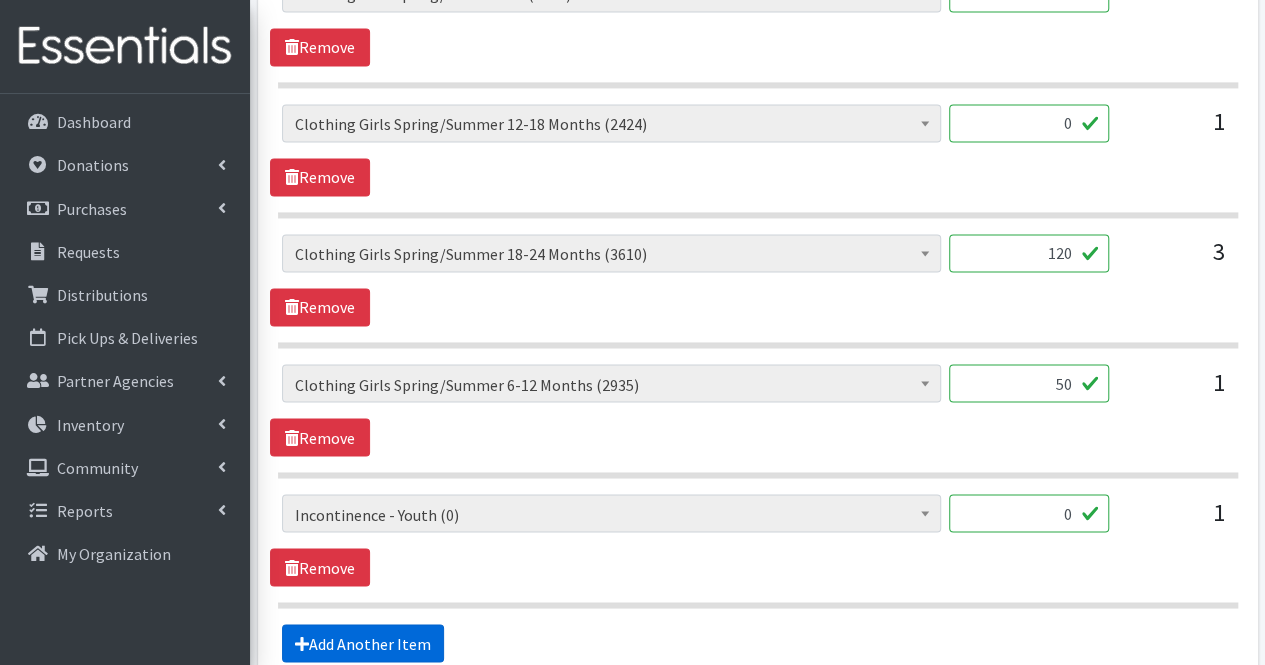 type on "0" 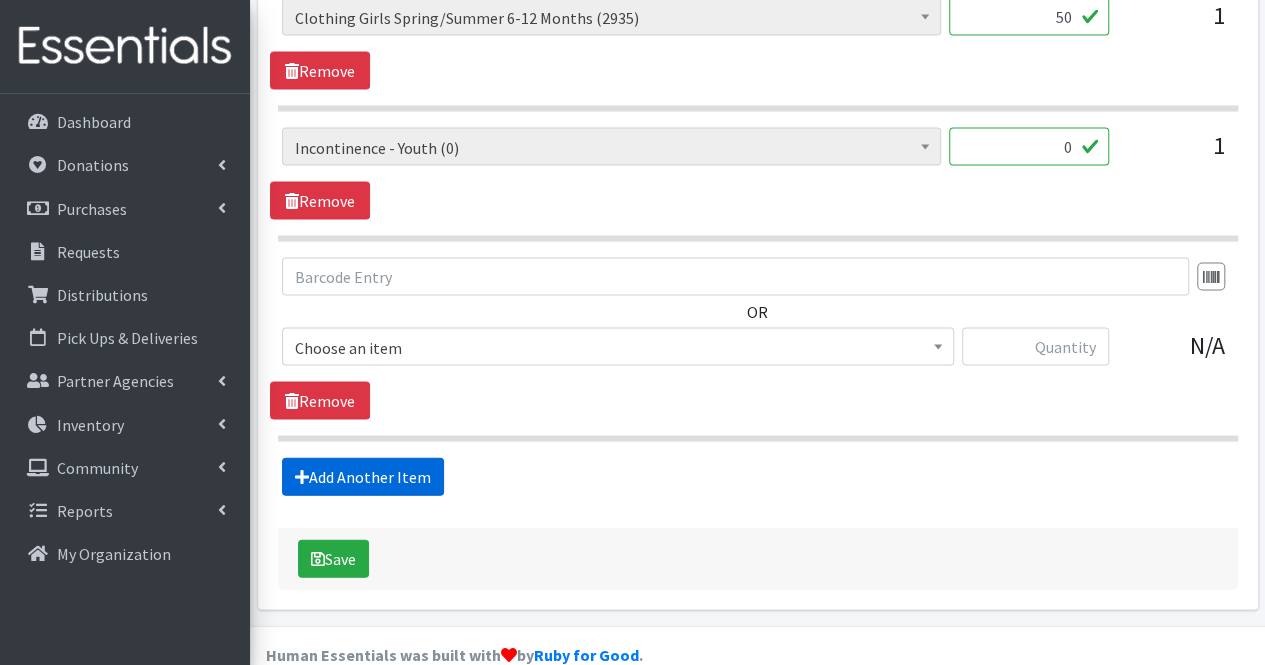 scroll, scrollTop: 1938, scrollLeft: 0, axis: vertical 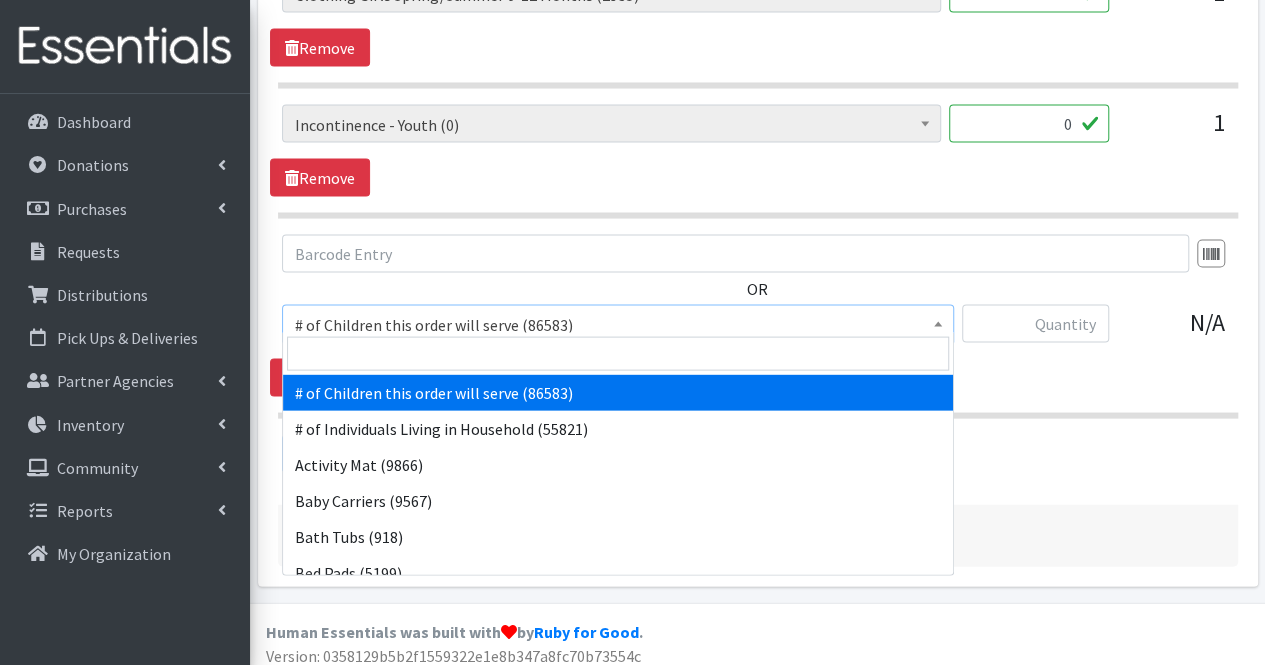click on "# of Children this order will serve (86583)" at bounding box center [618, 325] 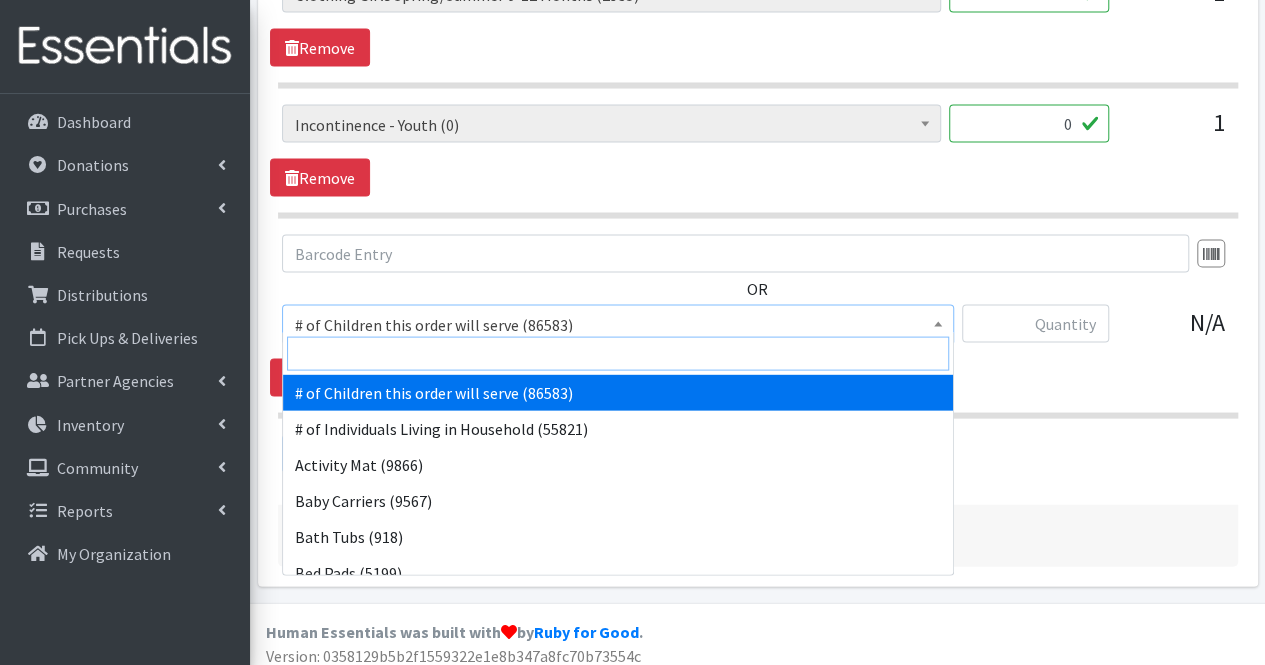 click at bounding box center [618, 354] 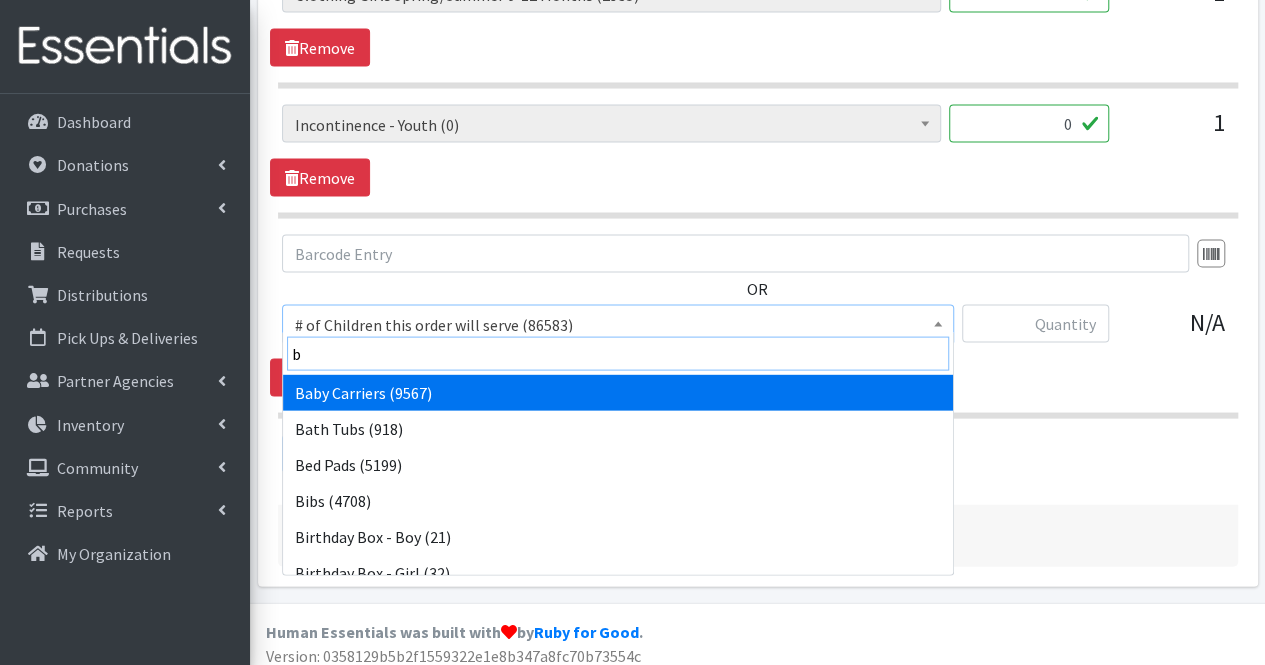 type on "bl" 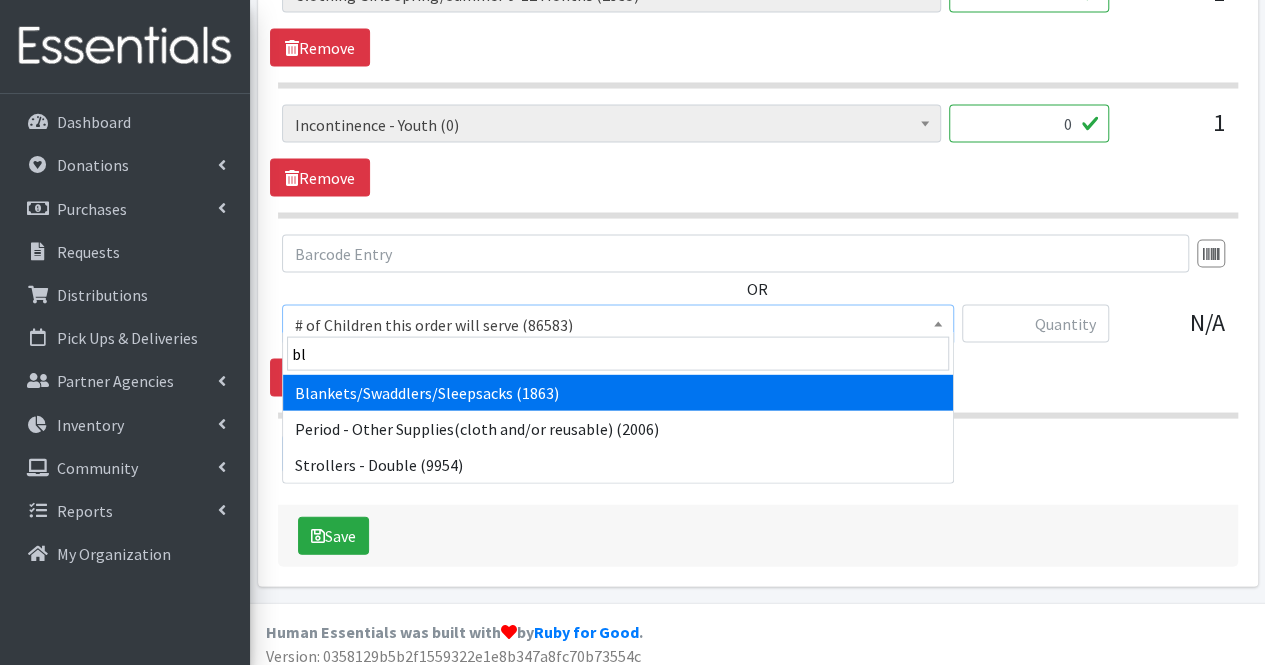 select on "1933" 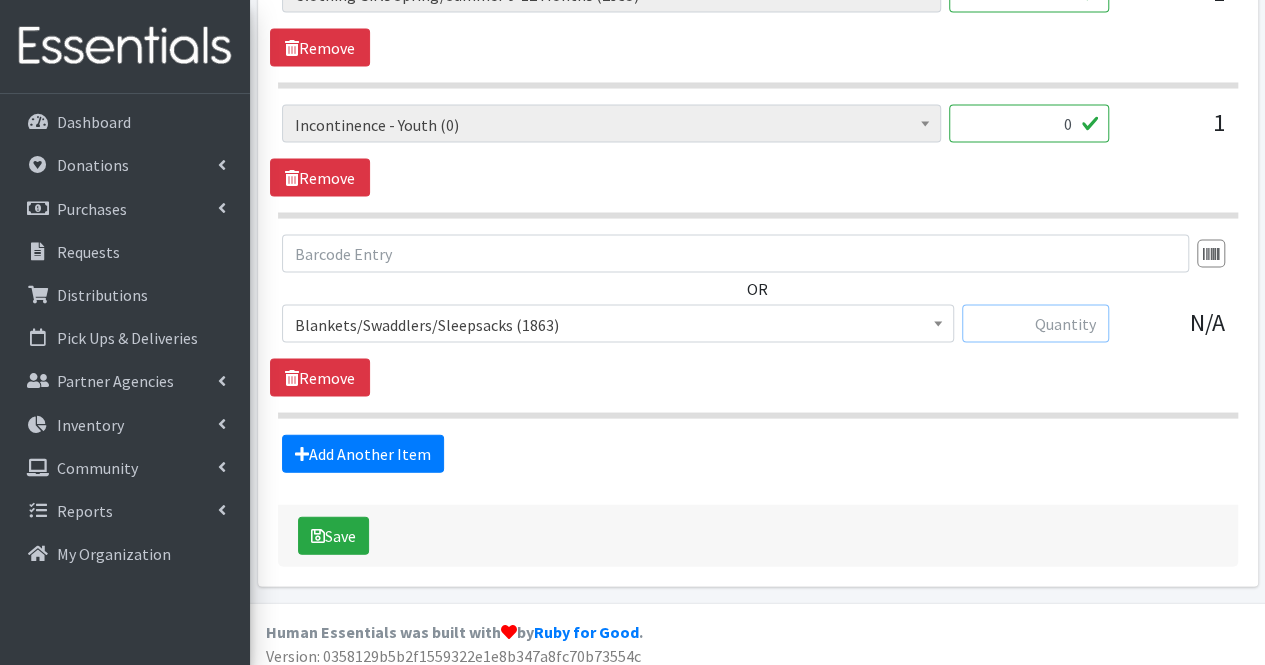 click at bounding box center [1035, 324] 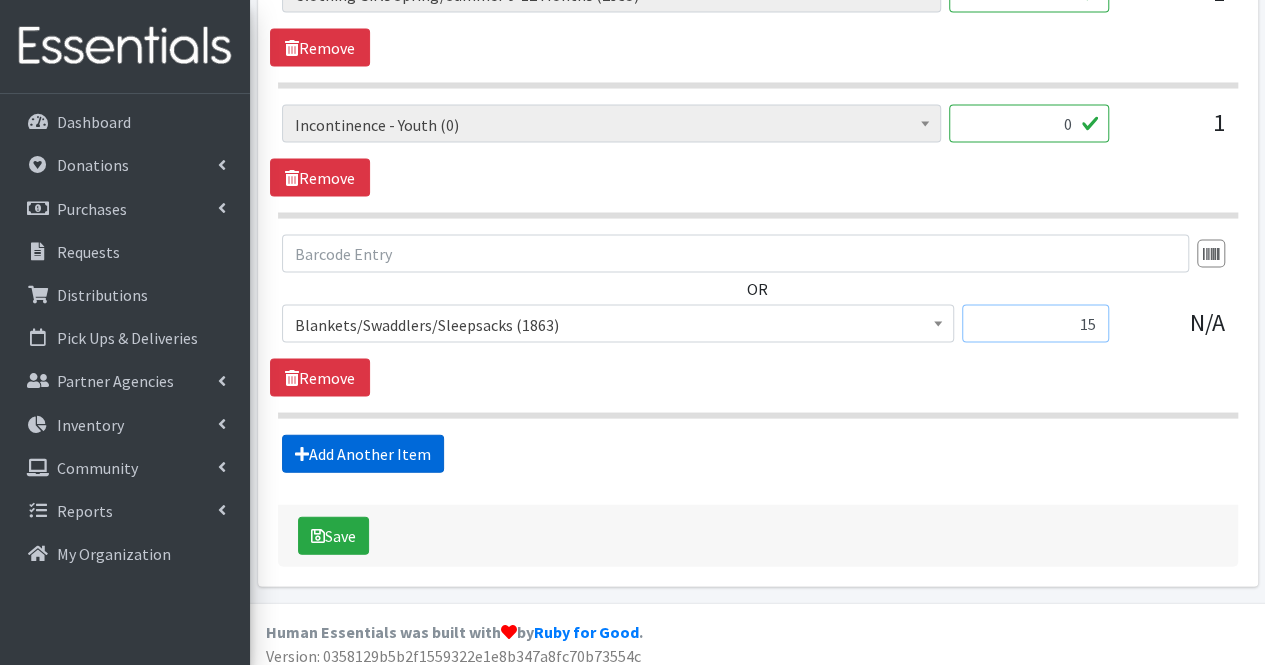 type on "15" 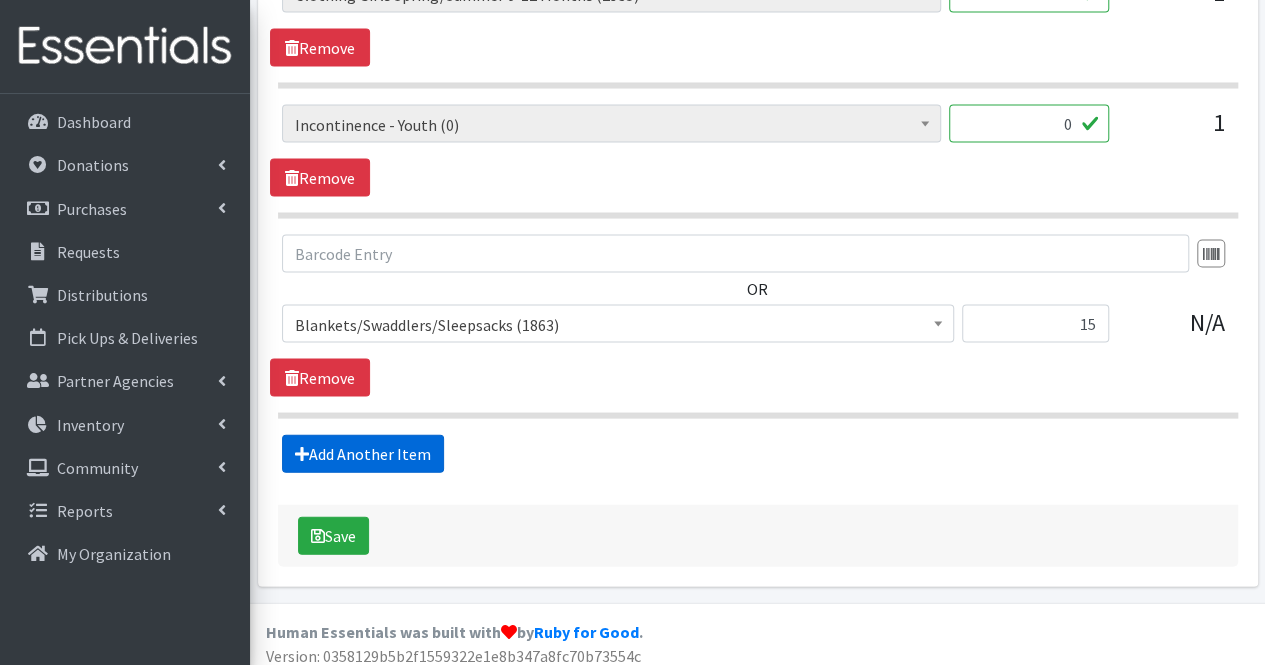 click on "Add Another Item" at bounding box center [363, 454] 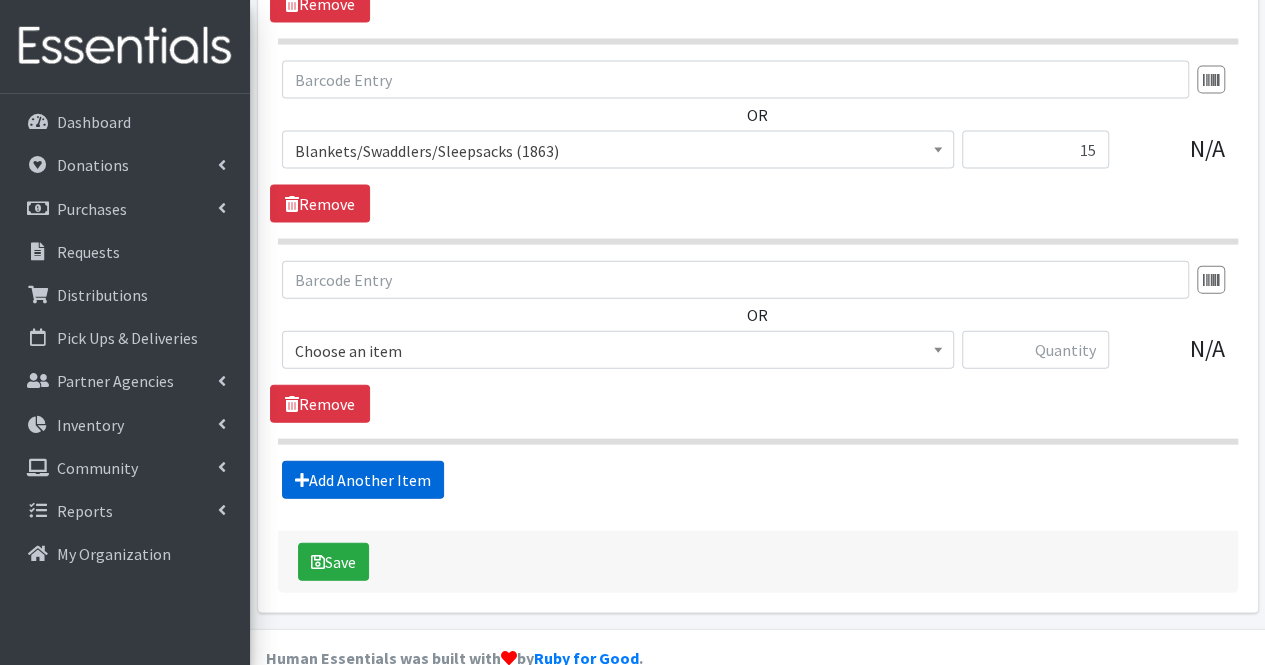 scroll, scrollTop: 2137, scrollLeft: 0, axis: vertical 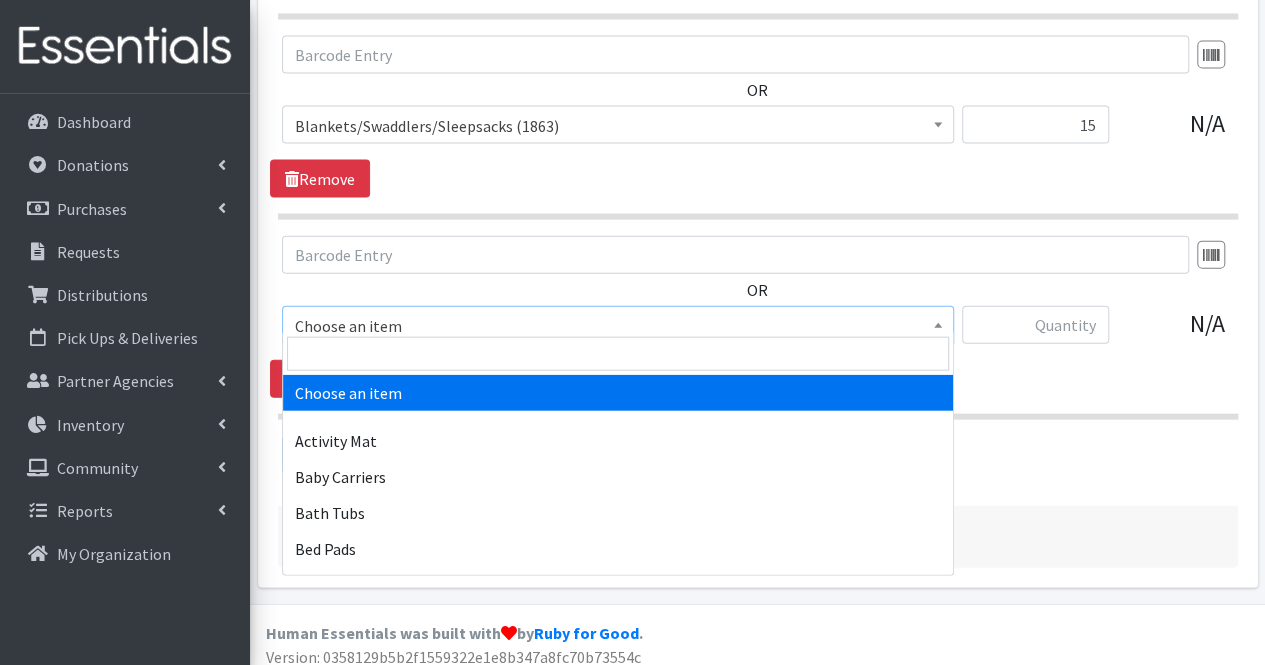 click on "Choose an item" at bounding box center [618, 326] 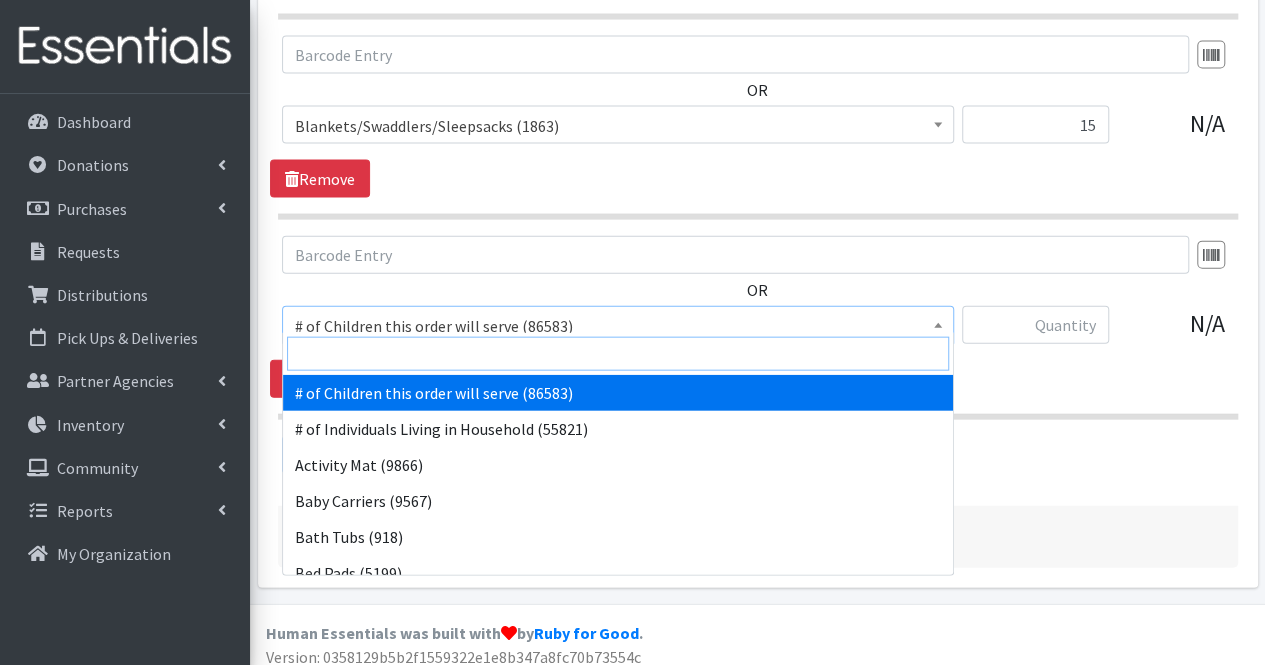 click at bounding box center (618, 354) 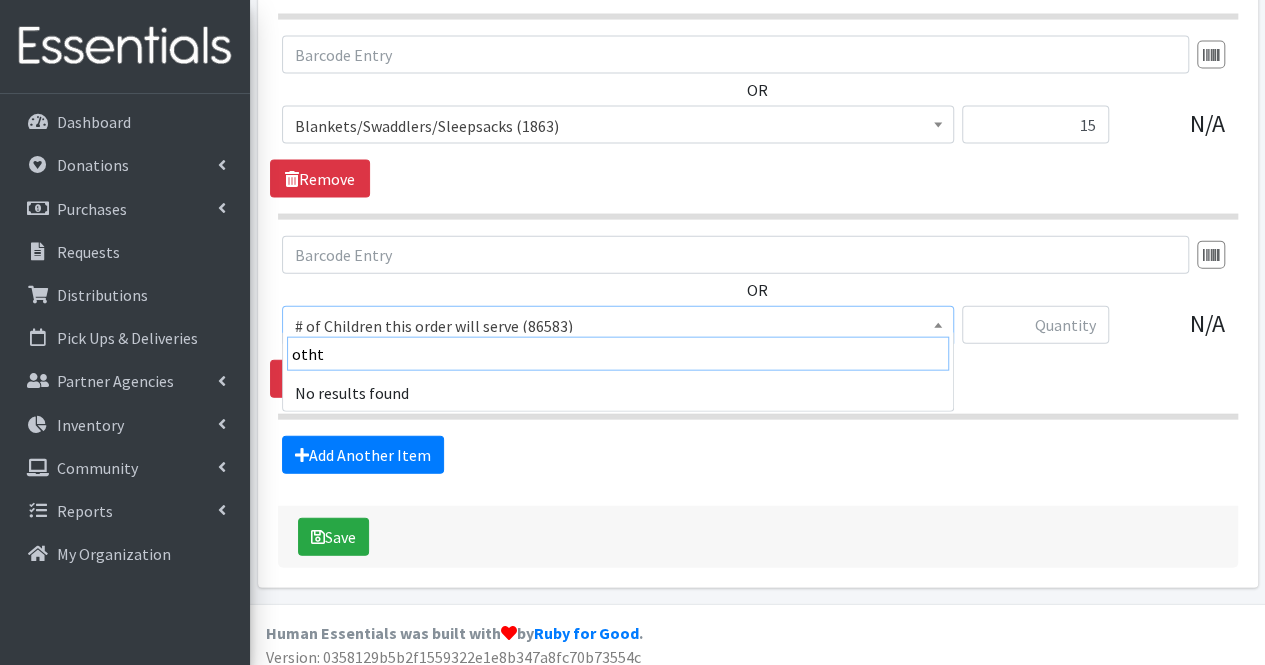 type on "oth" 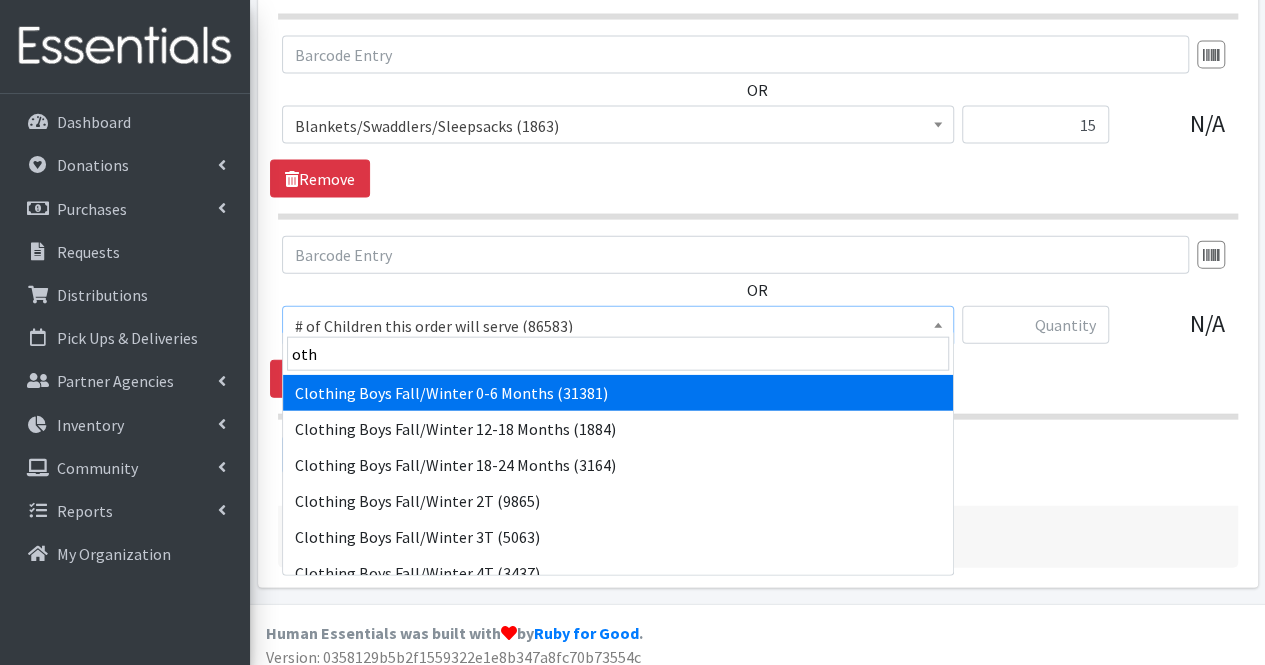 select on "5704" 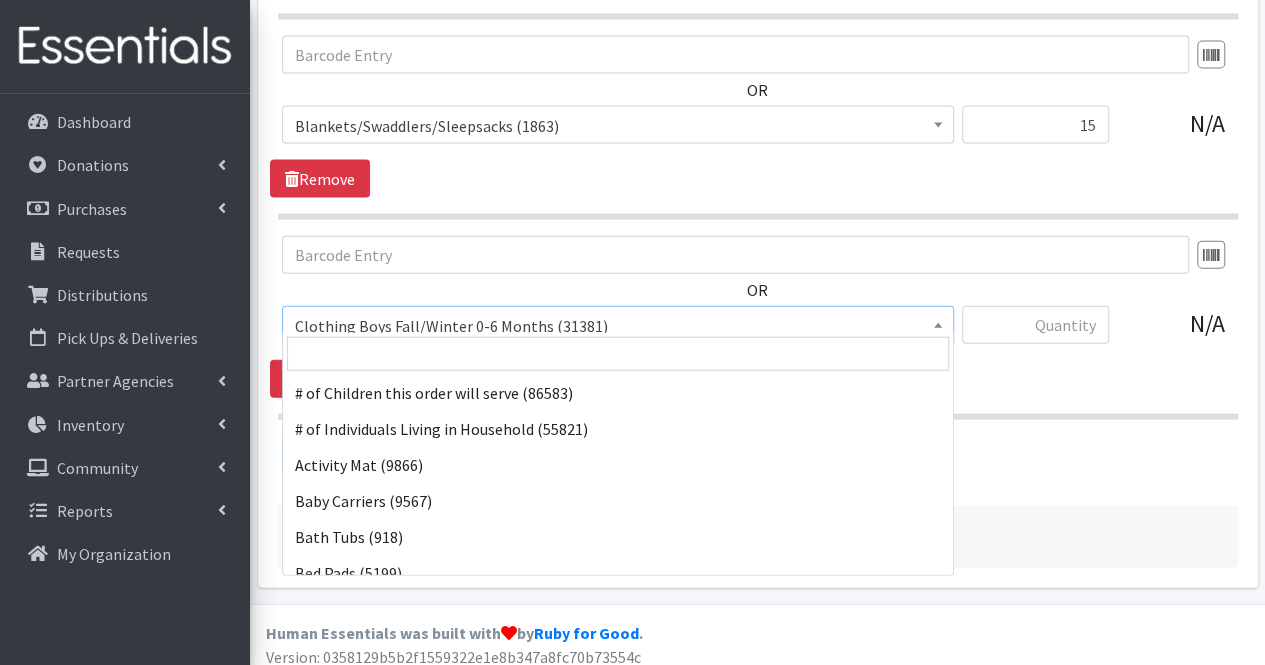 click on "Clothing Boys Fall/Winter 0-6 Months (31381)" at bounding box center [618, 326] 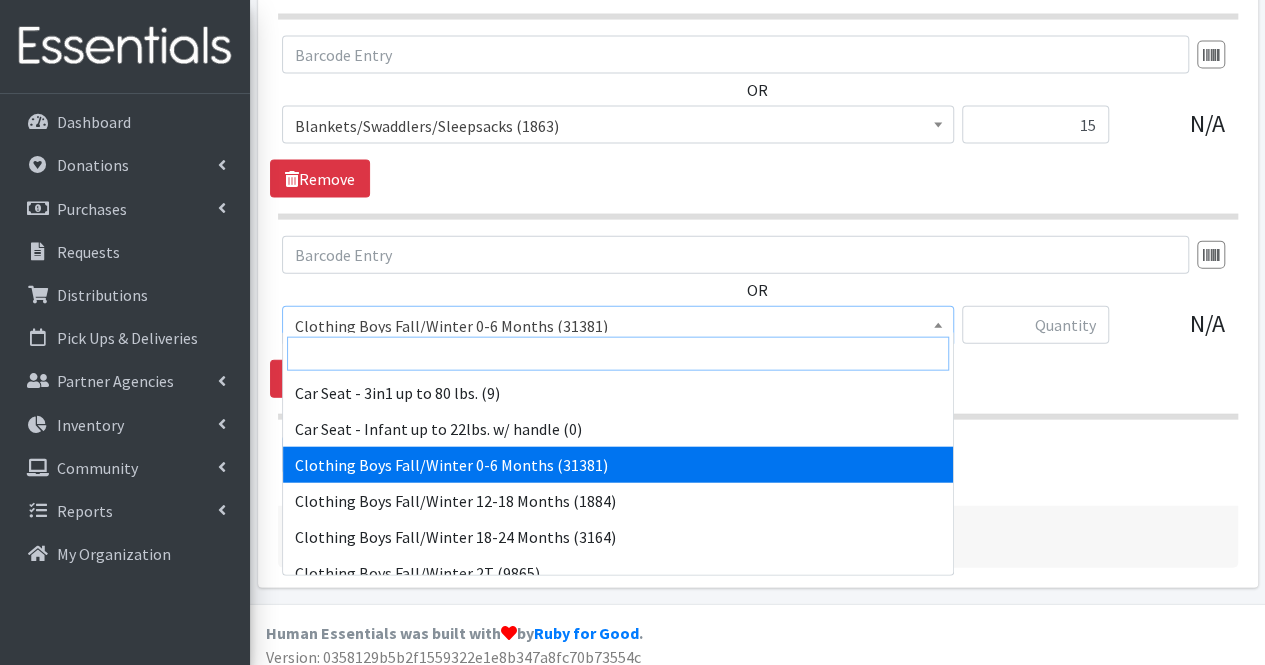 click at bounding box center [618, 354] 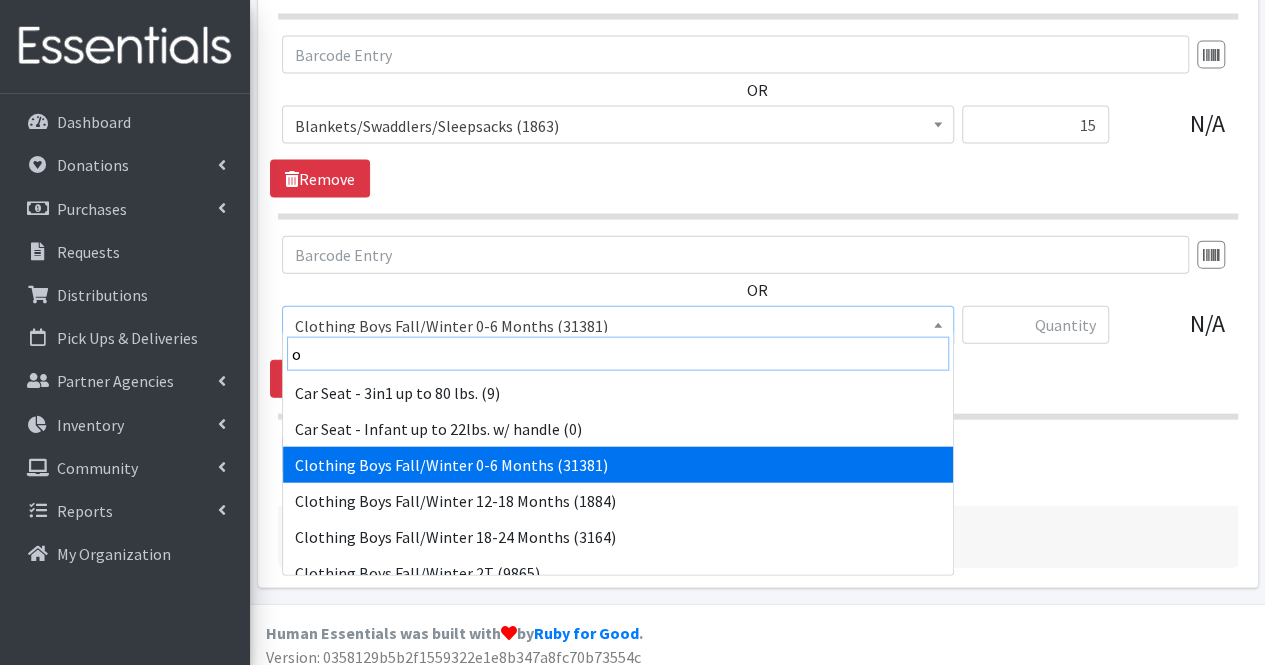 scroll, scrollTop: 0, scrollLeft: 0, axis: both 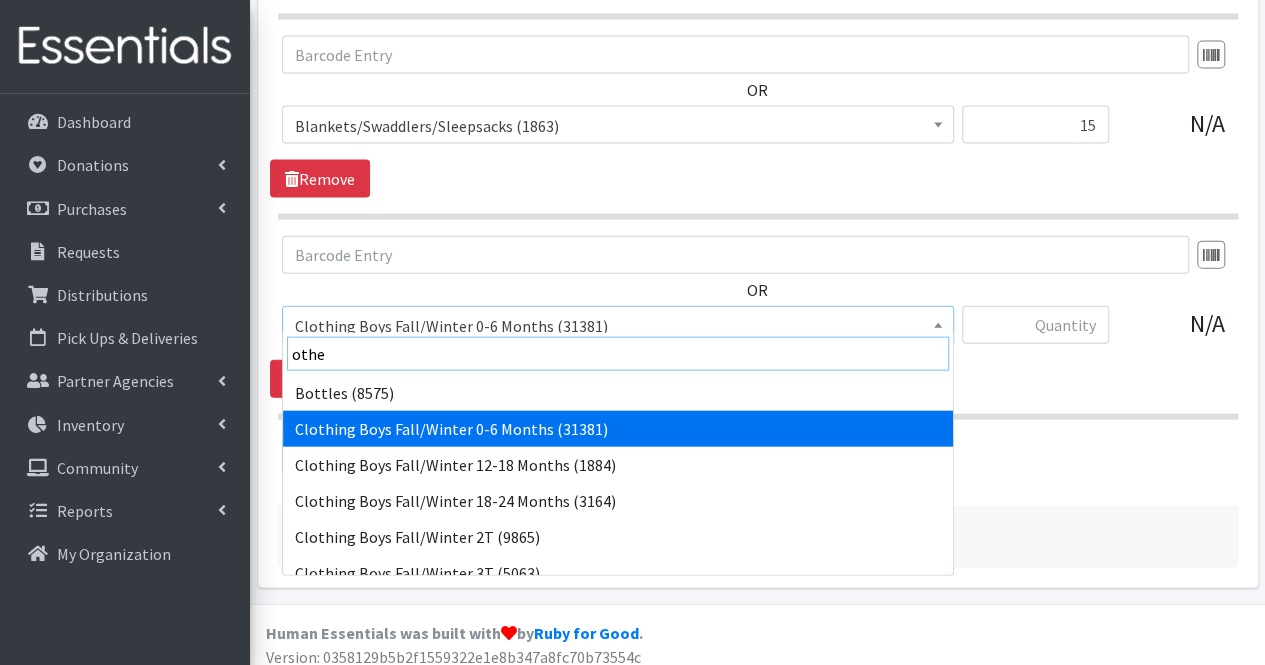 type on "other" 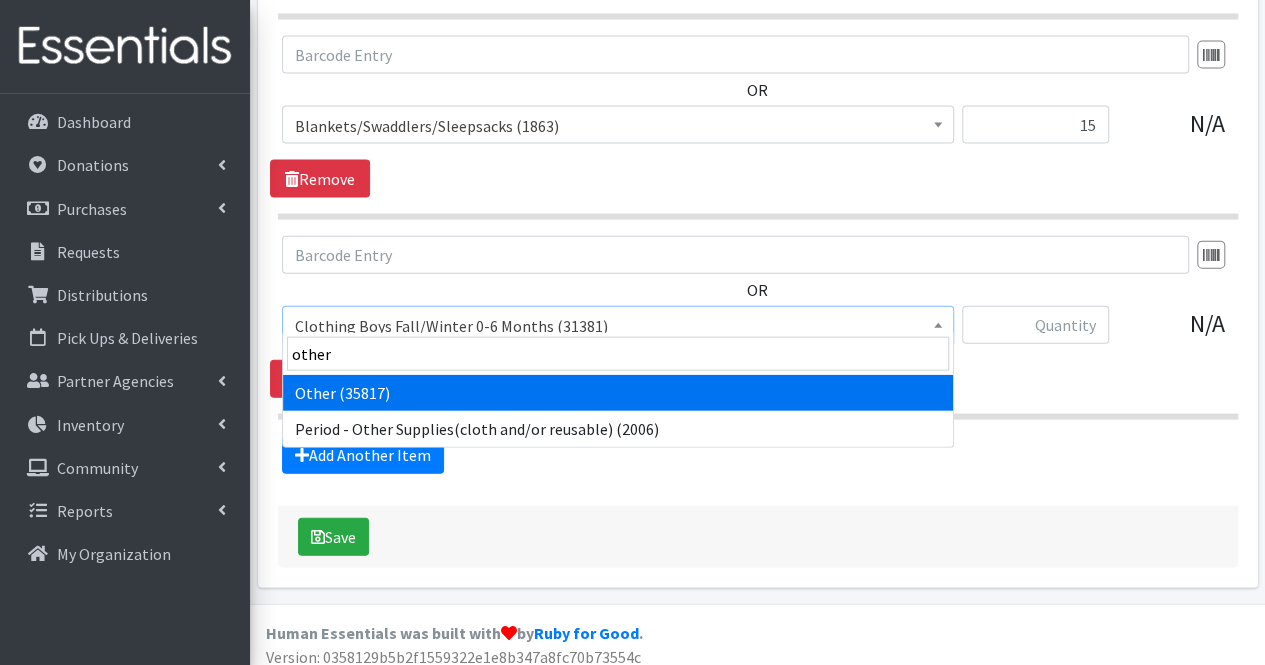 select on "316" 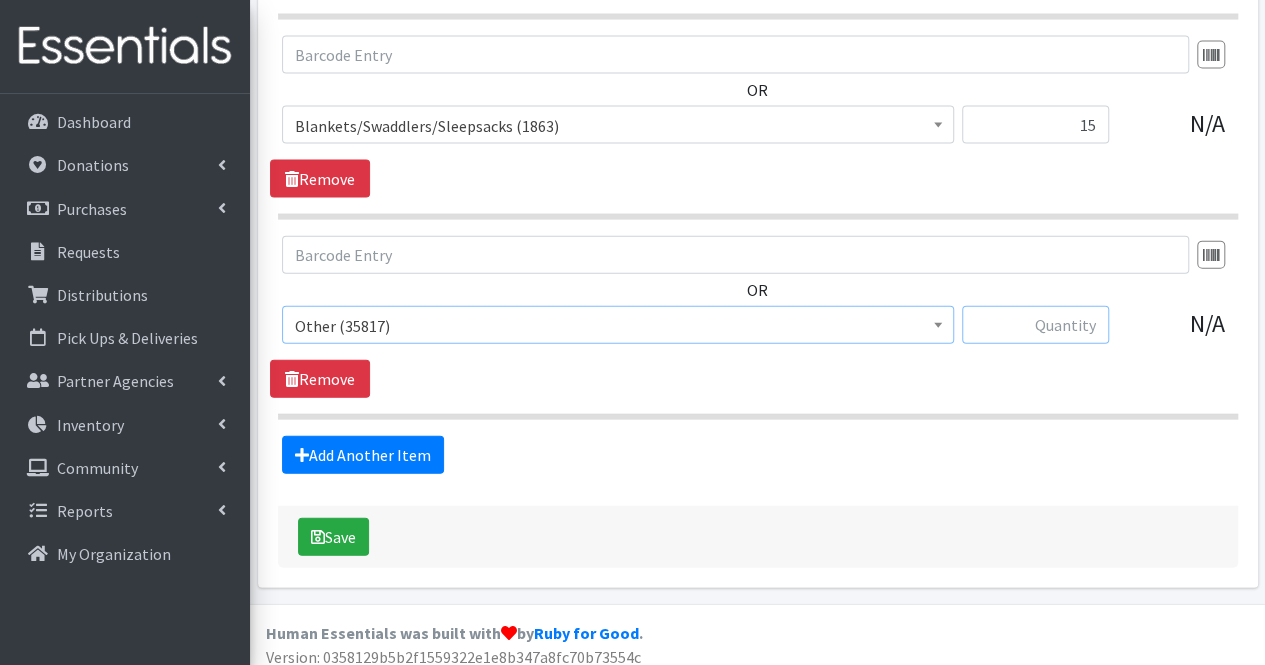 click at bounding box center (1035, 325) 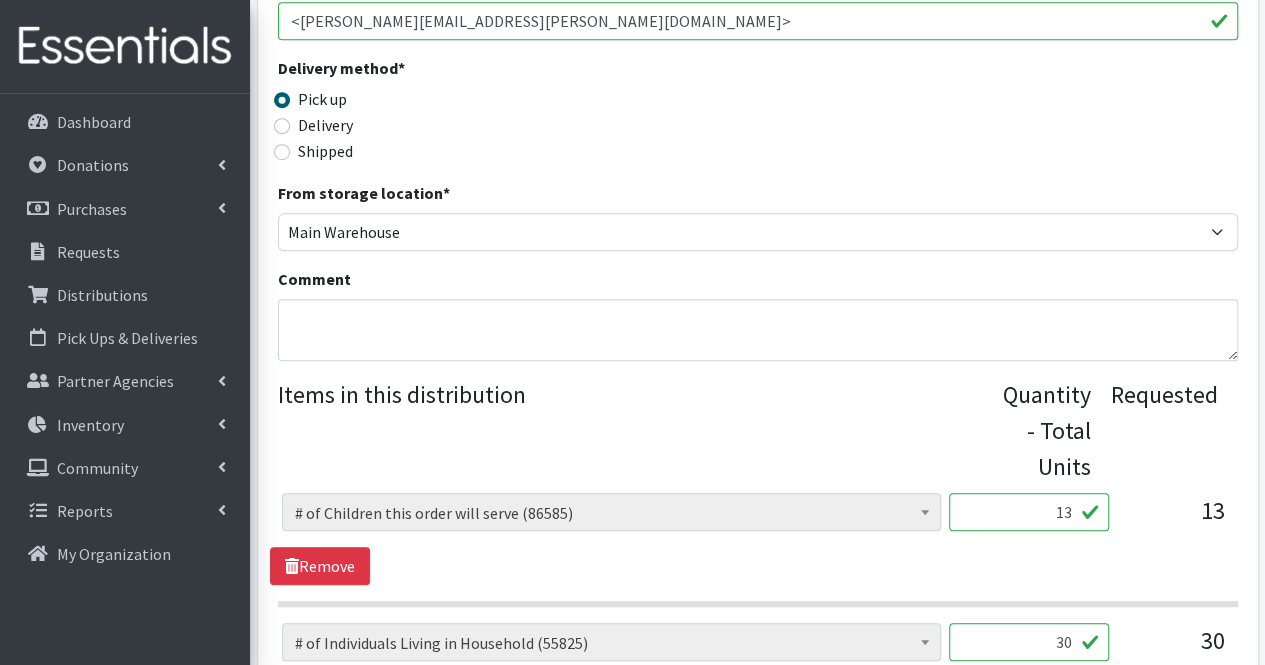scroll, scrollTop: 509, scrollLeft: 0, axis: vertical 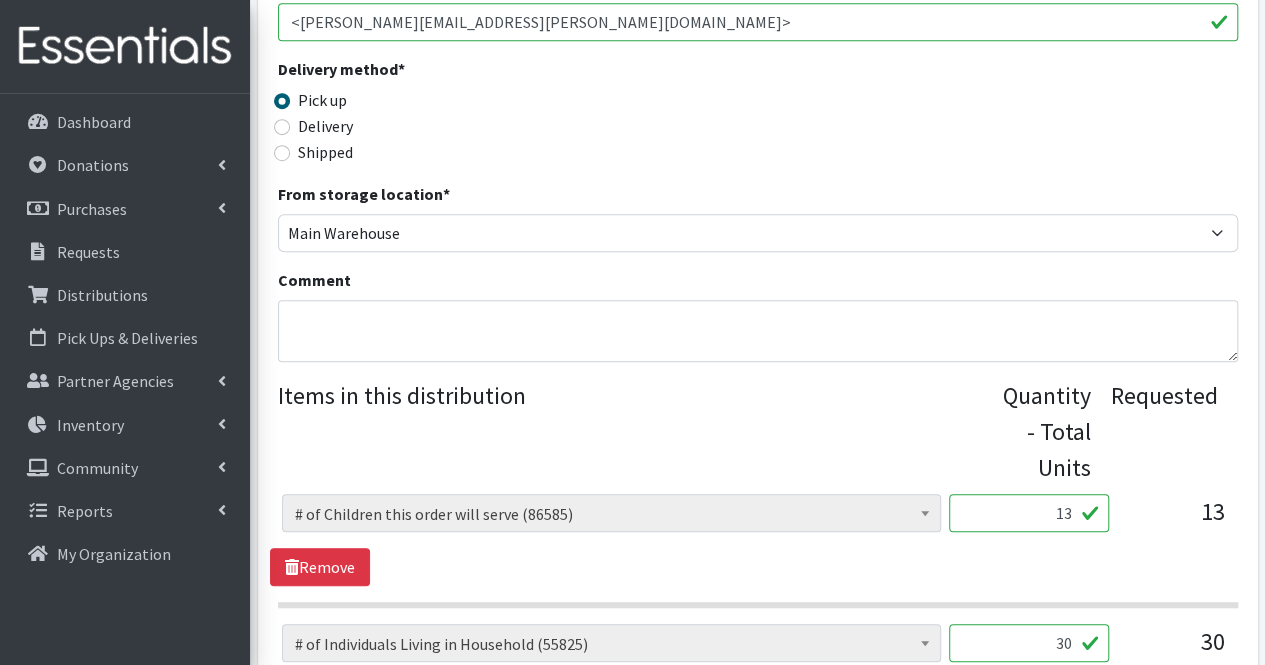 type on "20" 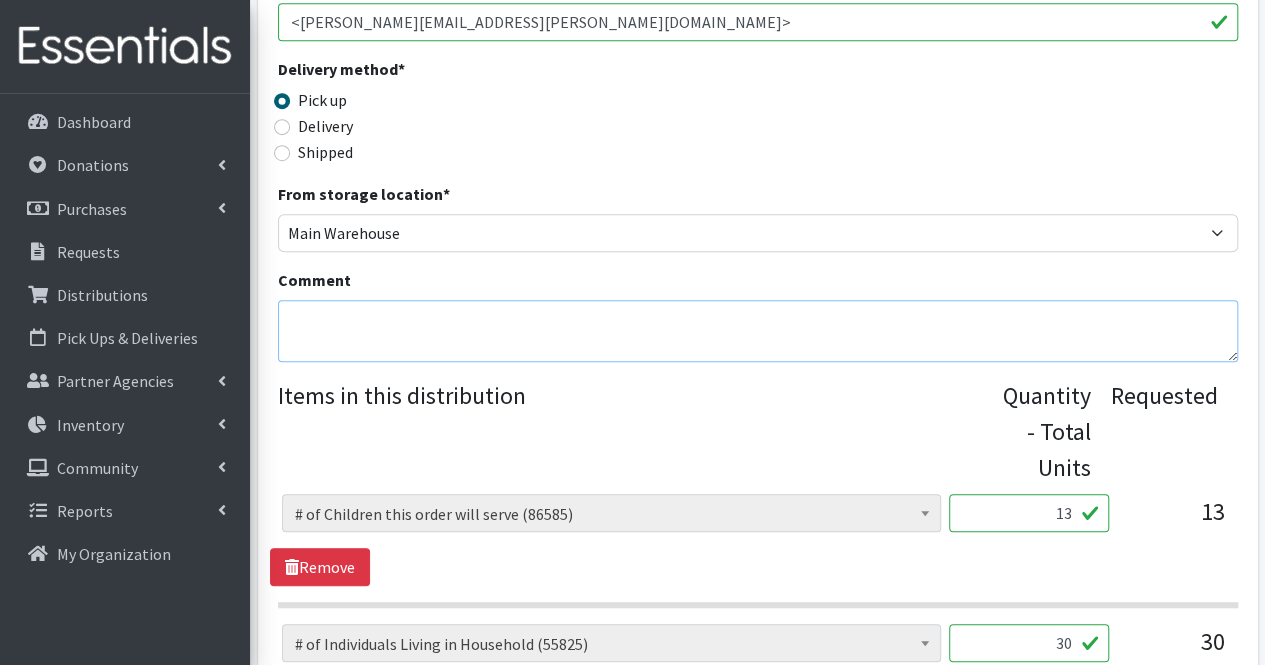 click on "Comment" at bounding box center (758, 331) 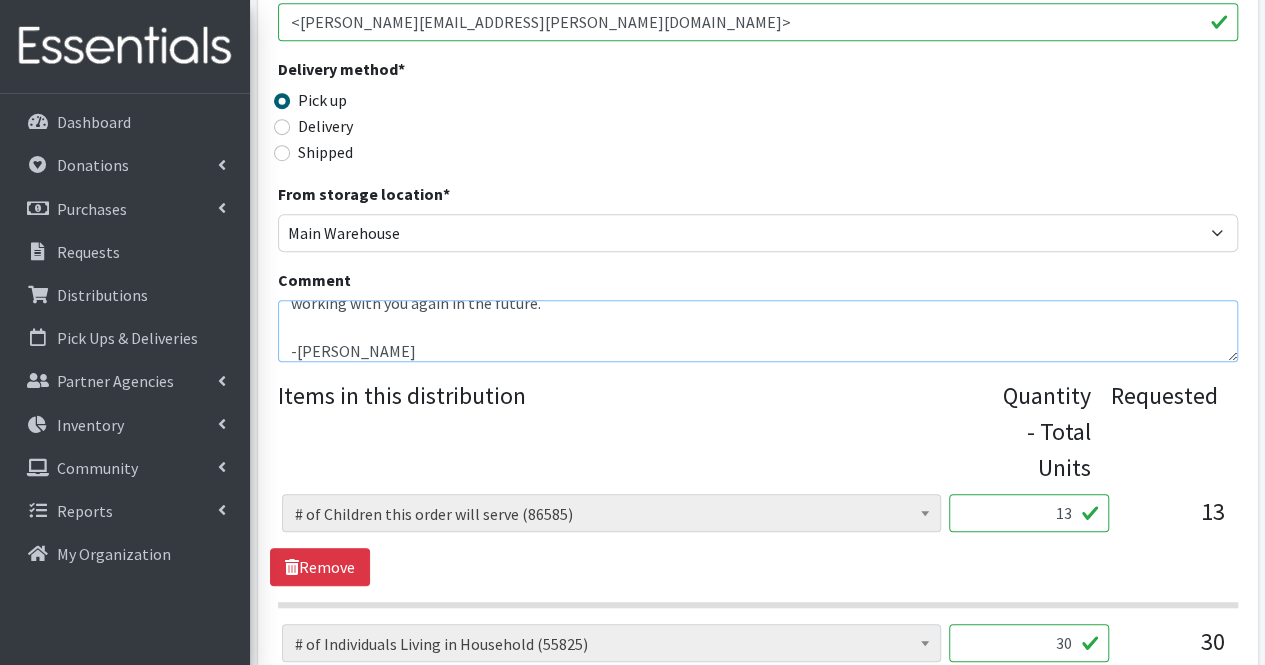 scroll, scrollTop: 96, scrollLeft: 0, axis: vertical 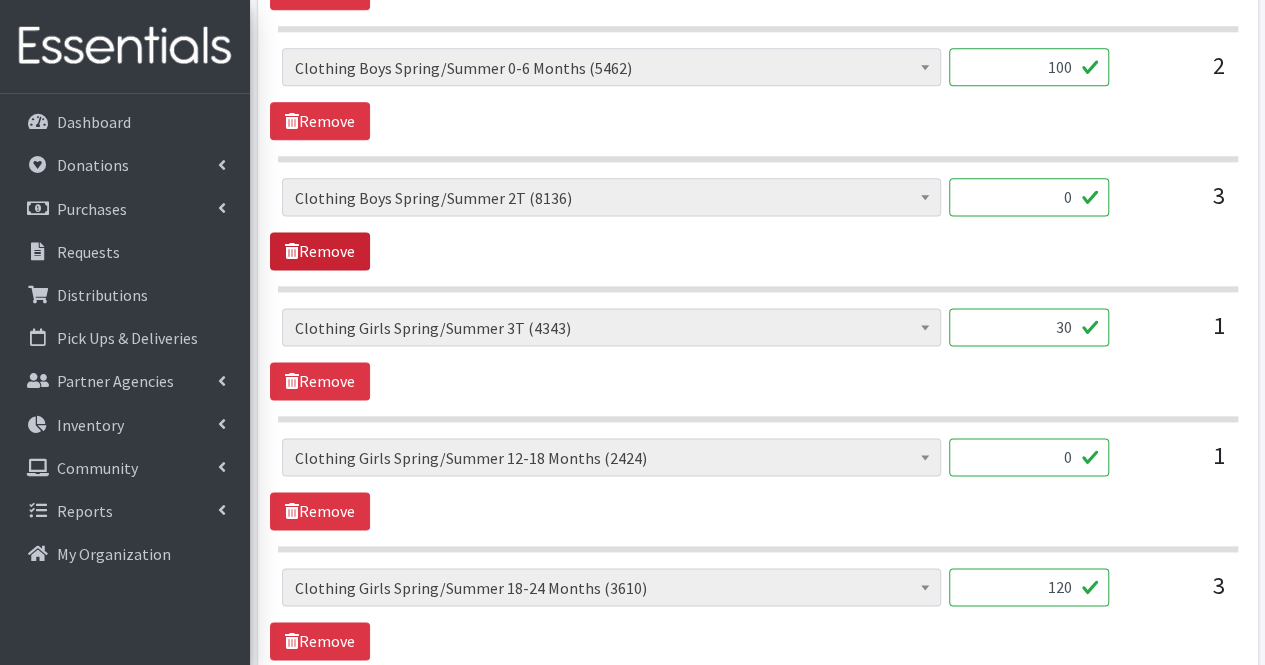 type on "Moms,
Thank you for your partnership. Due to quantities available, your order could not be fulfilled exactly as placed. There are currently no Boys S/S 2T clothing, Girls S/S 12-18 clothing, or youth incontinence. Thank you again for your partnership and we look forward to working with you again in the future.
-Nicole" 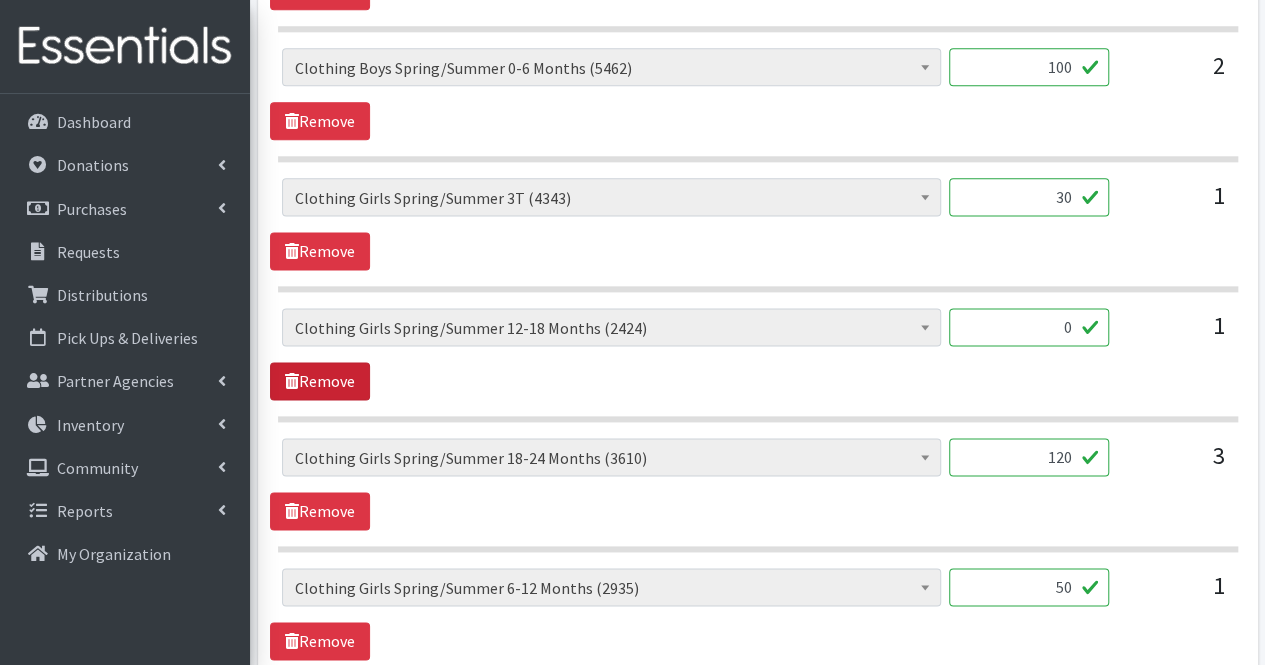 click on "Remove" at bounding box center [320, 381] 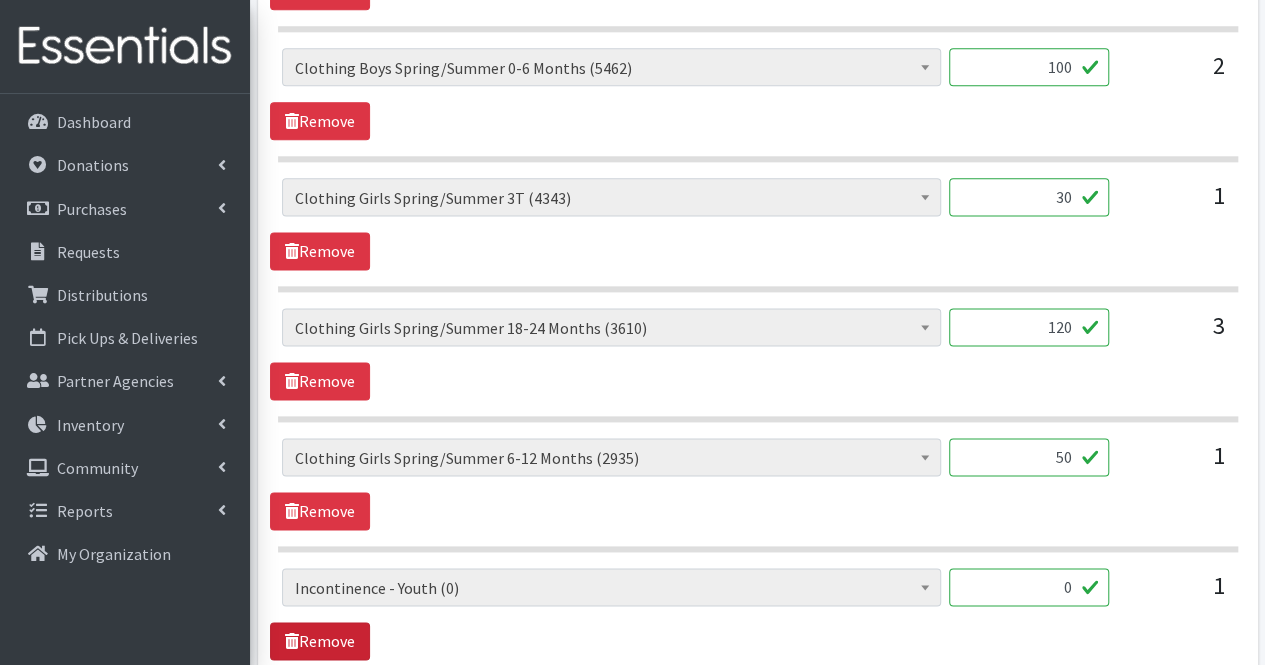 click on "Remove" at bounding box center (320, 641) 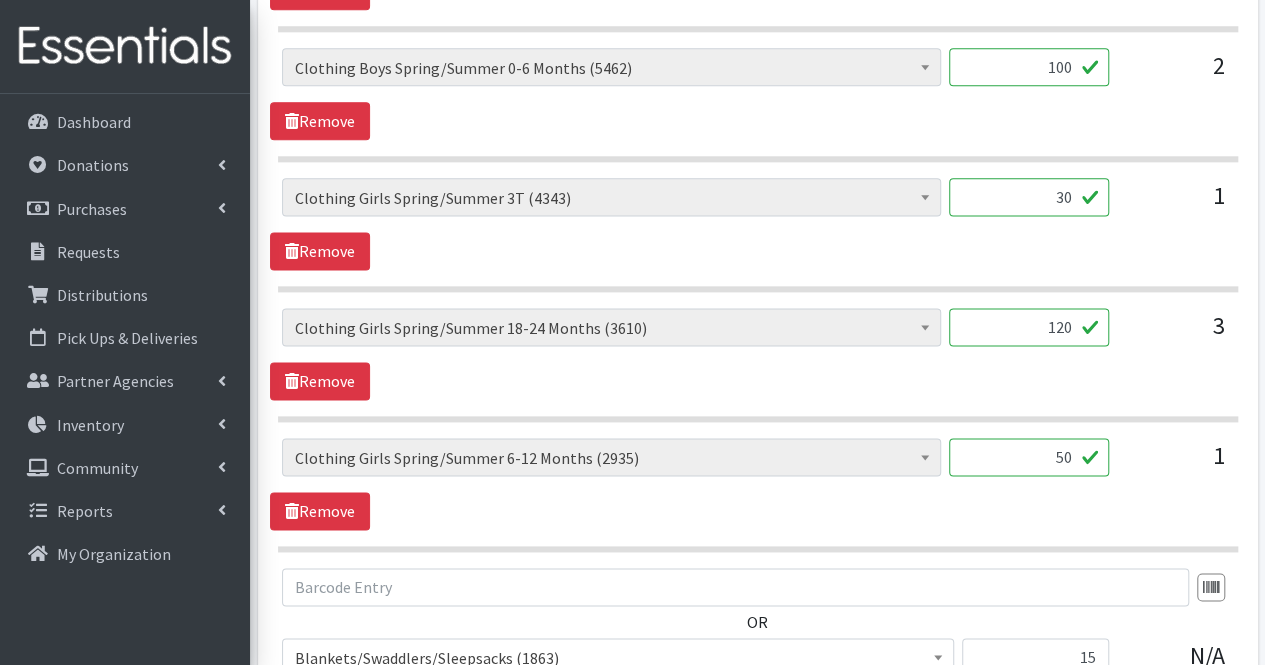 scroll, scrollTop: 1750, scrollLeft: 0, axis: vertical 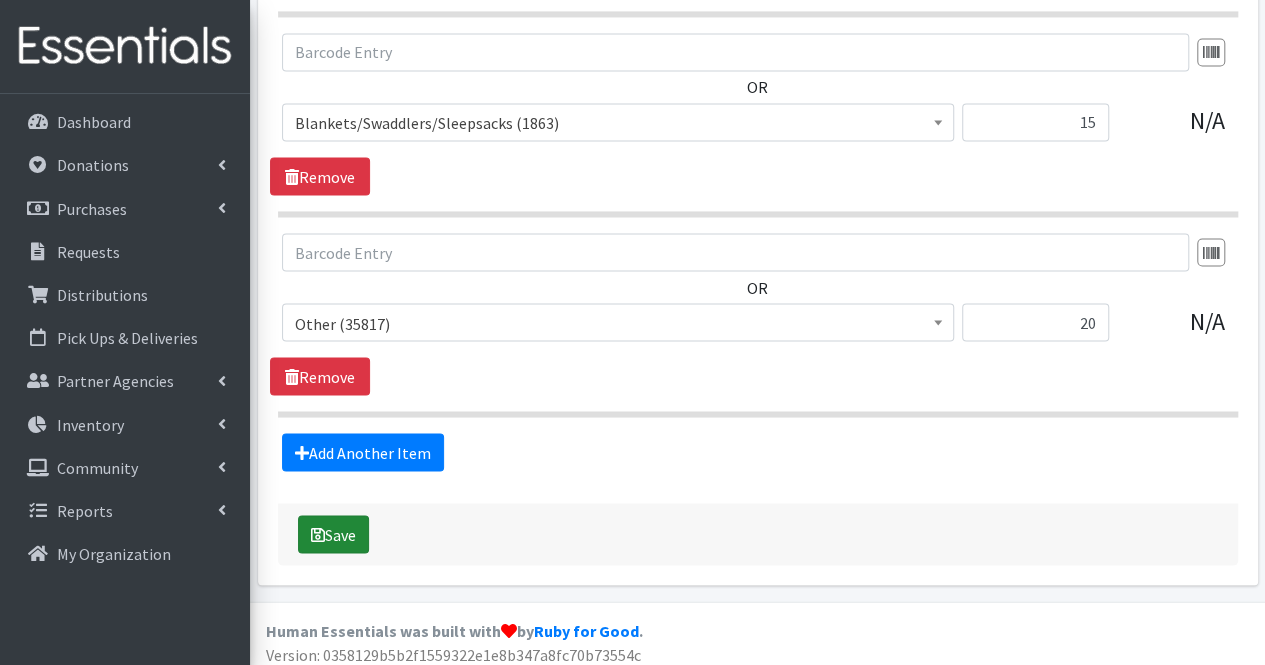 click on "Save" at bounding box center [333, 534] 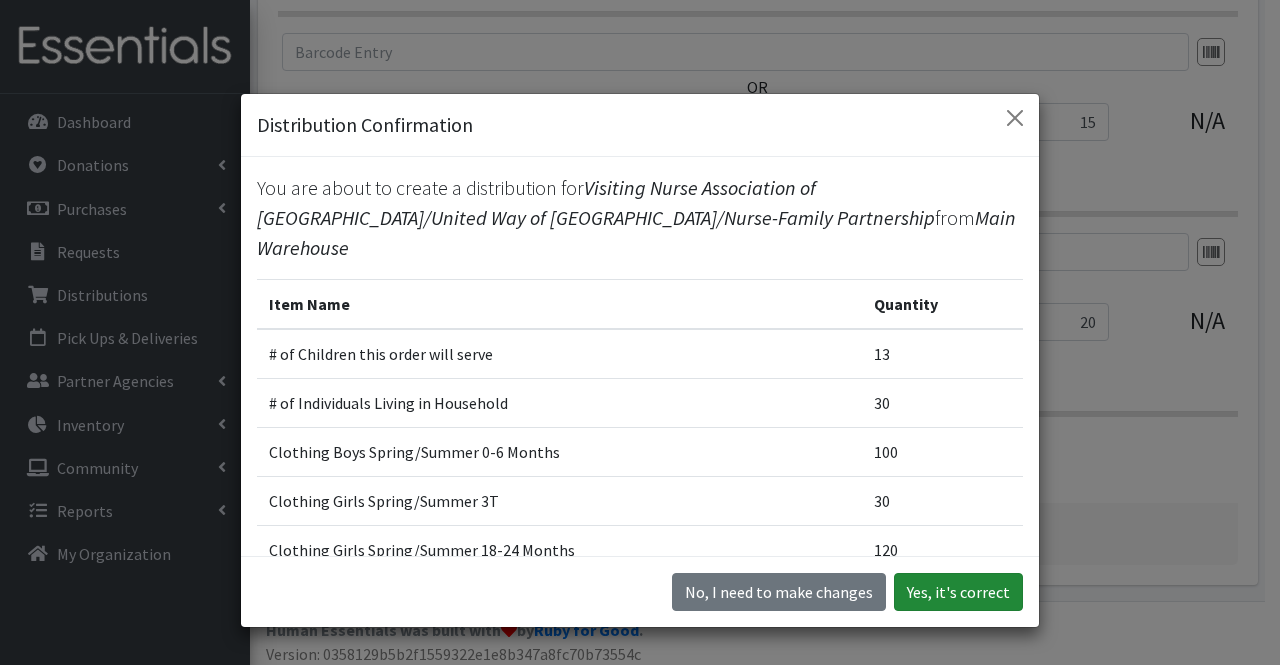 click on "Yes, it's correct" at bounding box center [958, 592] 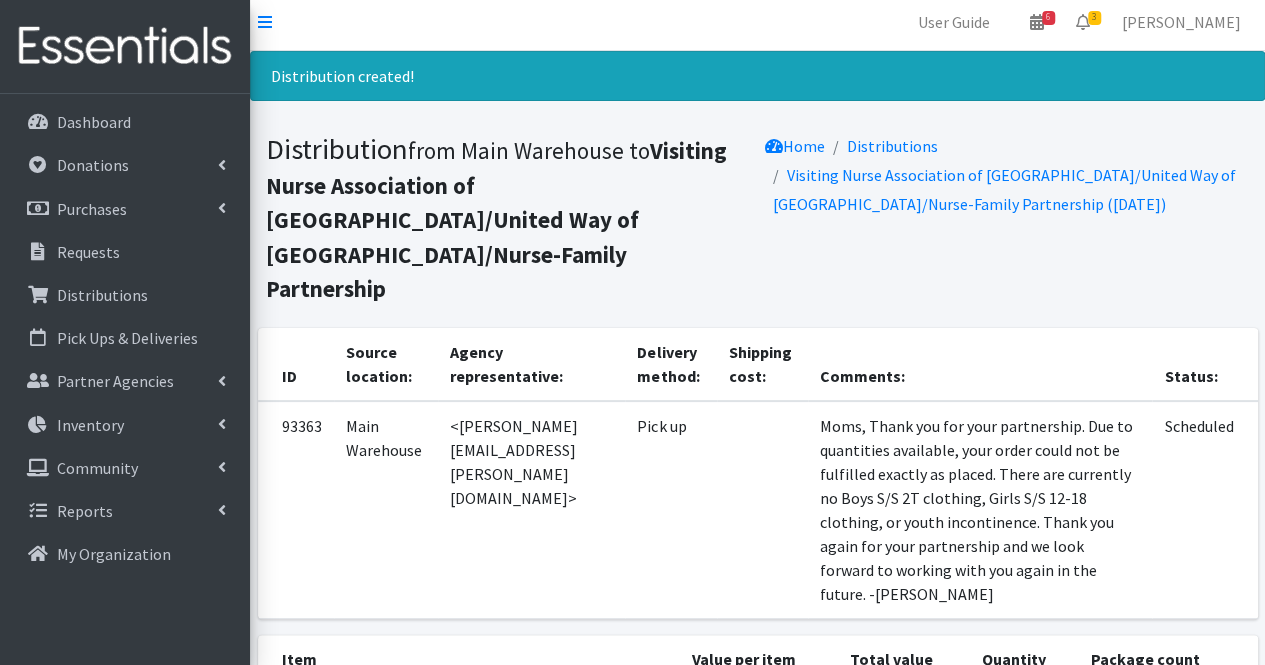 scroll, scrollTop: 0, scrollLeft: 0, axis: both 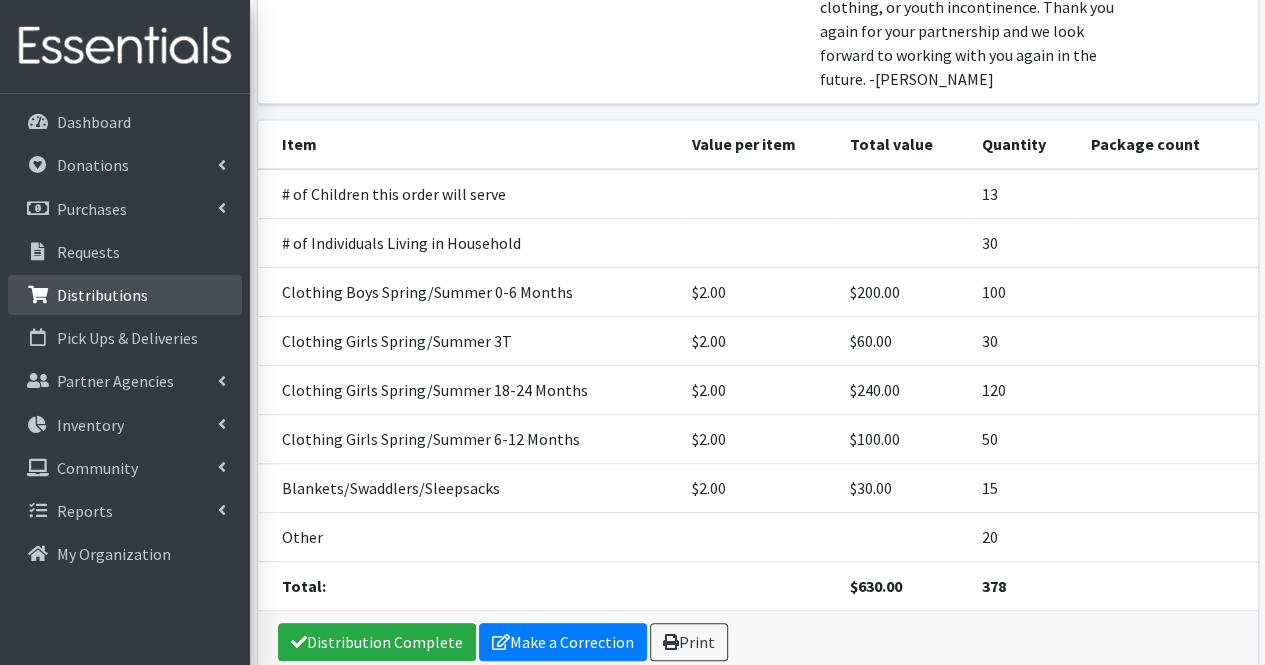 click on "Distributions" at bounding box center [102, 295] 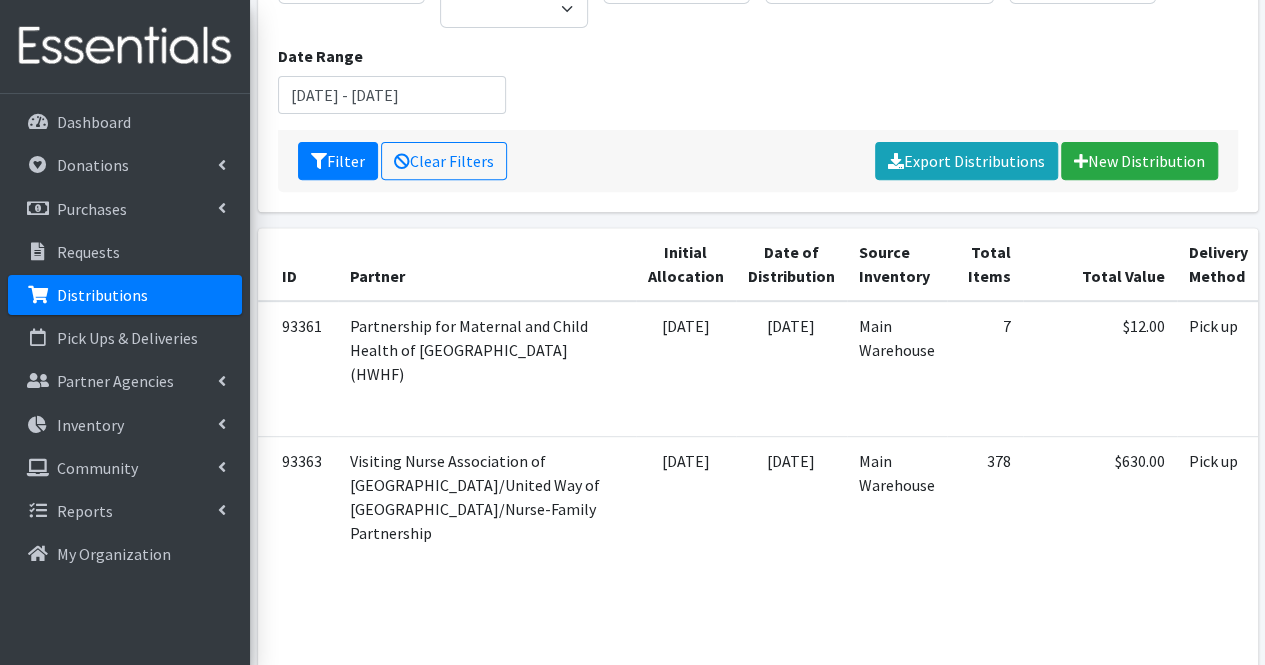 scroll, scrollTop: 299, scrollLeft: 0, axis: vertical 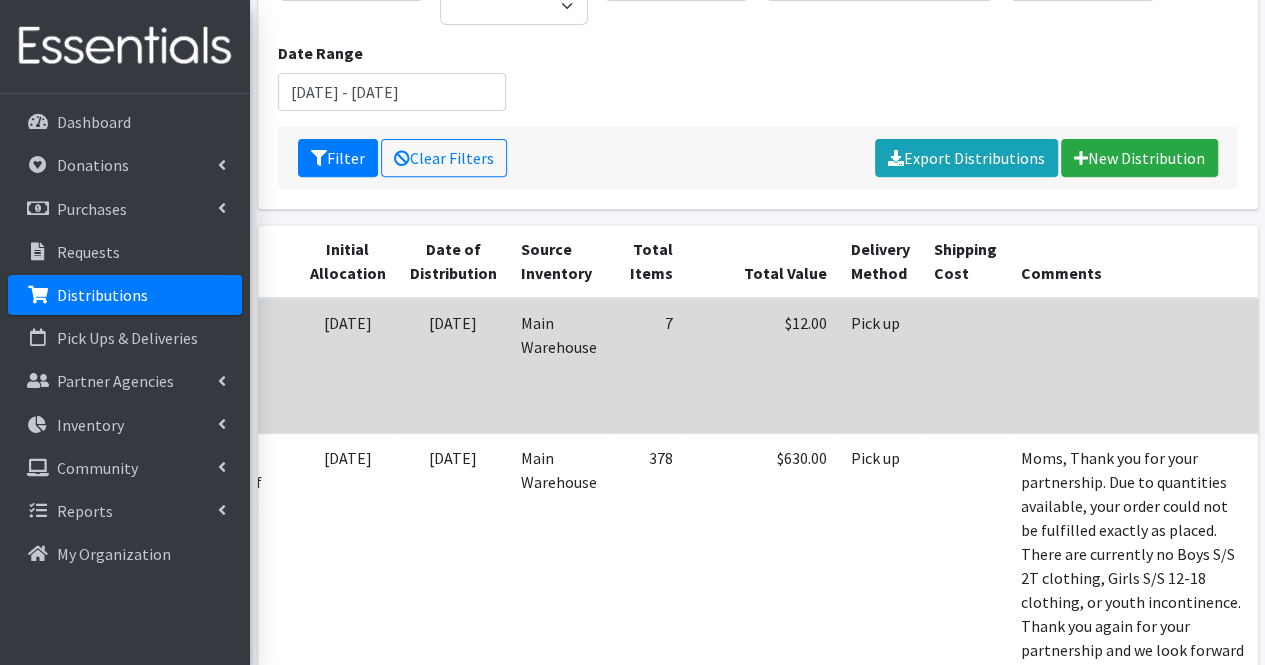 click on "Edit" at bounding box center [1398, 351] 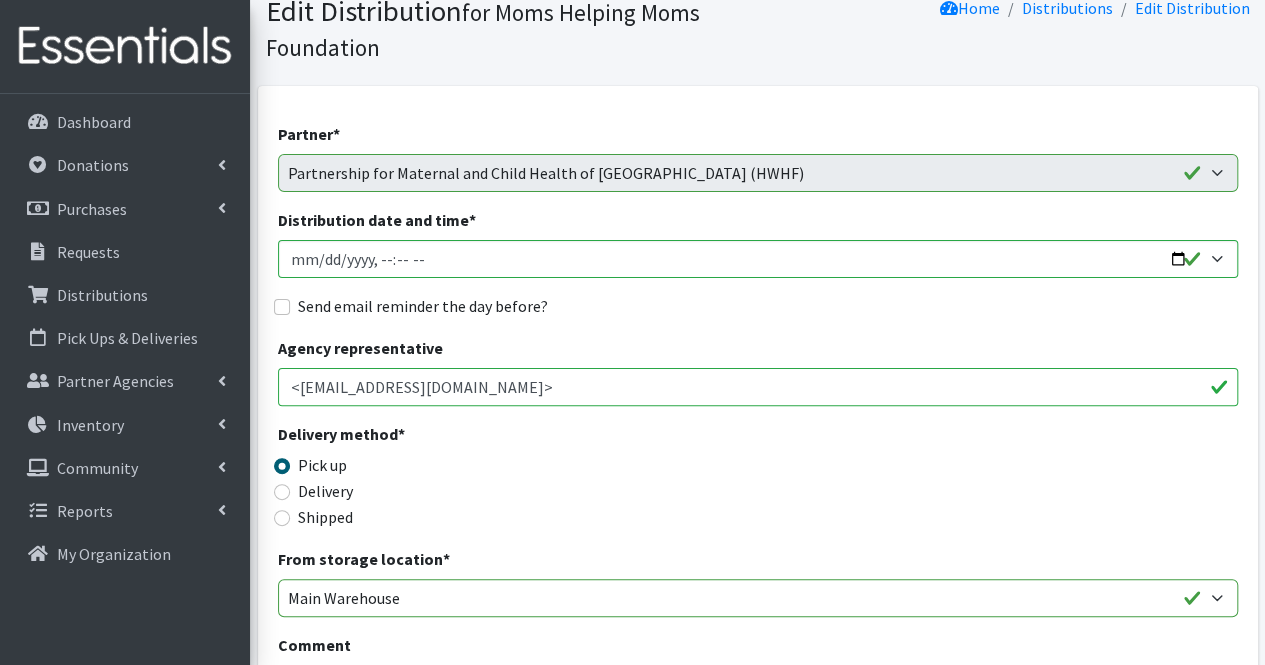 scroll, scrollTop: 64, scrollLeft: 0, axis: vertical 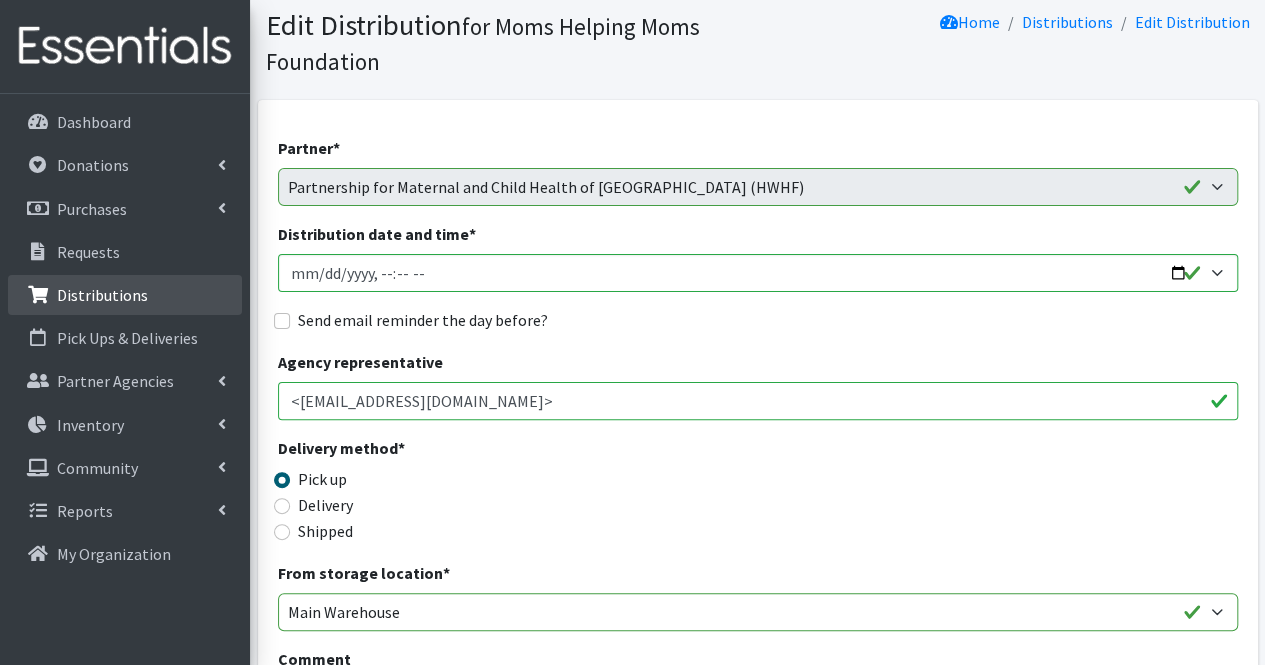 click on "Distributions" at bounding box center [125, 295] 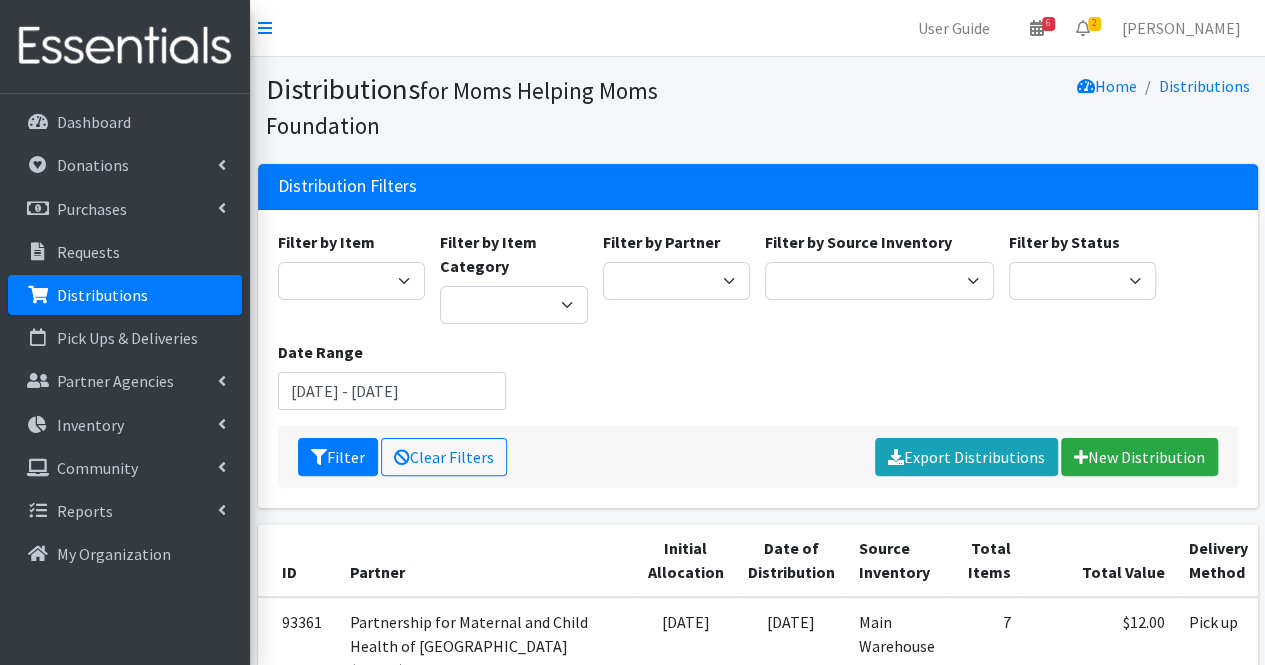 scroll, scrollTop: 275, scrollLeft: 0, axis: vertical 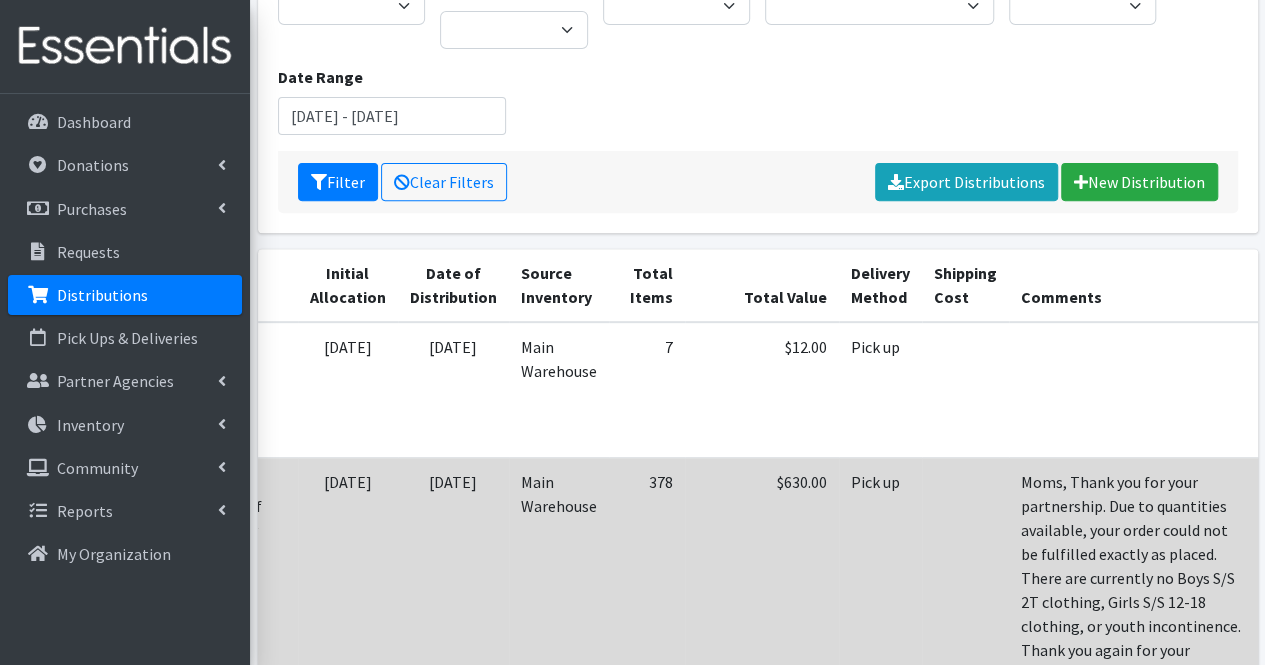 click on "Edit" at bounding box center (1398, 510) 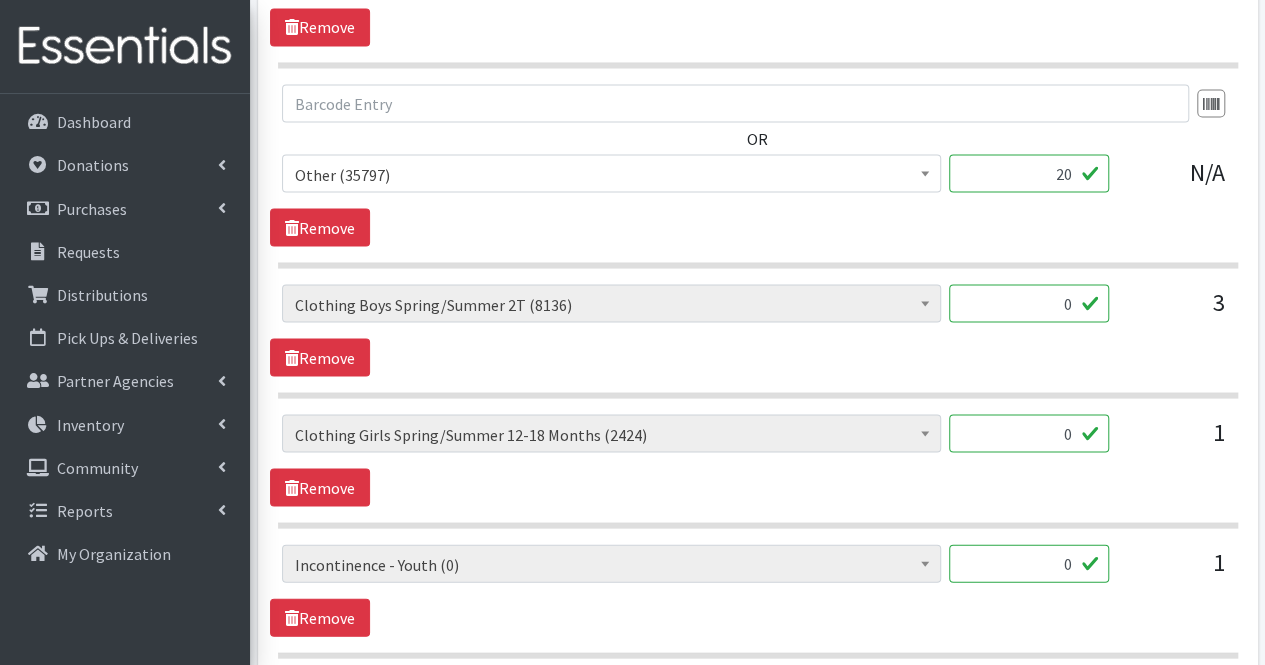 scroll, scrollTop: 2072, scrollLeft: 0, axis: vertical 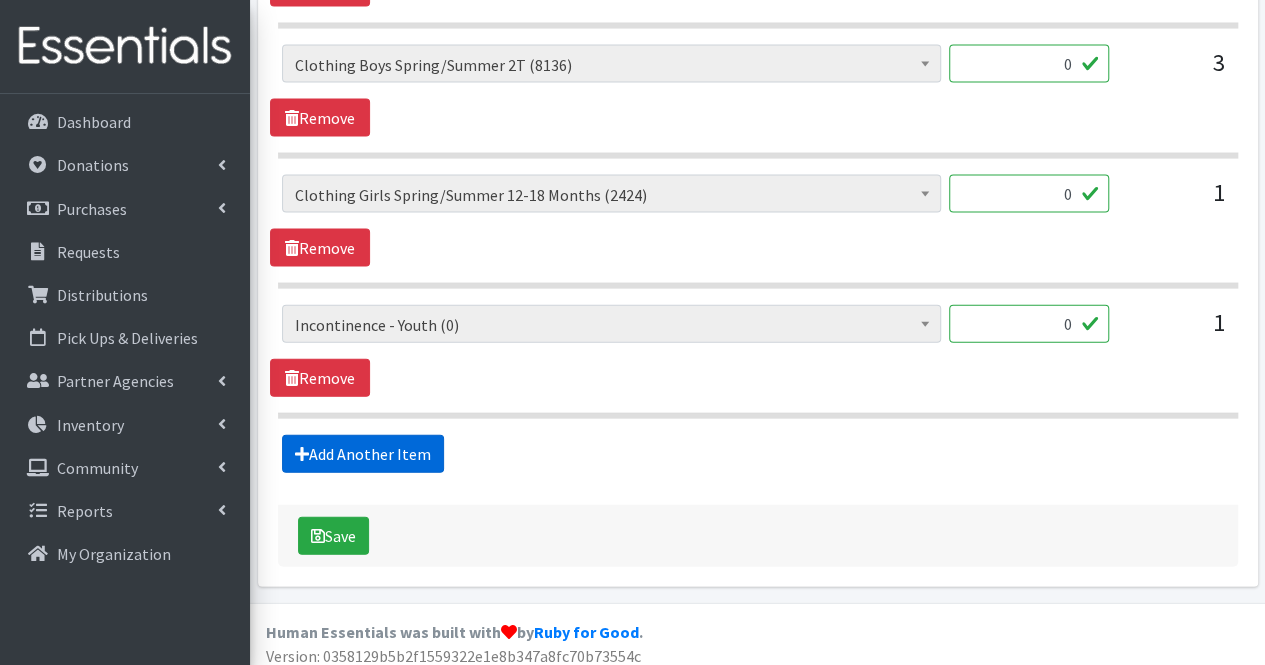 click on "Add Another Item" at bounding box center (363, 454) 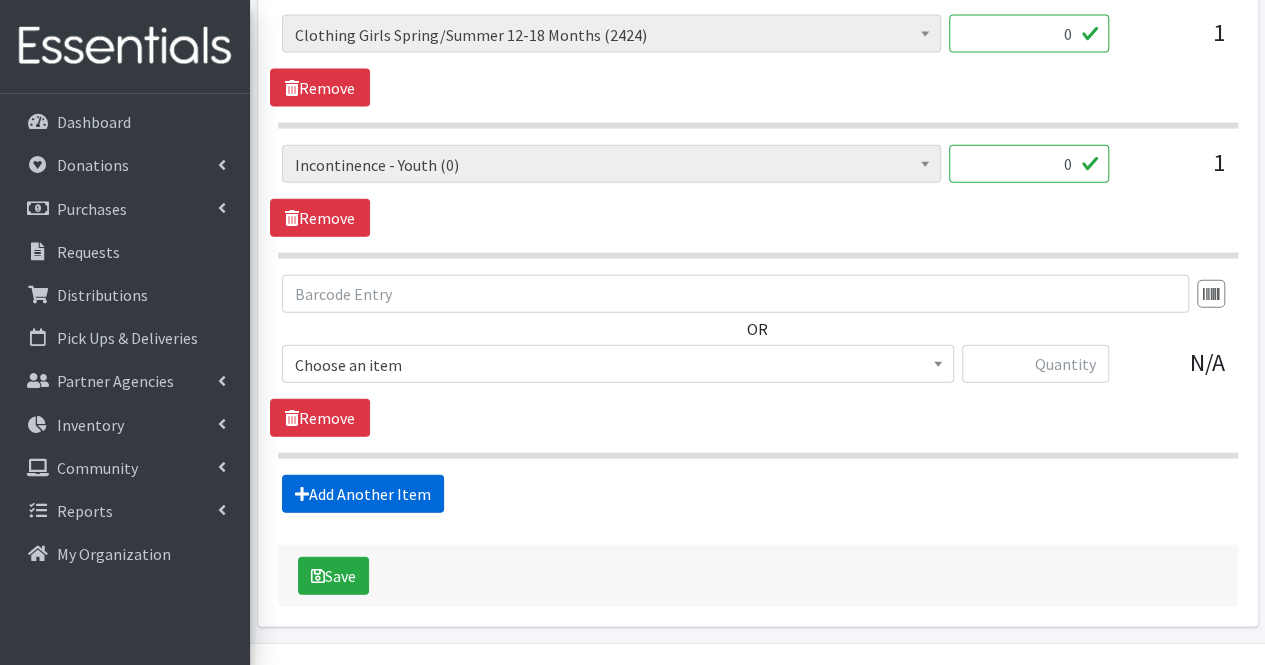 scroll, scrollTop: 2270, scrollLeft: 0, axis: vertical 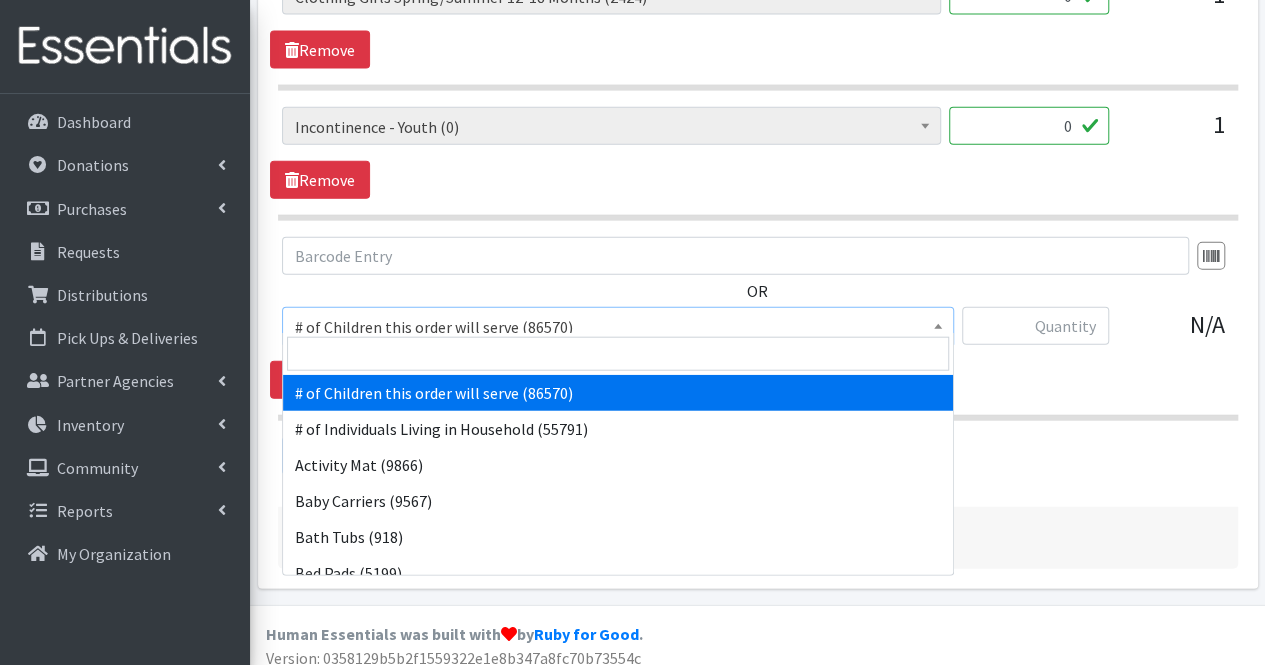 click on "# of Children this order will serve (86570)" at bounding box center [618, 327] 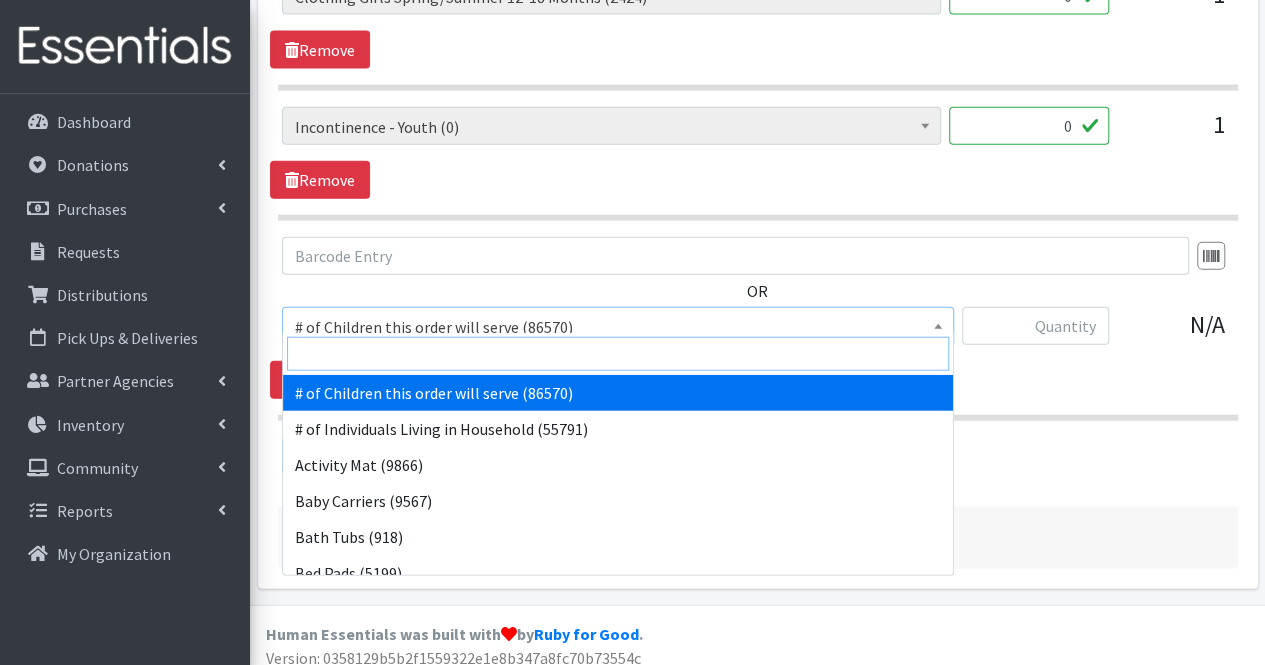 click at bounding box center (618, 354) 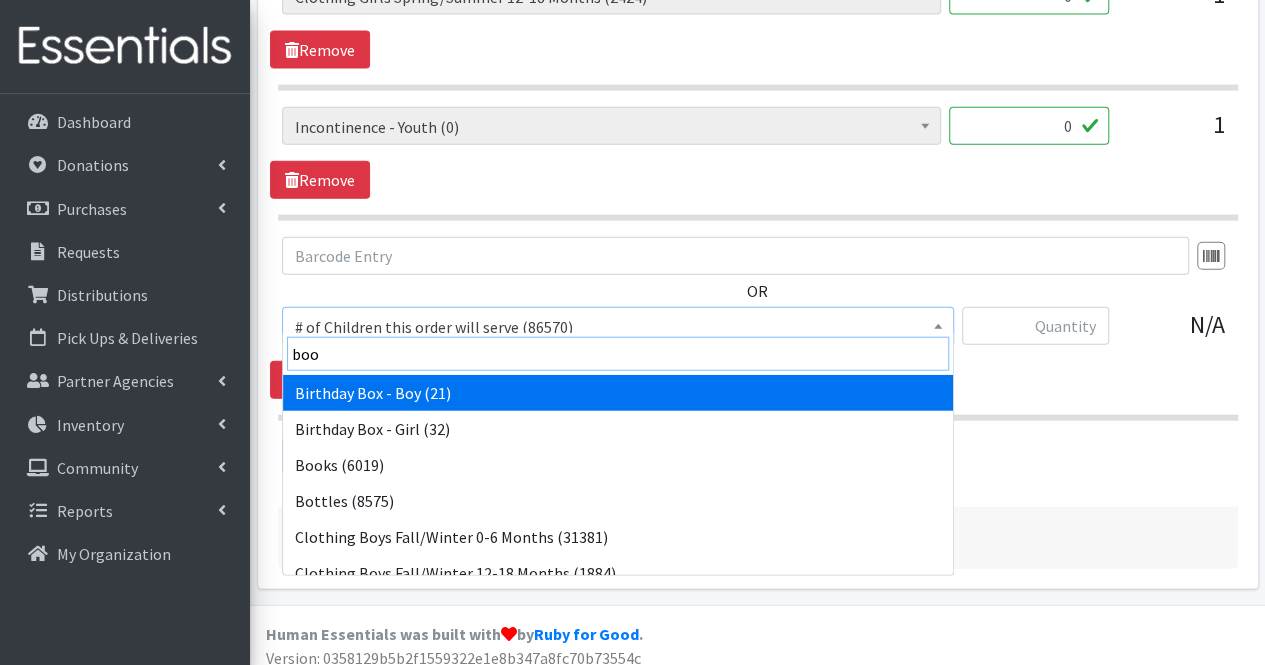 type on "book" 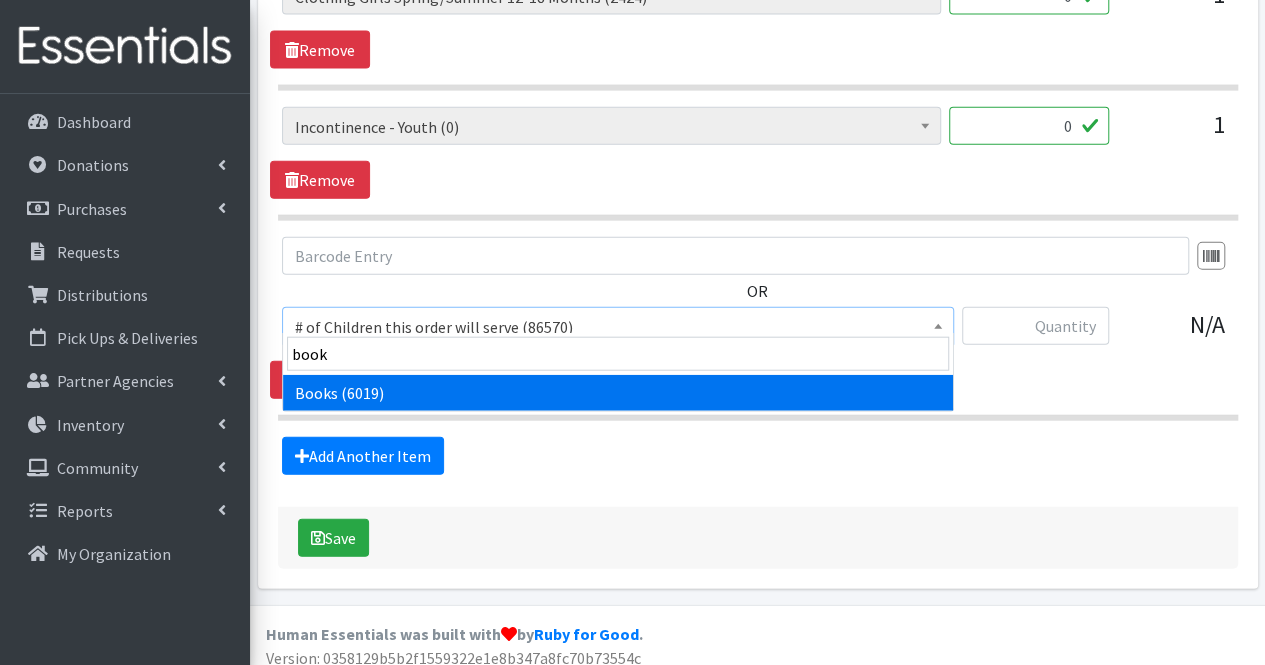 select on "1947" 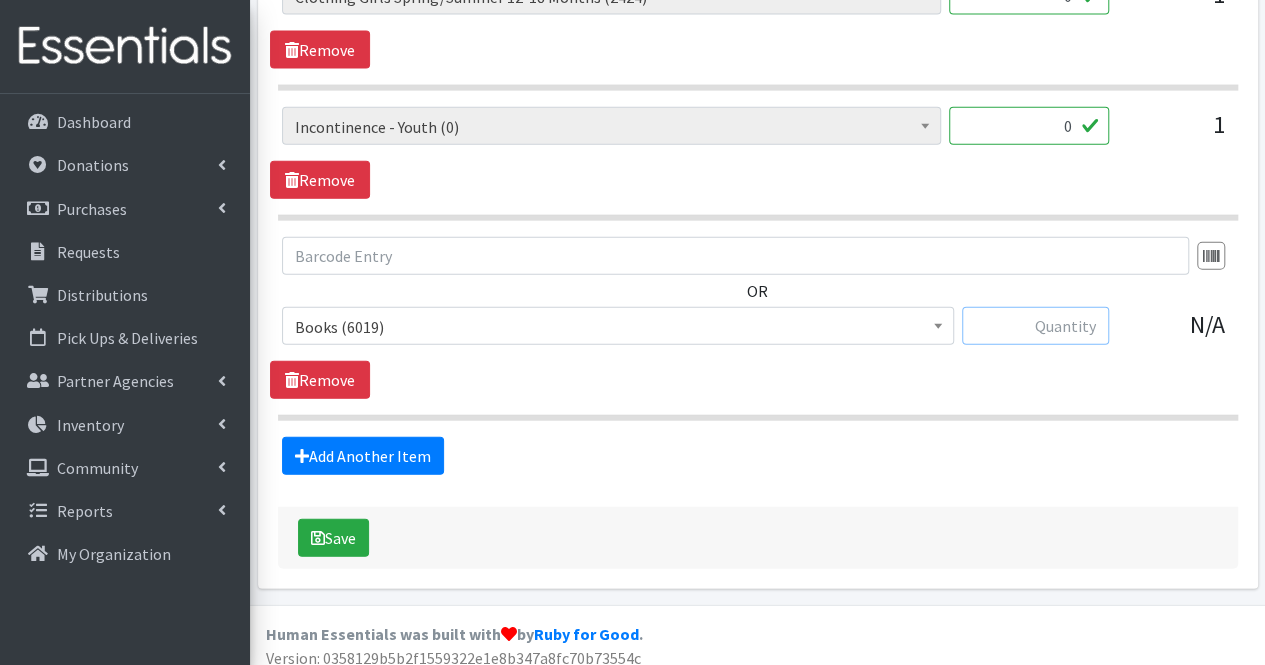 click at bounding box center [1035, 326] 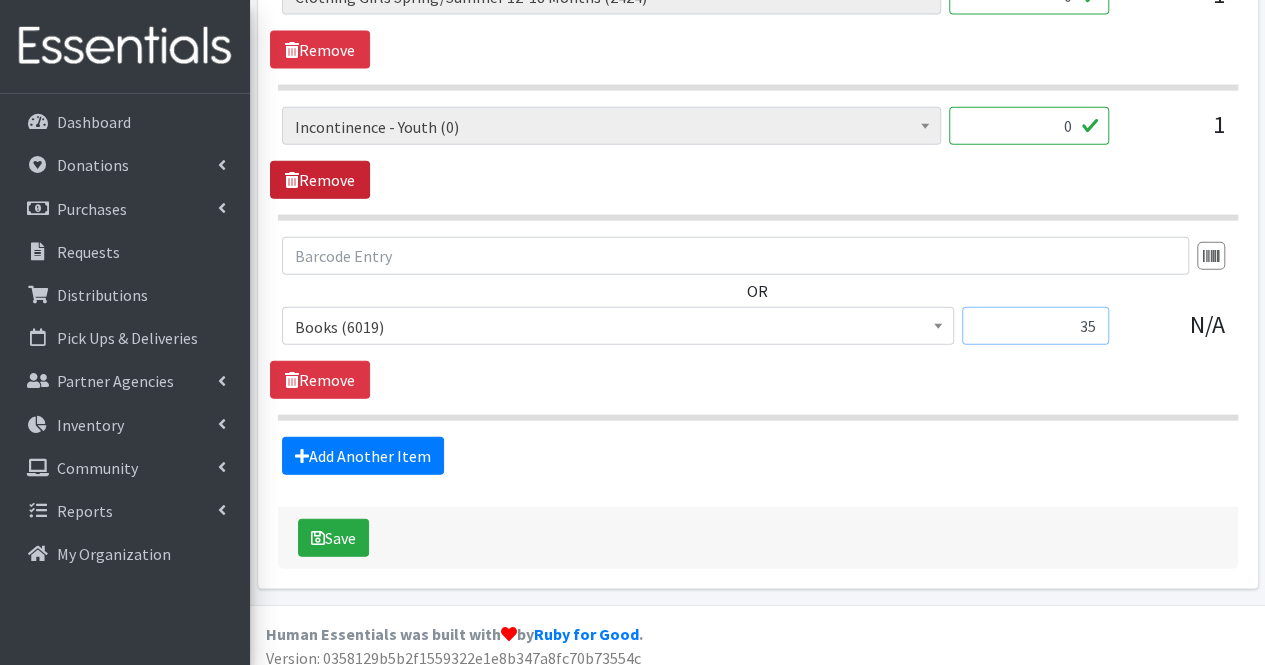 type on "35" 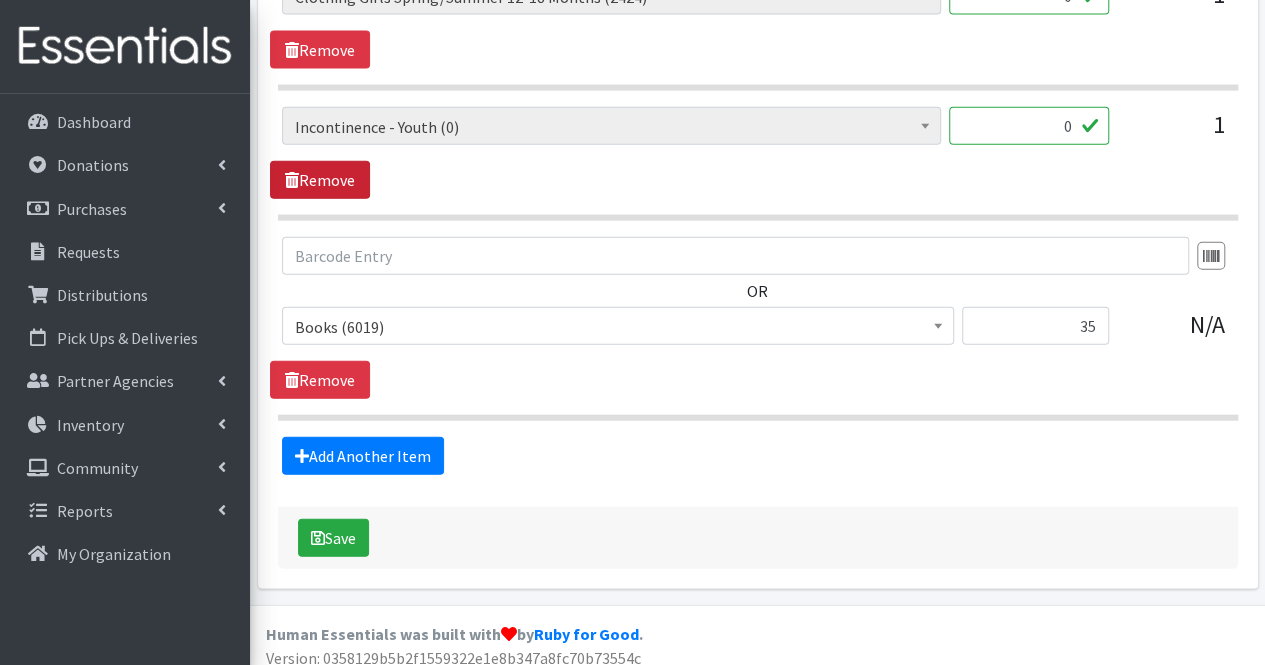 click on "Remove" at bounding box center (320, 180) 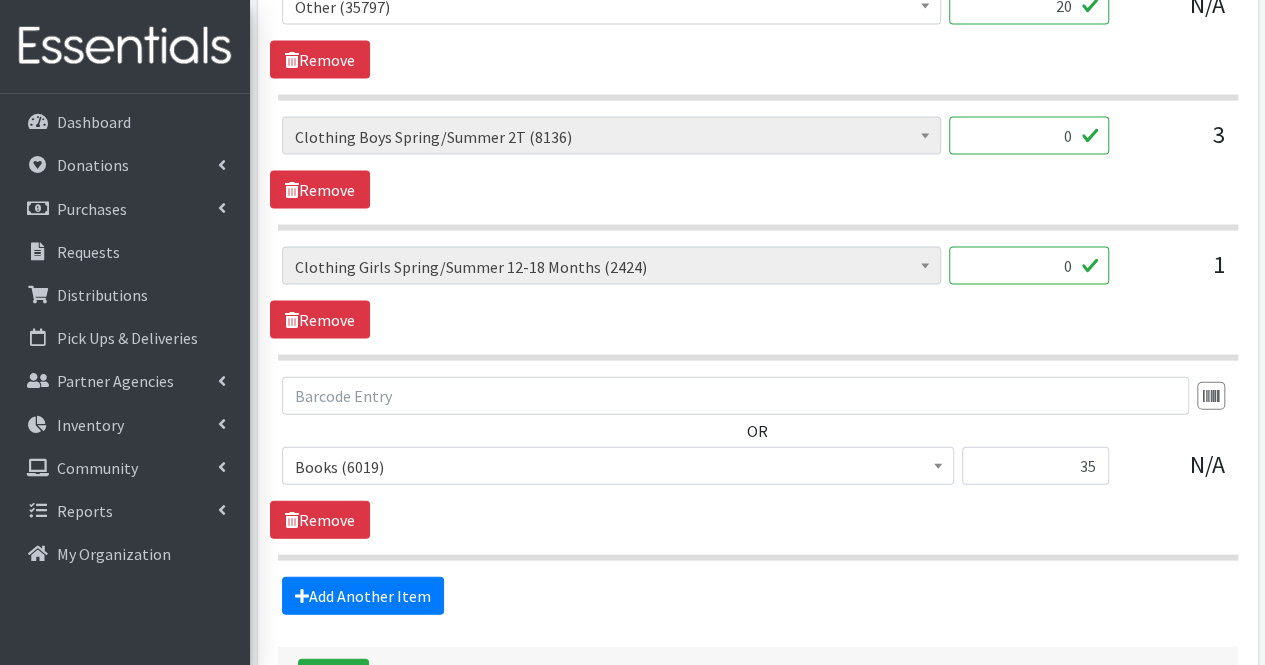 scroll, scrollTop: 1996, scrollLeft: 0, axis: vertical 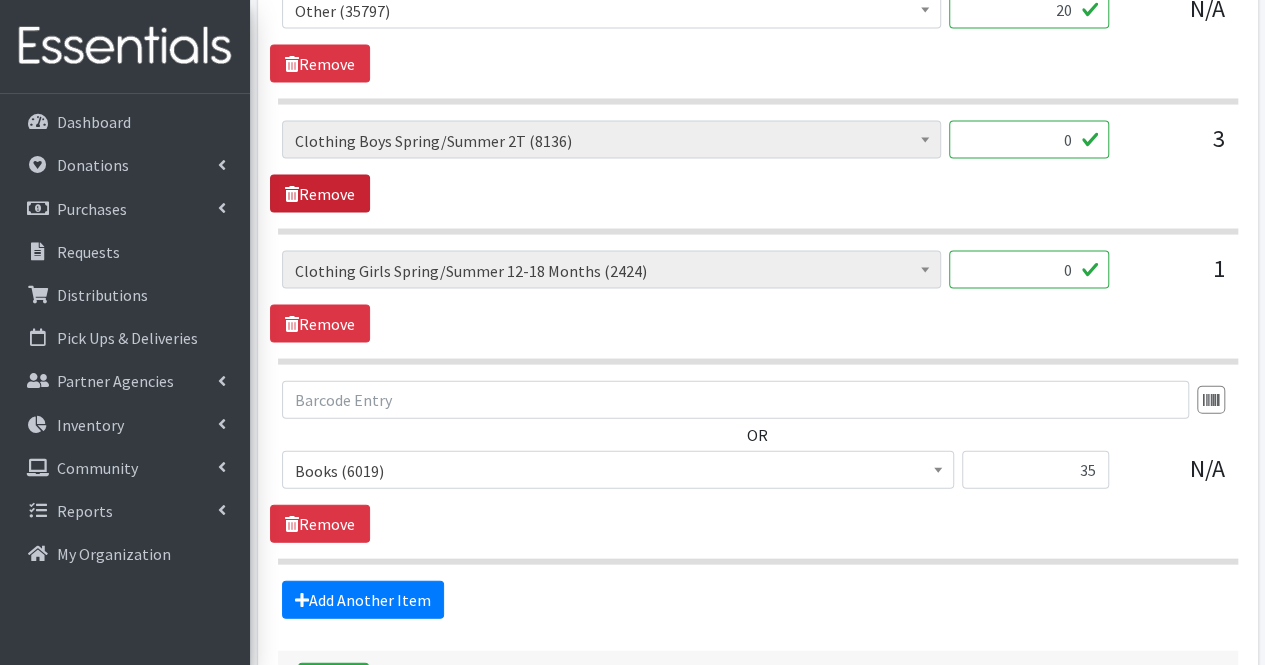 click on "Remove" at bounding box center [320, 194] 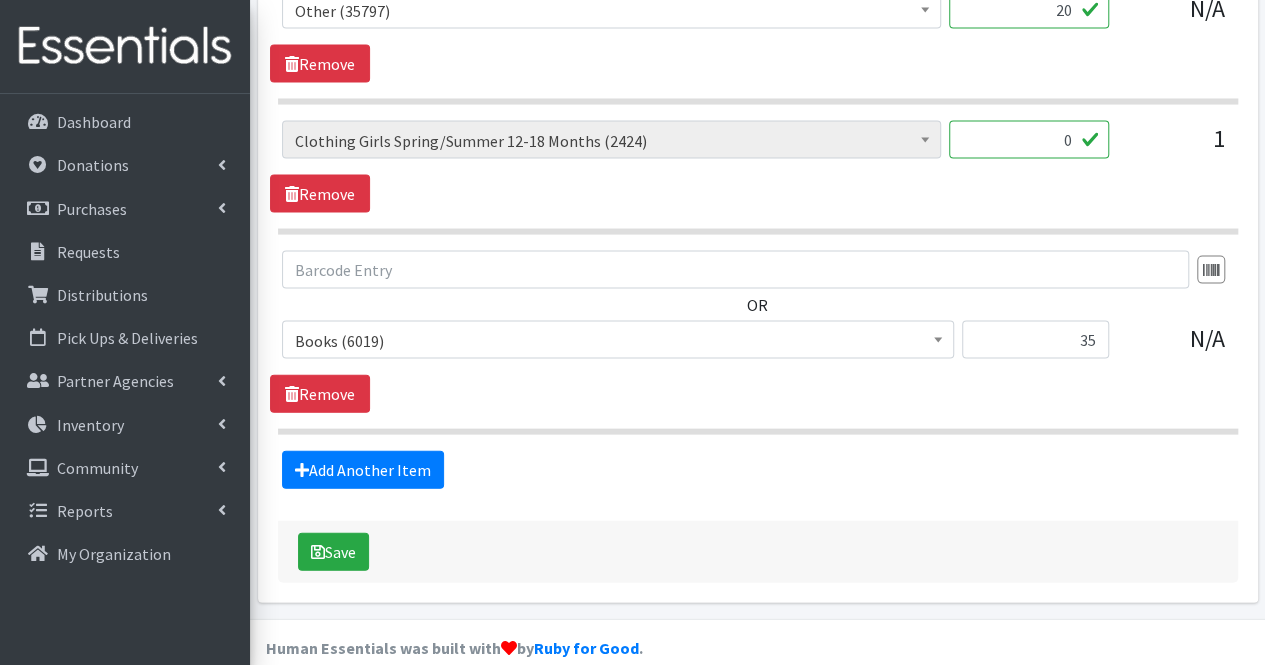 click on "0" at bounding box center (1029, 140) 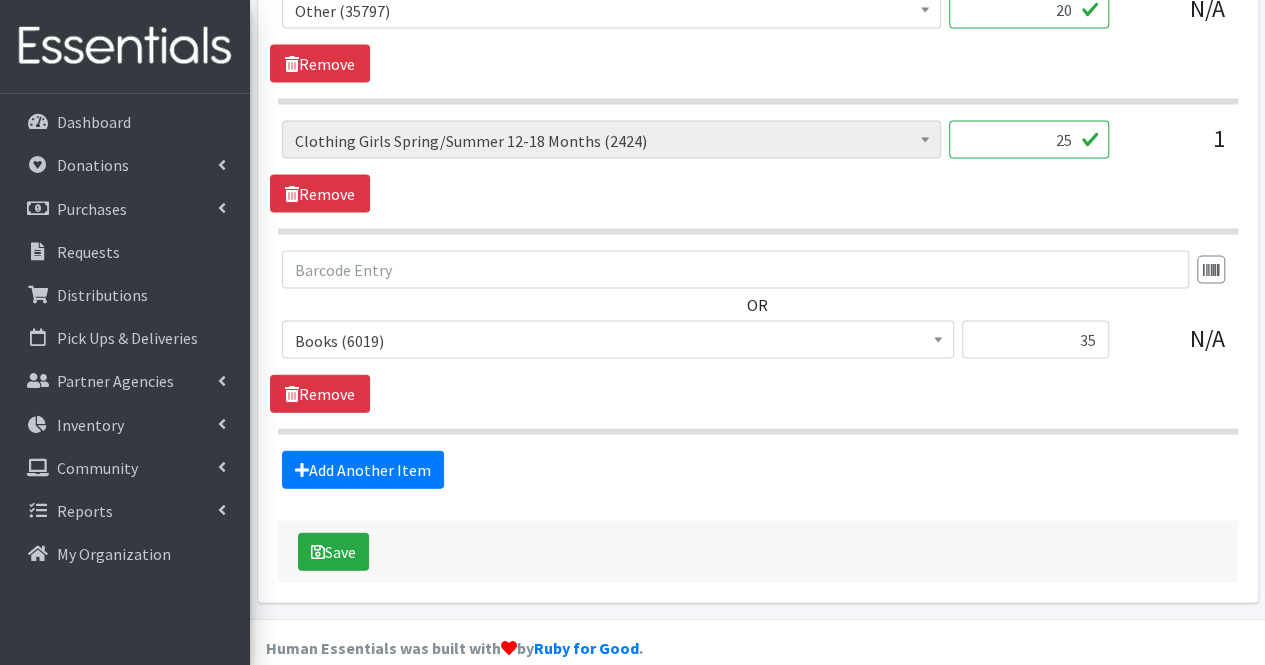 type on "25" 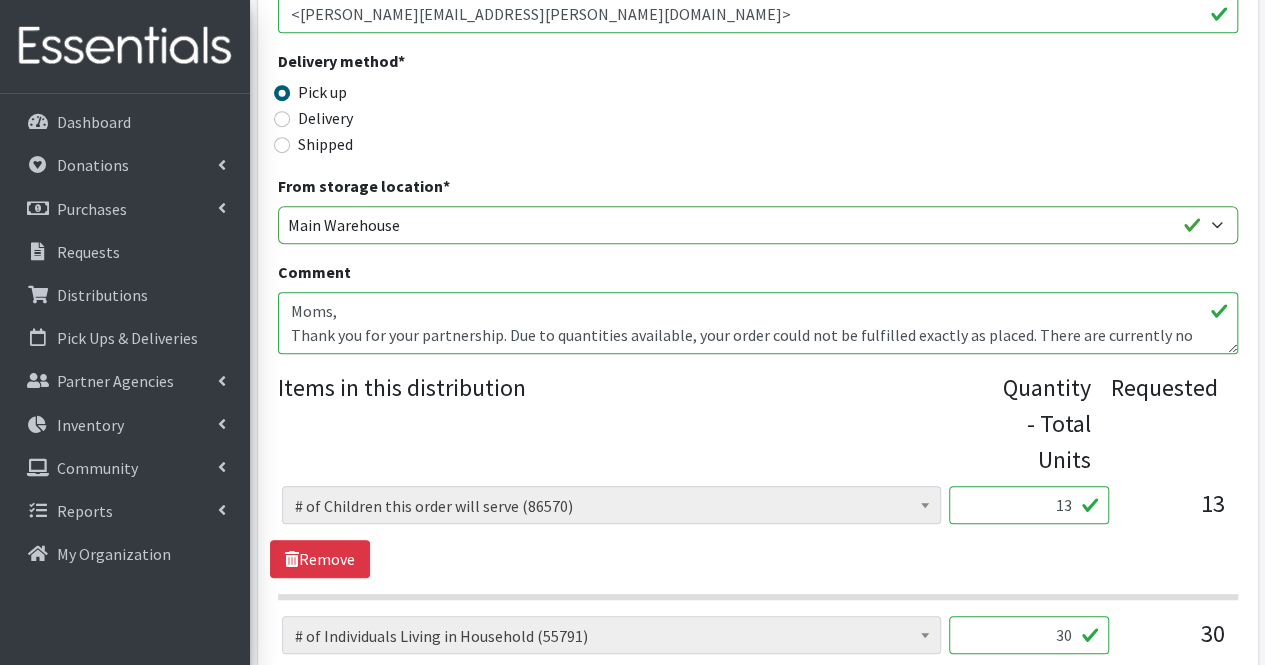 scroll, scrollTop: 454, scrollLeft: 0, axis: vertical 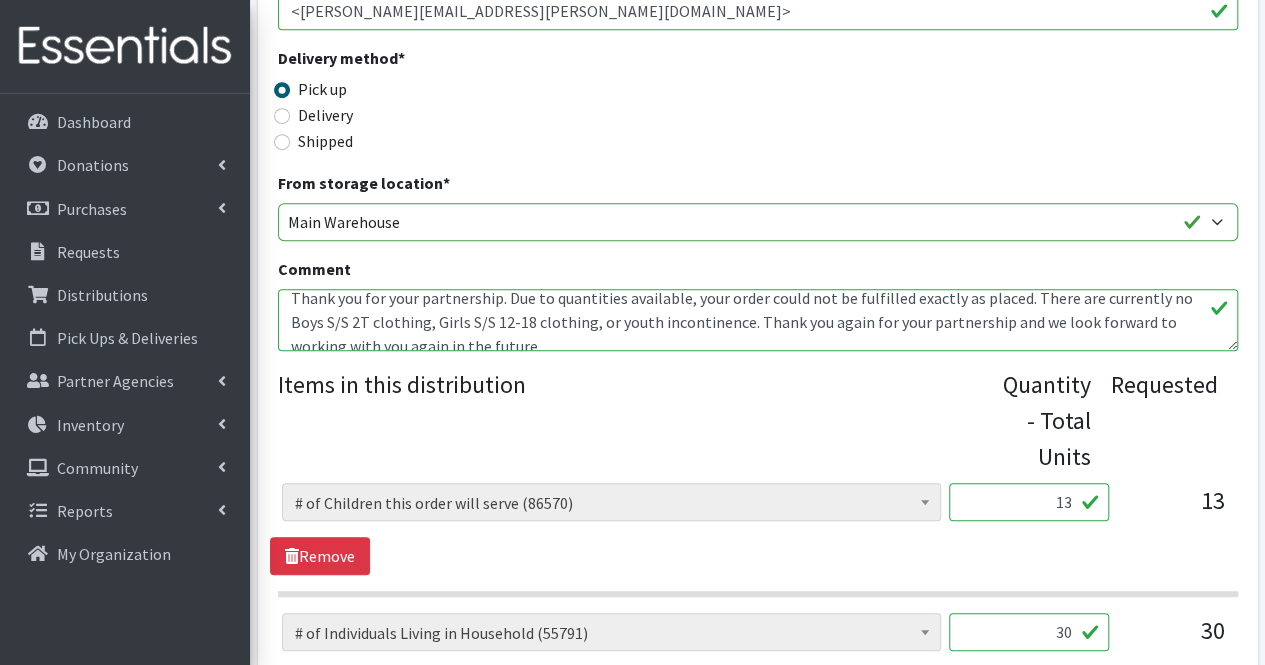 click on "Moms,
Thank you for your partnership. Due to quantities available, your order could not be fulfilled exactly as placed. There are currently no Boys S/S 2T clothing, Girls S/S 12-18 clothing, or youth incontinence. Thank you again for your partnership and we look forward to working with you again in the future.
-Nicole" at bounding box center (758, 320) 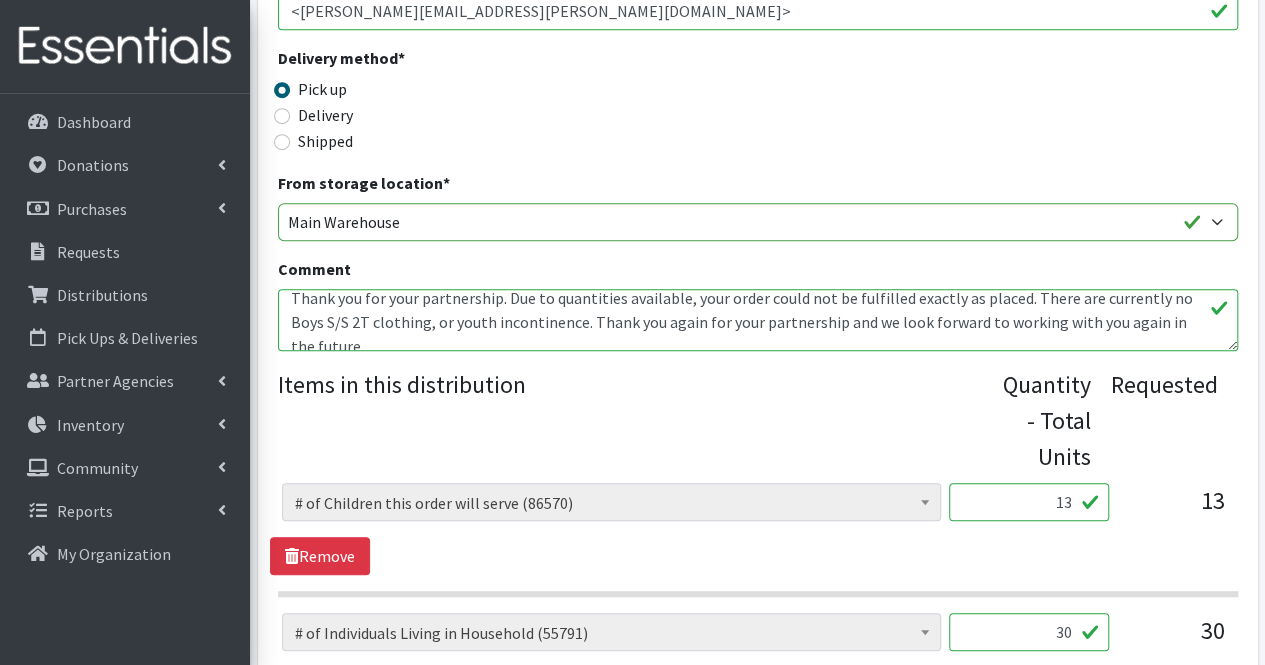 scroll, scrollTop: 96, scrollLeft: 0, axis: vertical 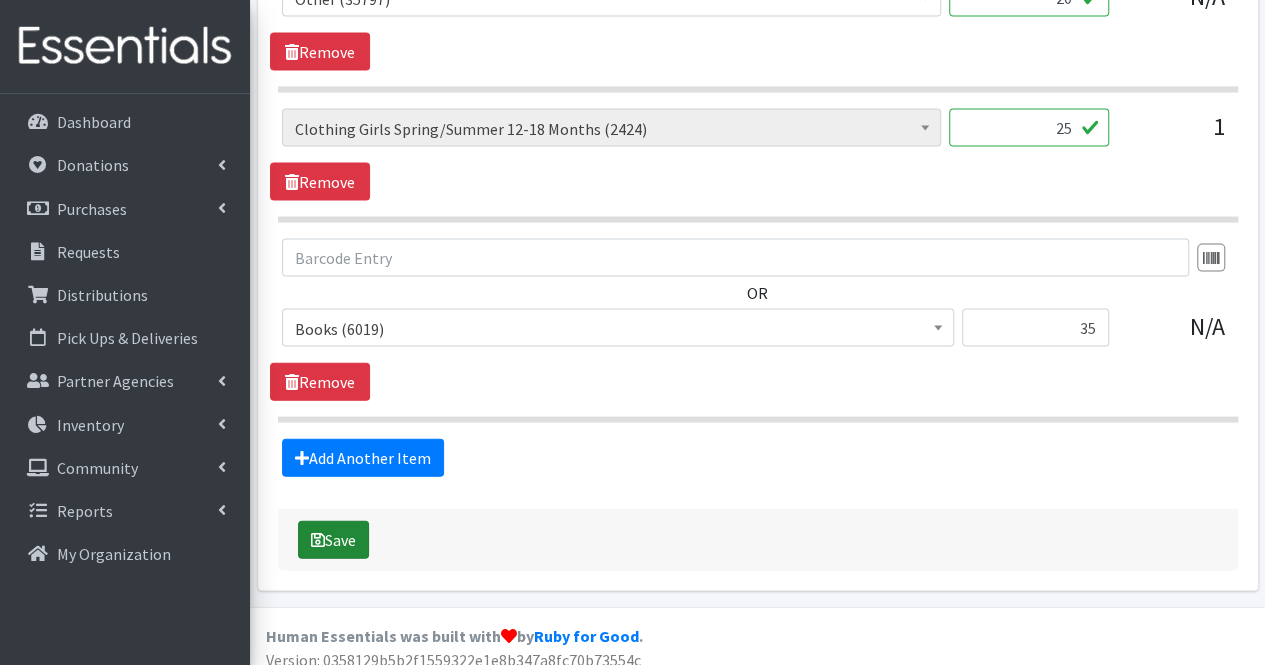 type on "Moms,
Thank you for your partnership. Due to quantities available, your order could not be fulfilled exactly as placed. There are currently no Boys S/S 2T clothing, or youth incontinence. Thank you again for your partnership and we look forward to working with you again in the future.
-Nicole" 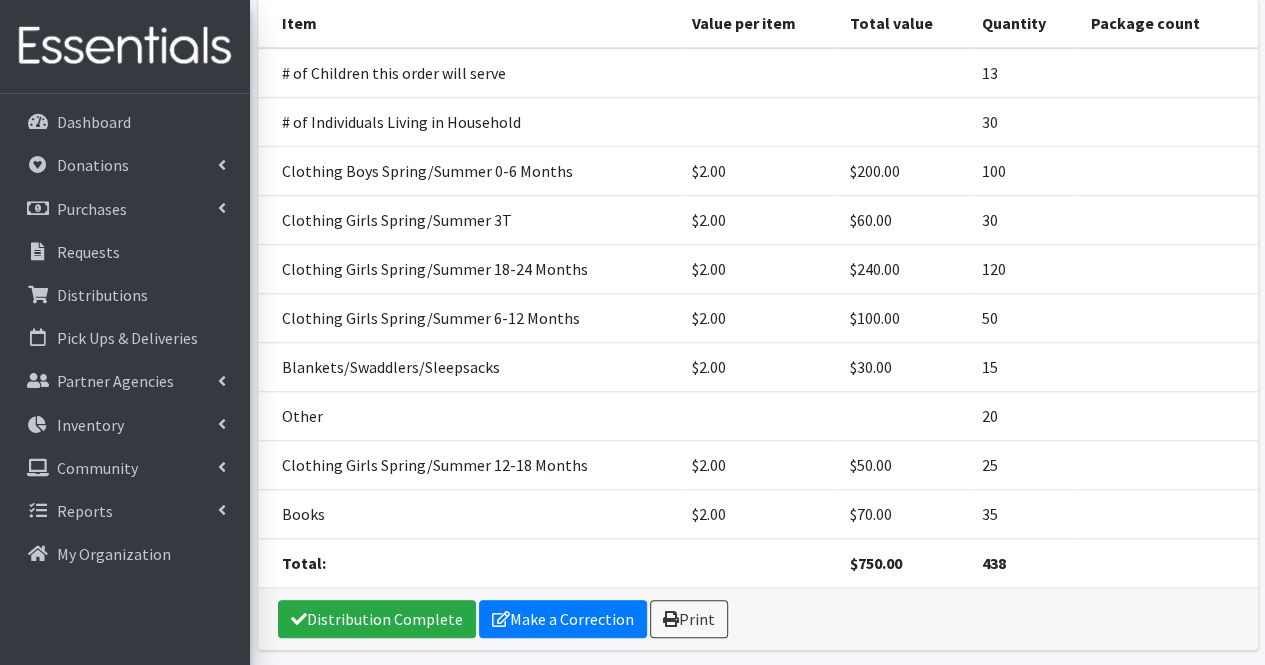 scroll, scrollTop: 643, scrollLeft: 0, axis: vertical 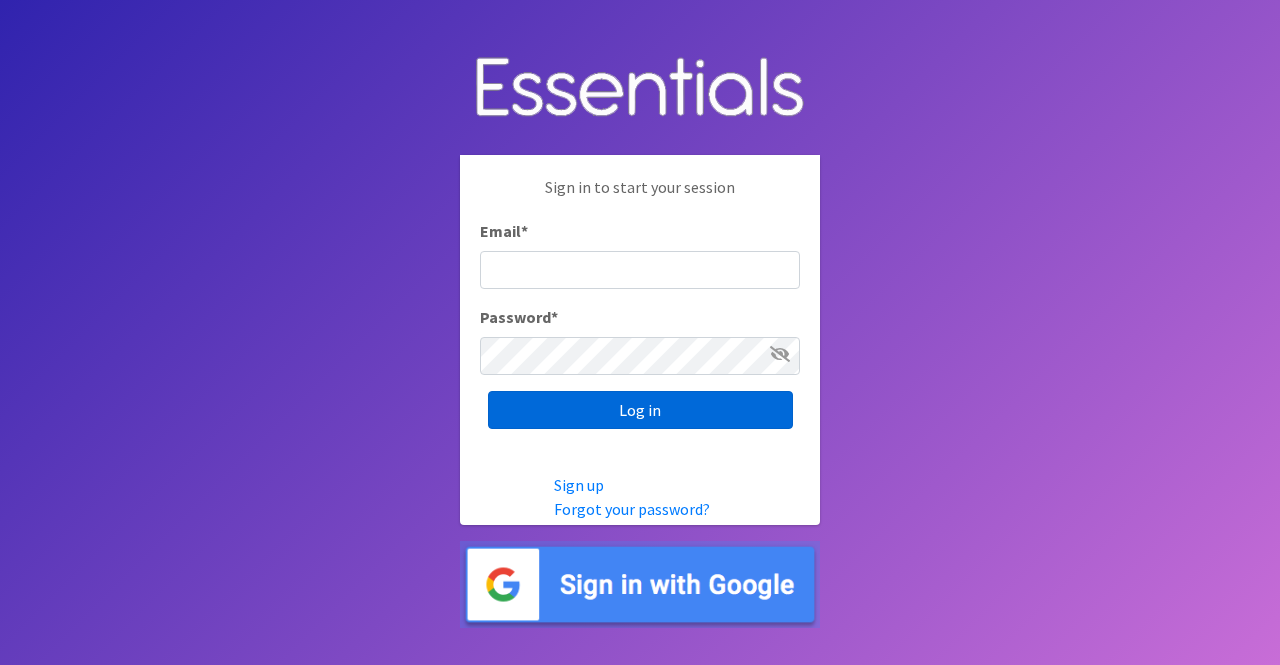 type on "[PERSON_NAME][EMAIL_ADDRESS][DOMAIN_NAME]" 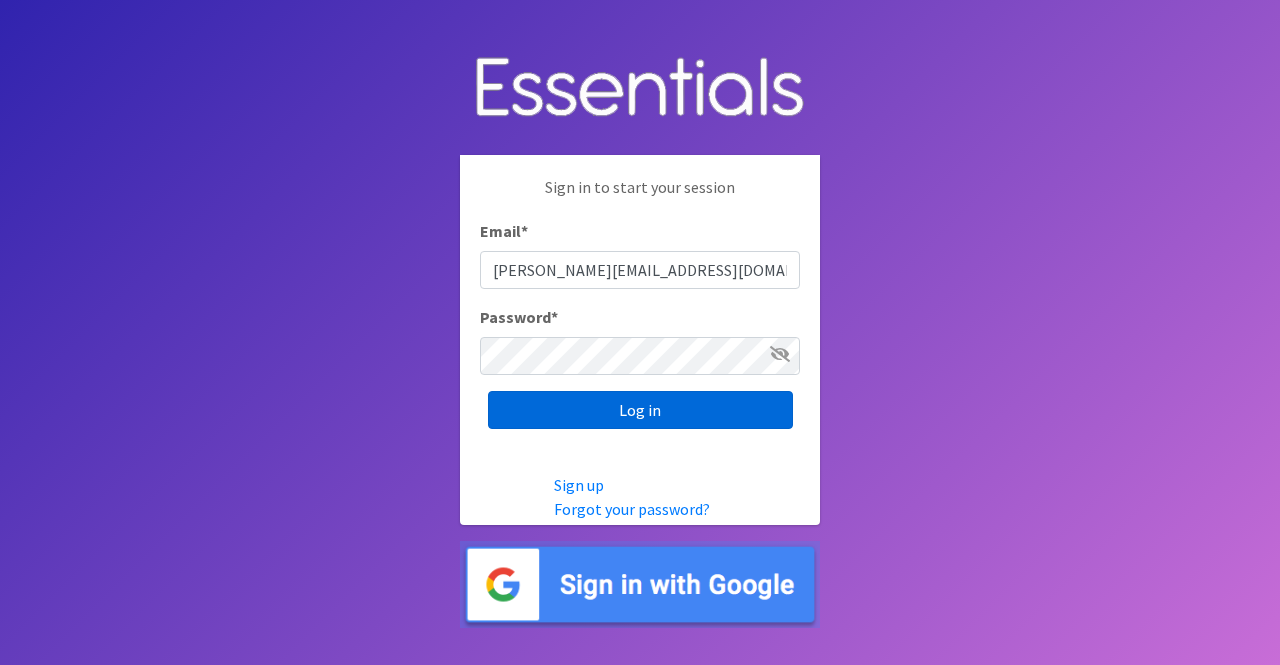 click on "Log in" at bounding box center (640, 410) 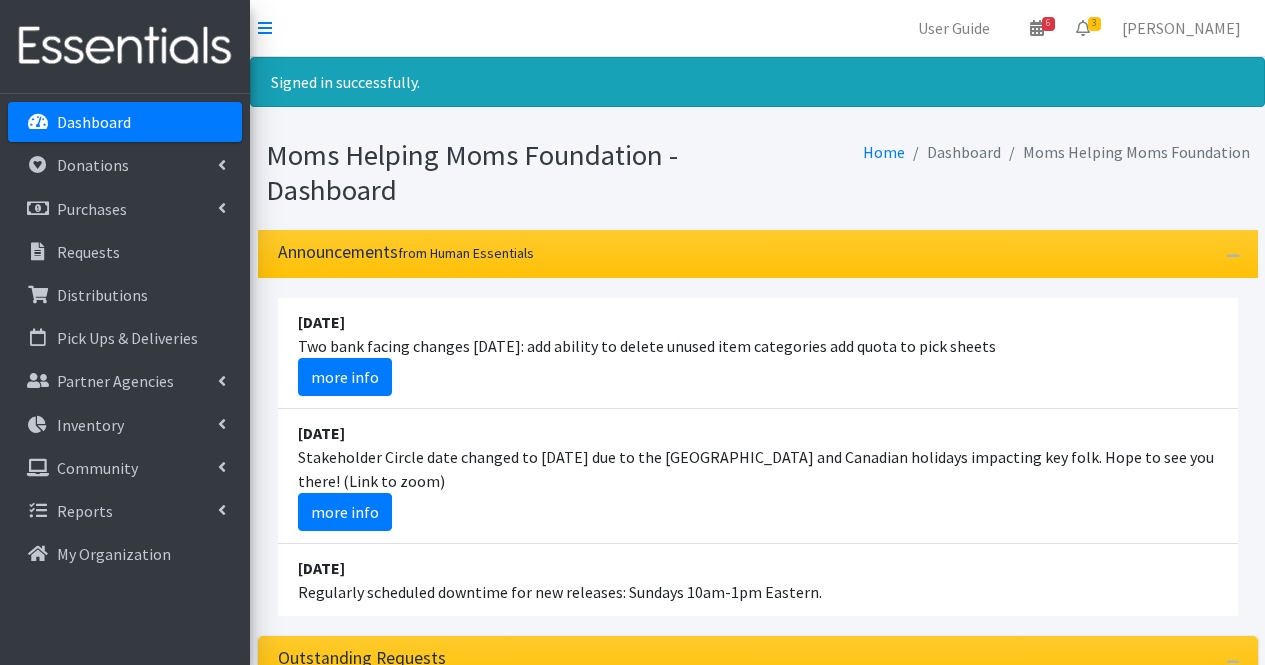 scroll, scrollTop: 0, scrollLeft: 0, axis: both 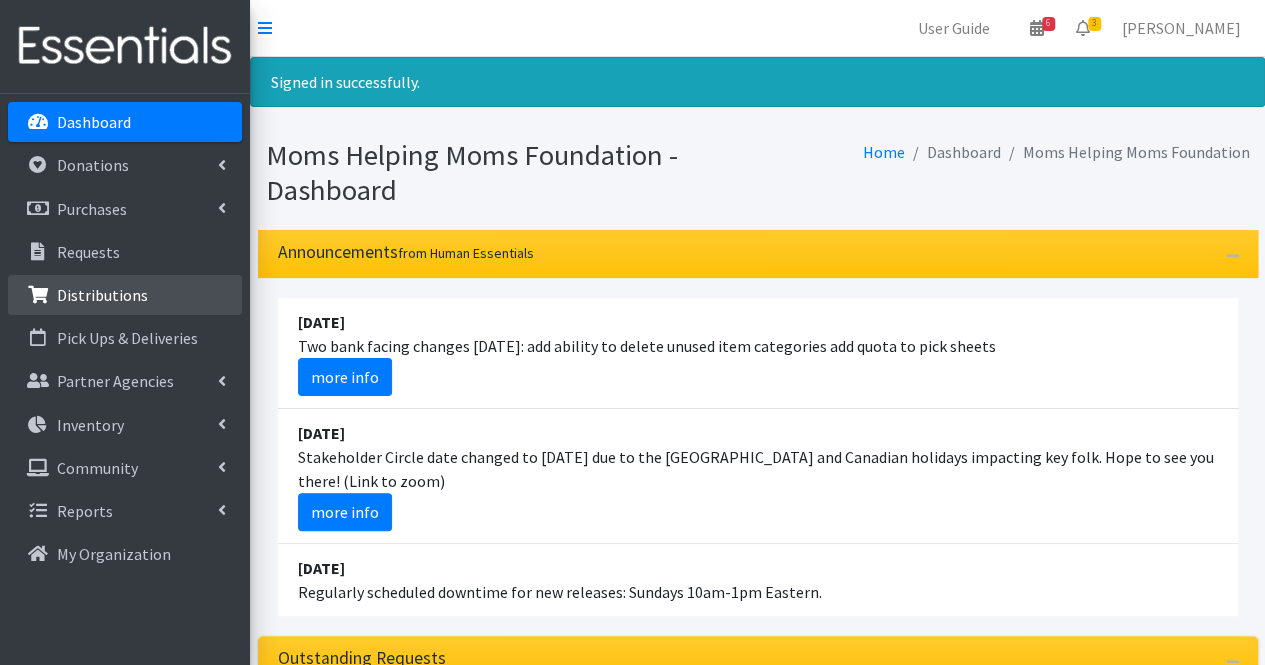 click on "Distributions" at bounding box center (102, 295) 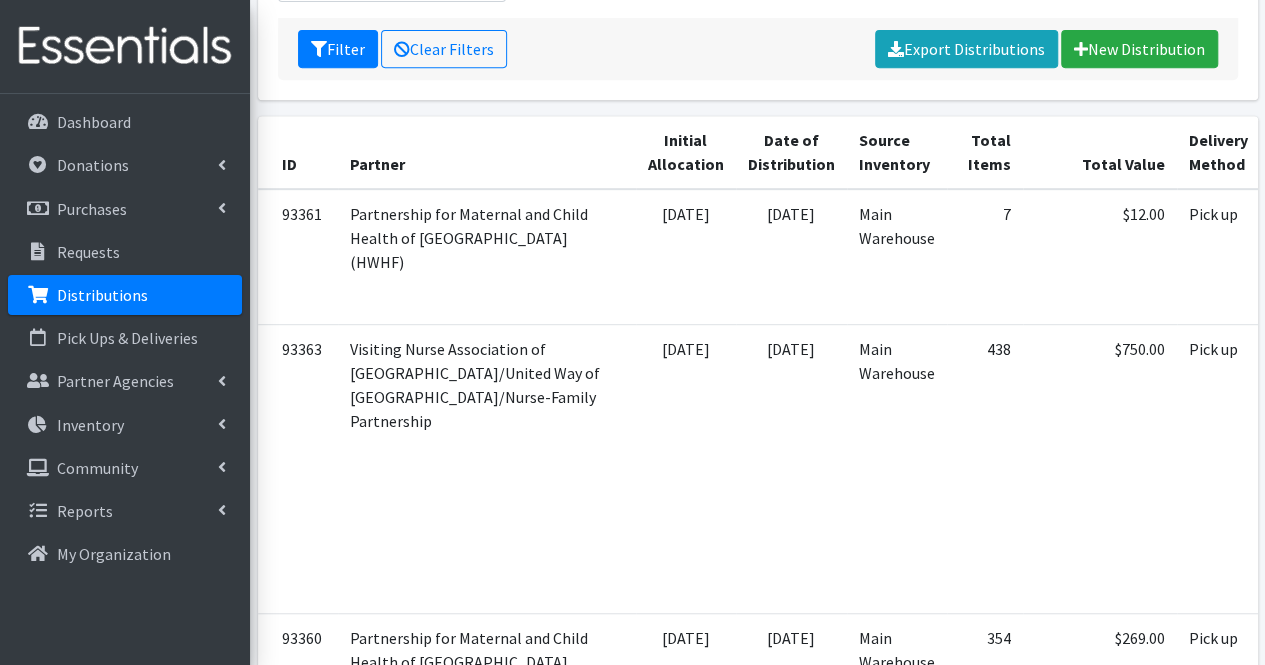 scroll, scrollTop: 420, scrollLeft: 0, axis: vertical 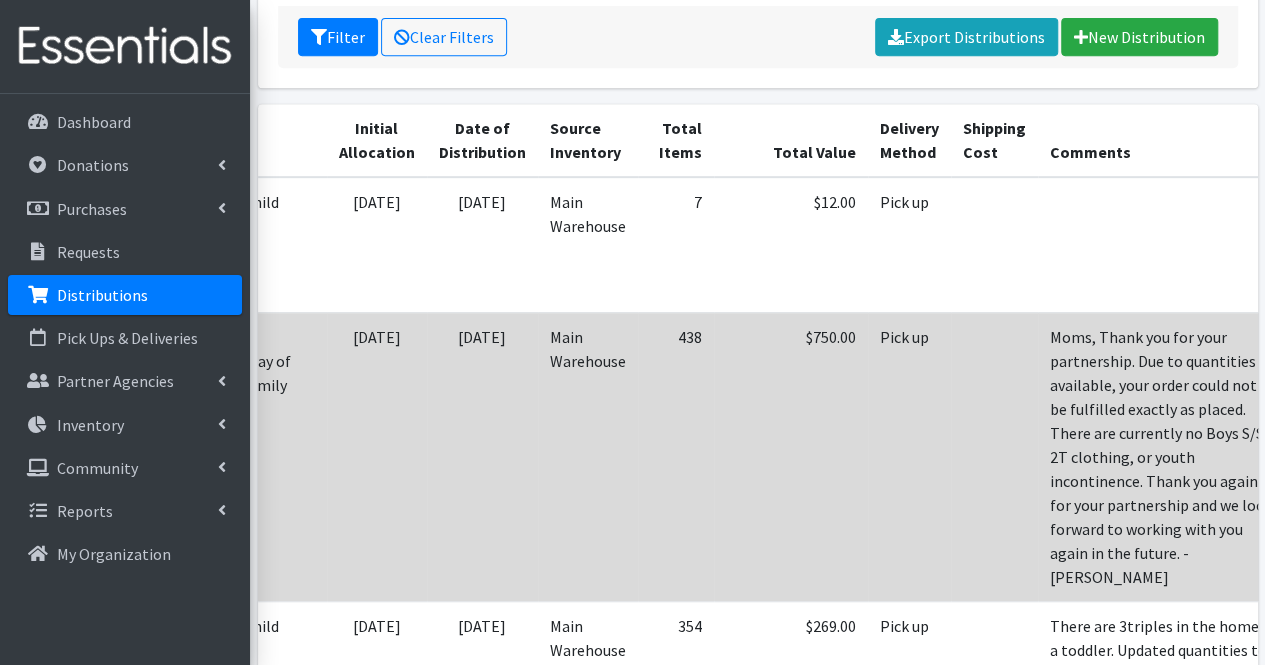 click on "View" at bounding box center (1425, 339) 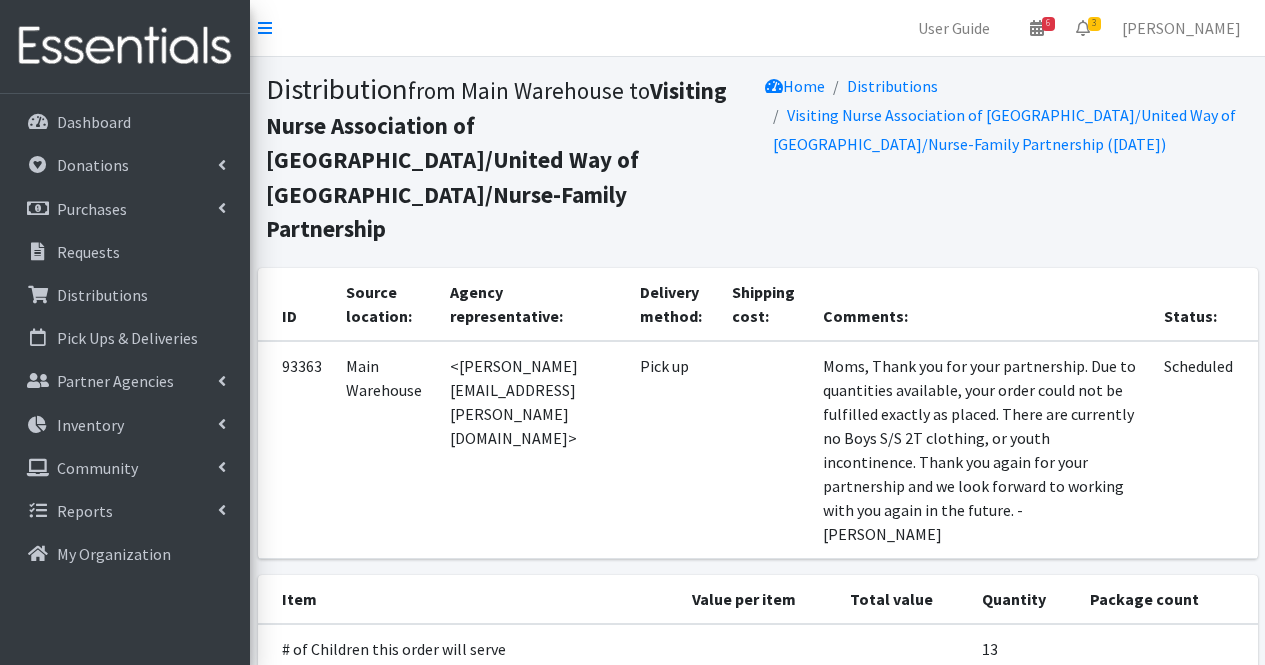 scroll, scrollTop: 0, scrollLeft: 0, axis: both 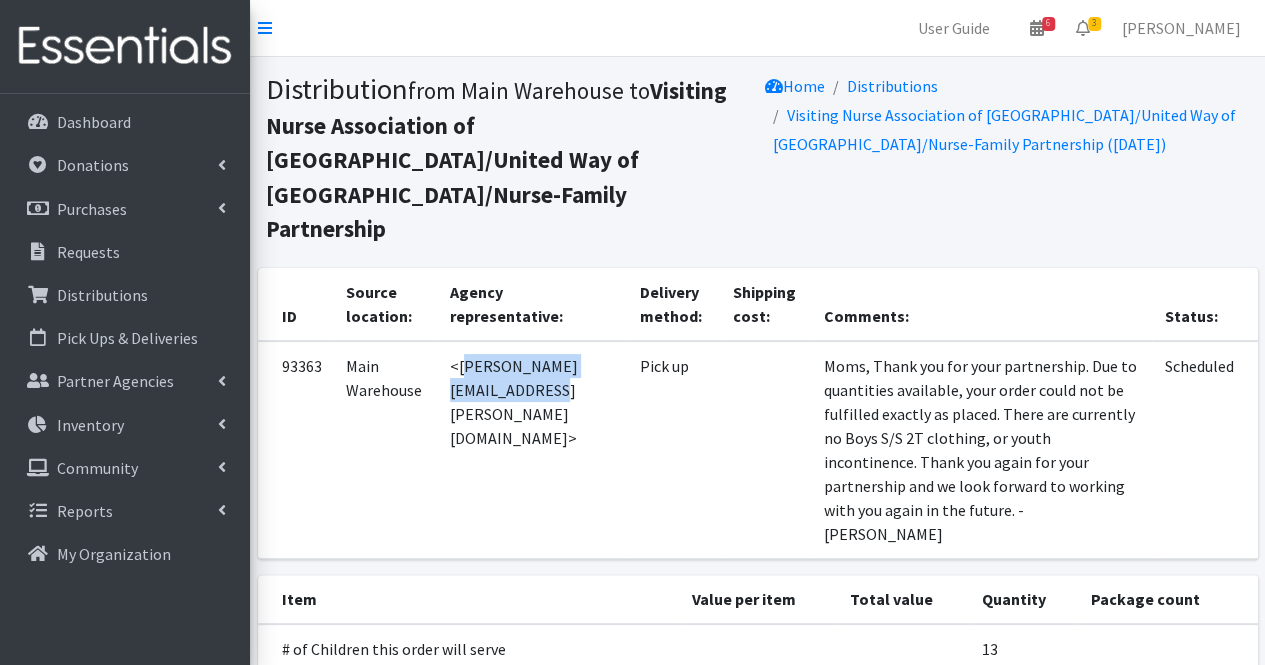 drag, startPoint x: 459, startPoint y: 299, endPoint x: 644, endPoint y: 299, distance: 185 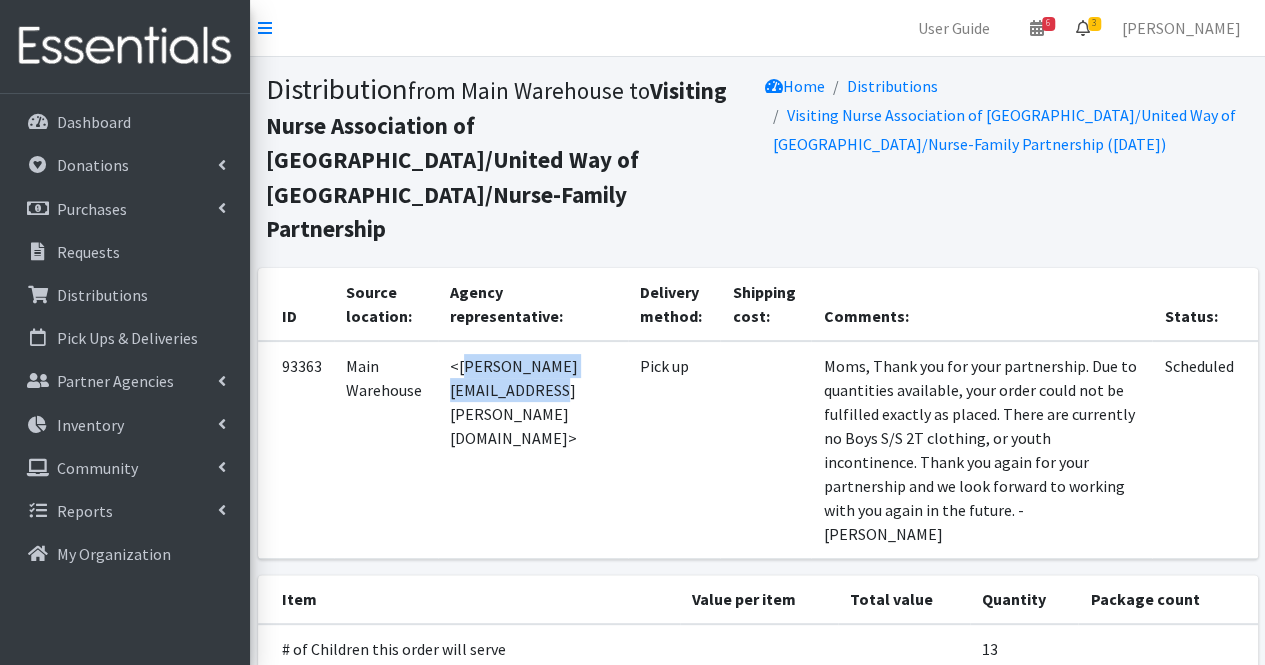 click at bounding box center [1083, 28] 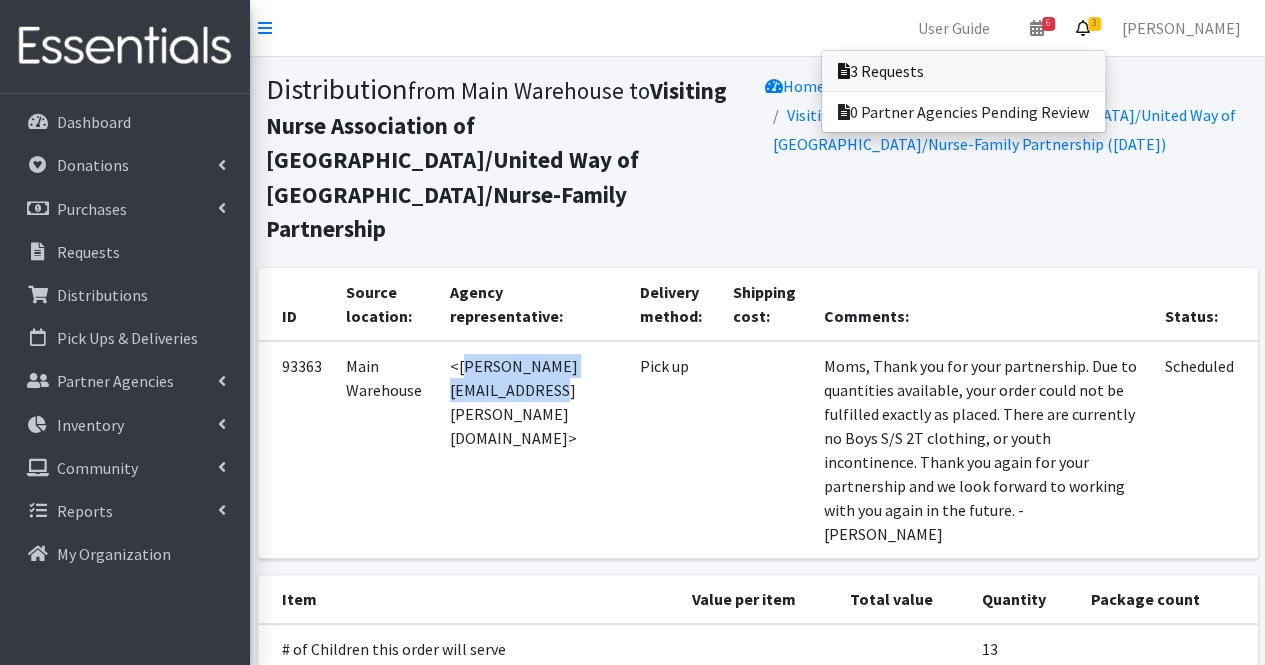 click on "3
Requests" at bounding box center (963, 71) 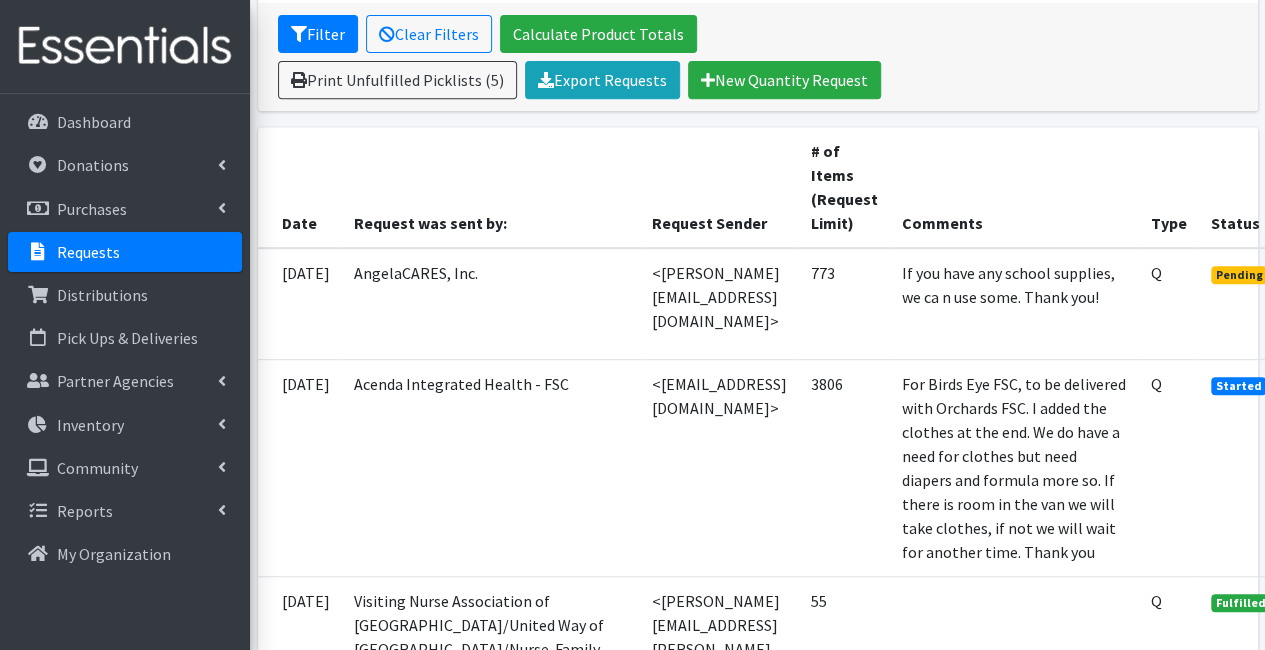 scroll, scrollTop: 385, scrollLeft: 19, axis: both 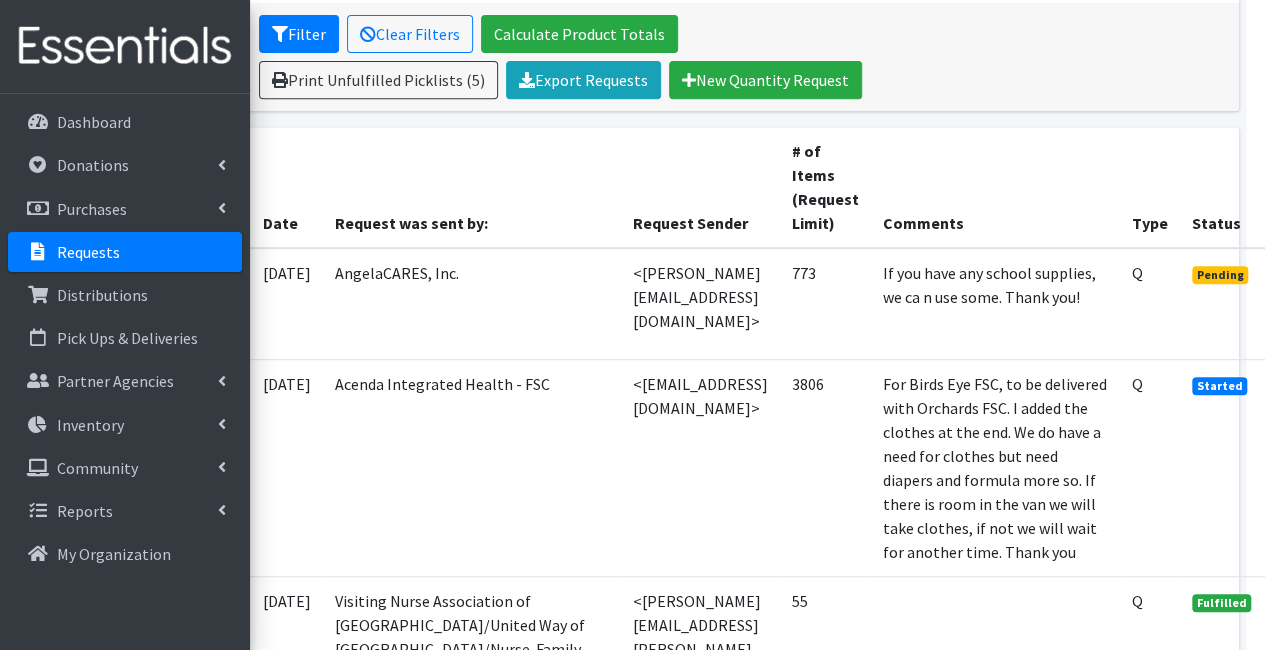 click on "View" at bounding box center (1302, 276) 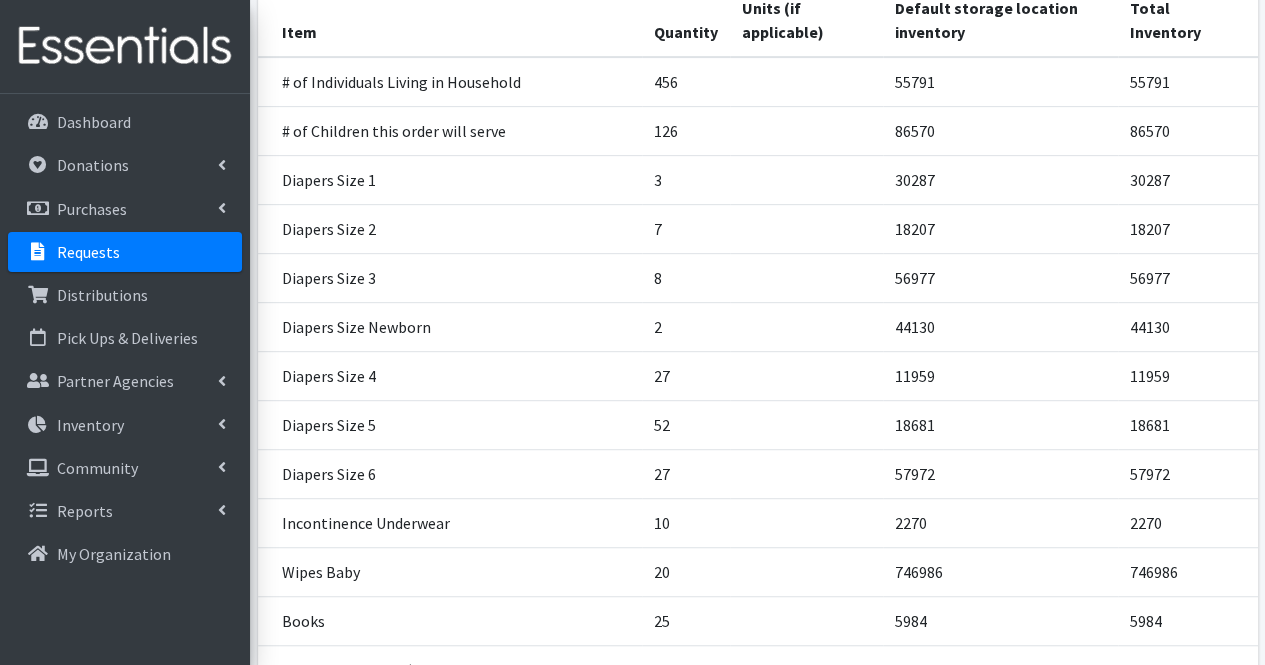 scroll, scrollTop: 604, scrollLeft: 0, axis: vertical 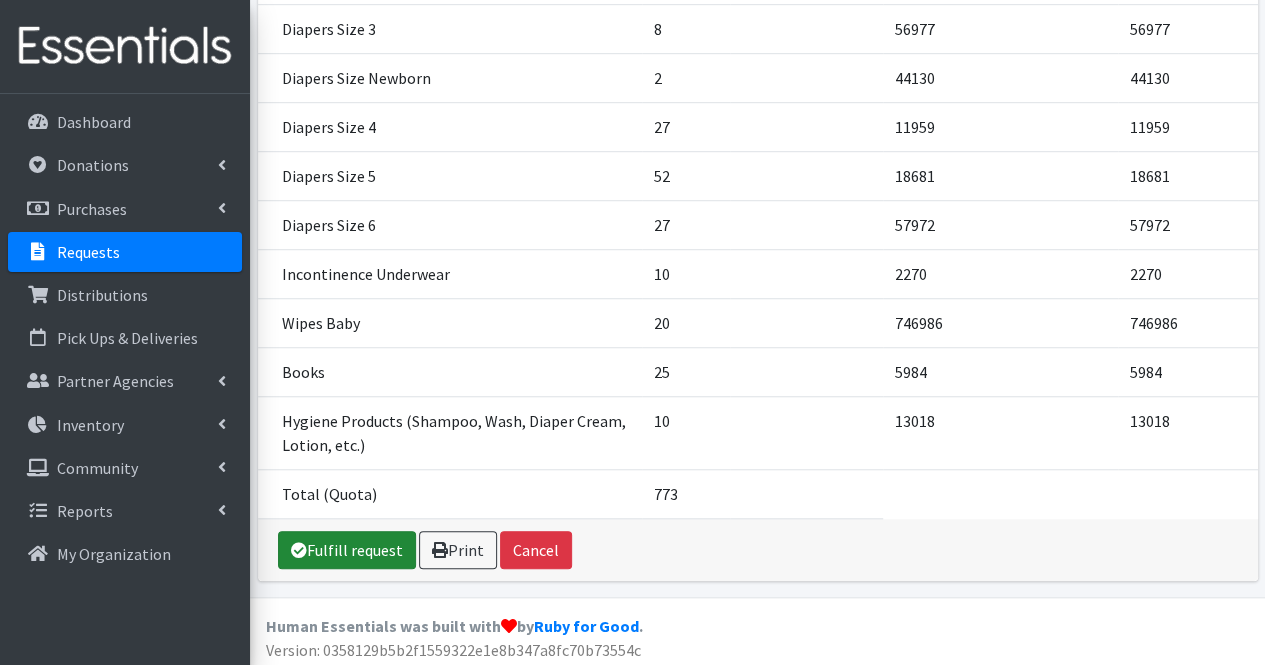 click on "Fulfill request" at bounding box center (347, 550) 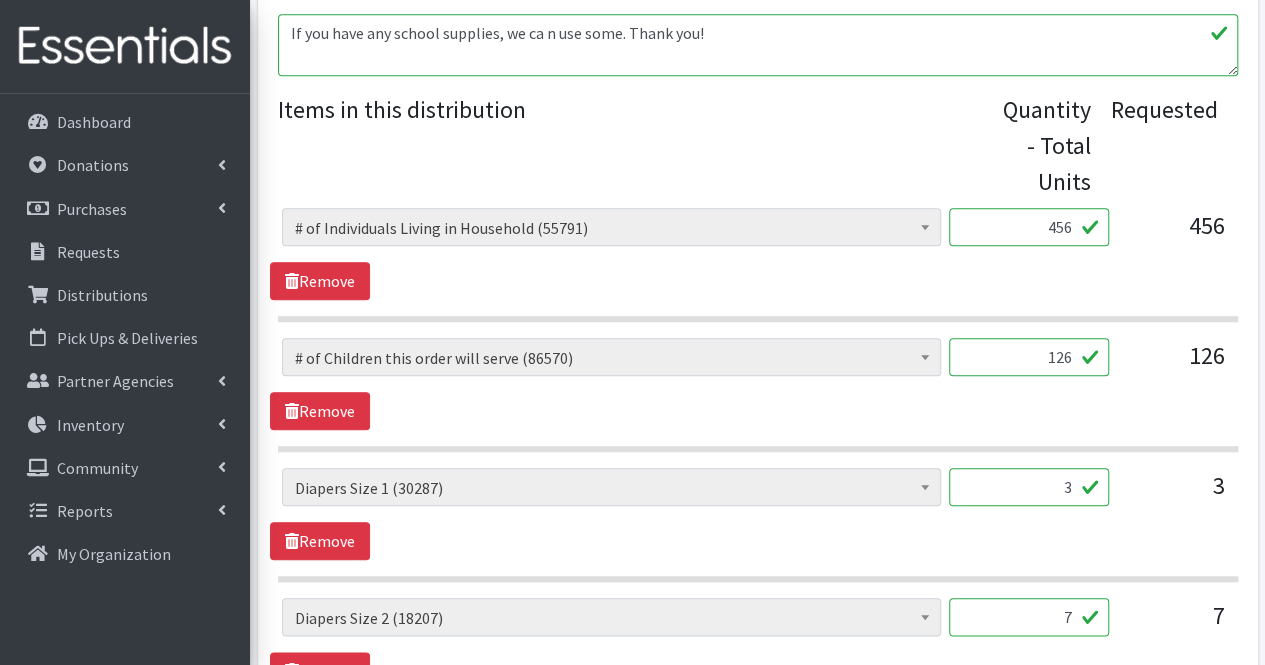 scroll, scrollTop: 796, scrollLeft: 0, axis: vertical 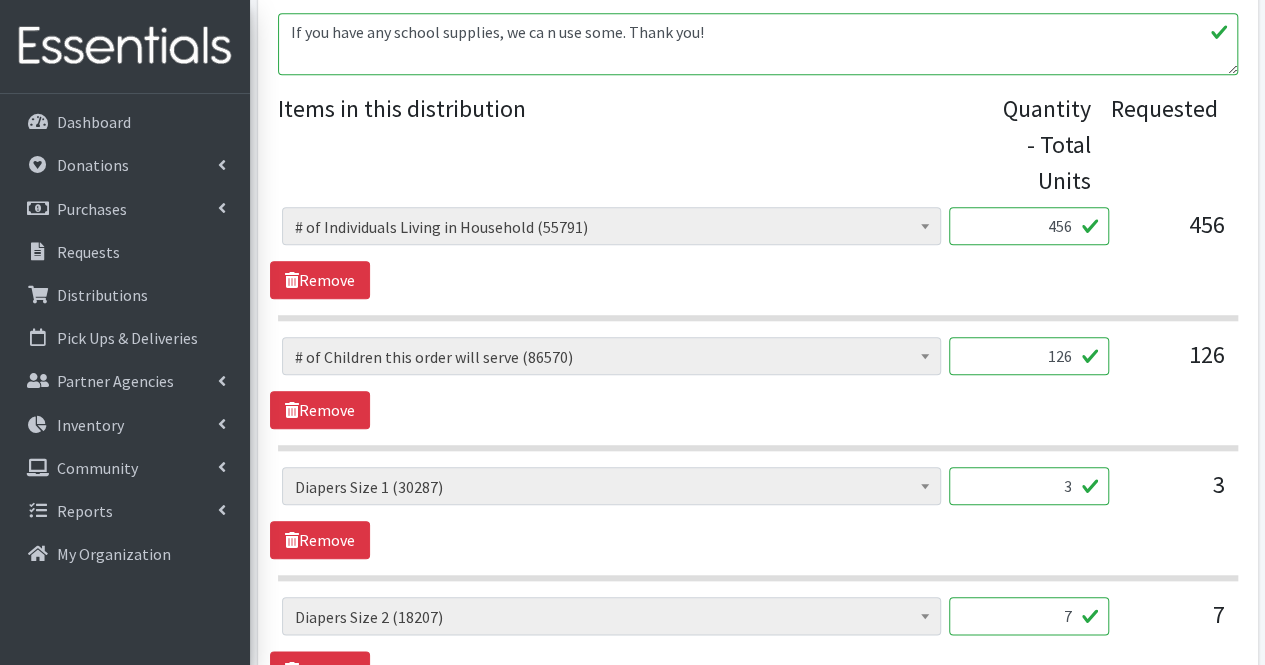 click on "3" at bounding box center [1029, 486] 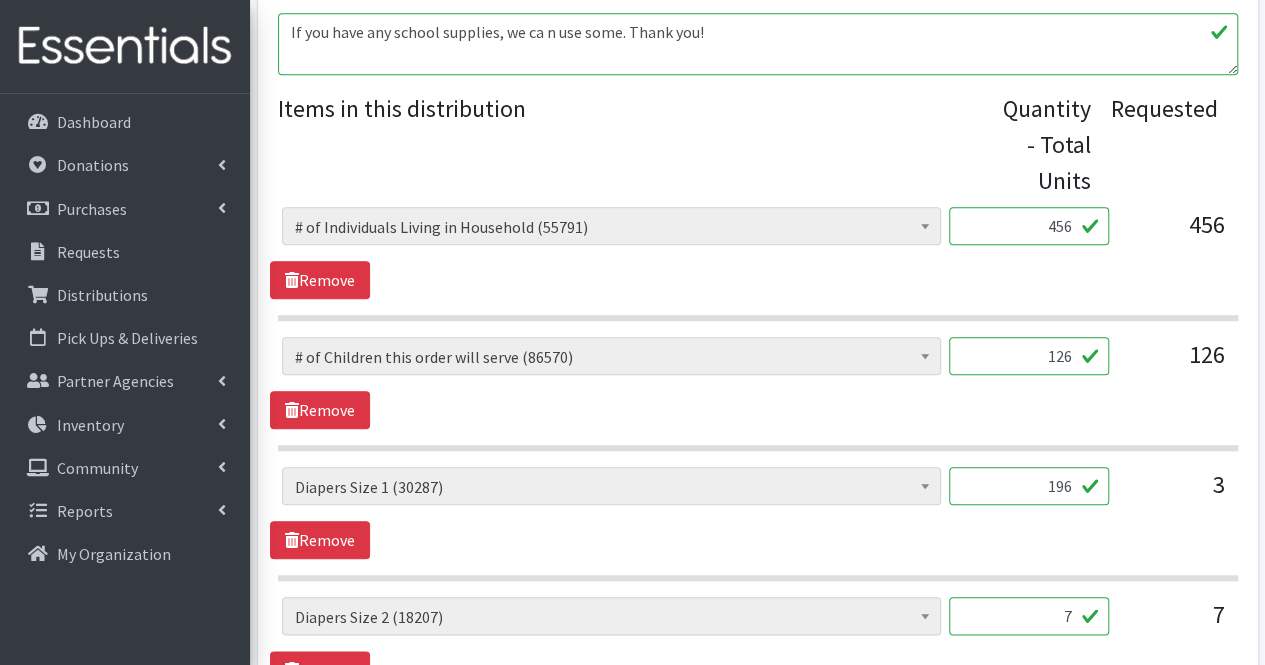 type on "196" 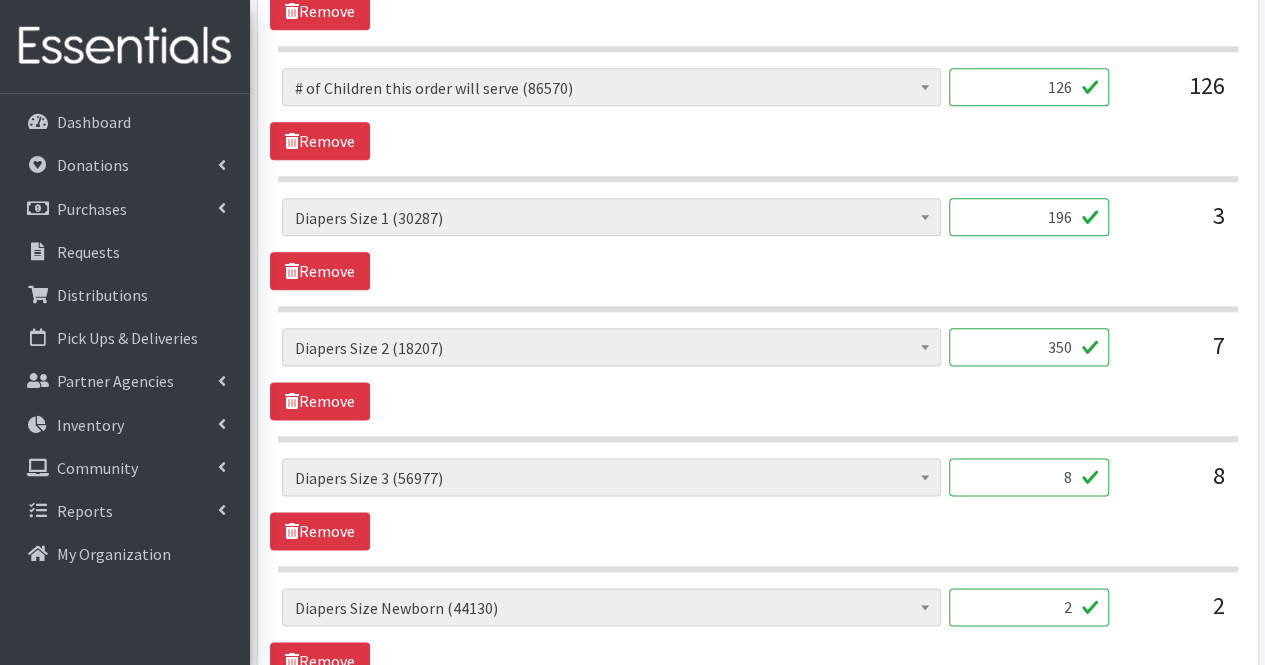 scroll, scrollTop: 1067, scrollLeft: 0, axis: vertical 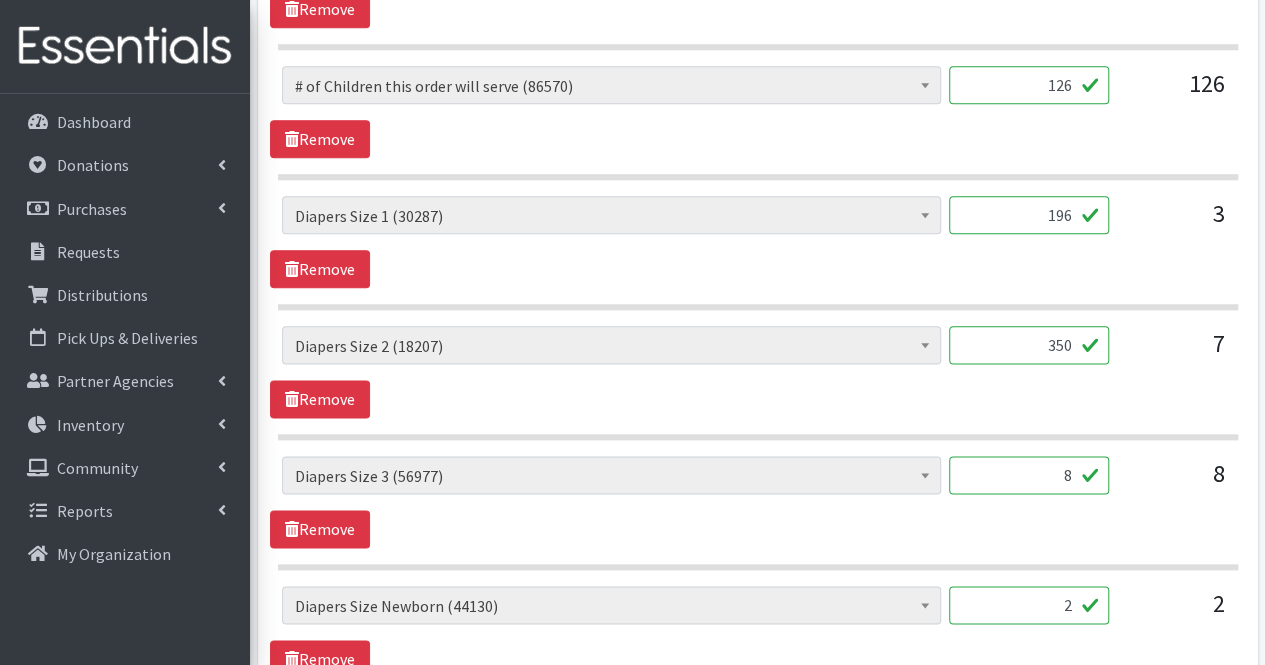 type on "350" 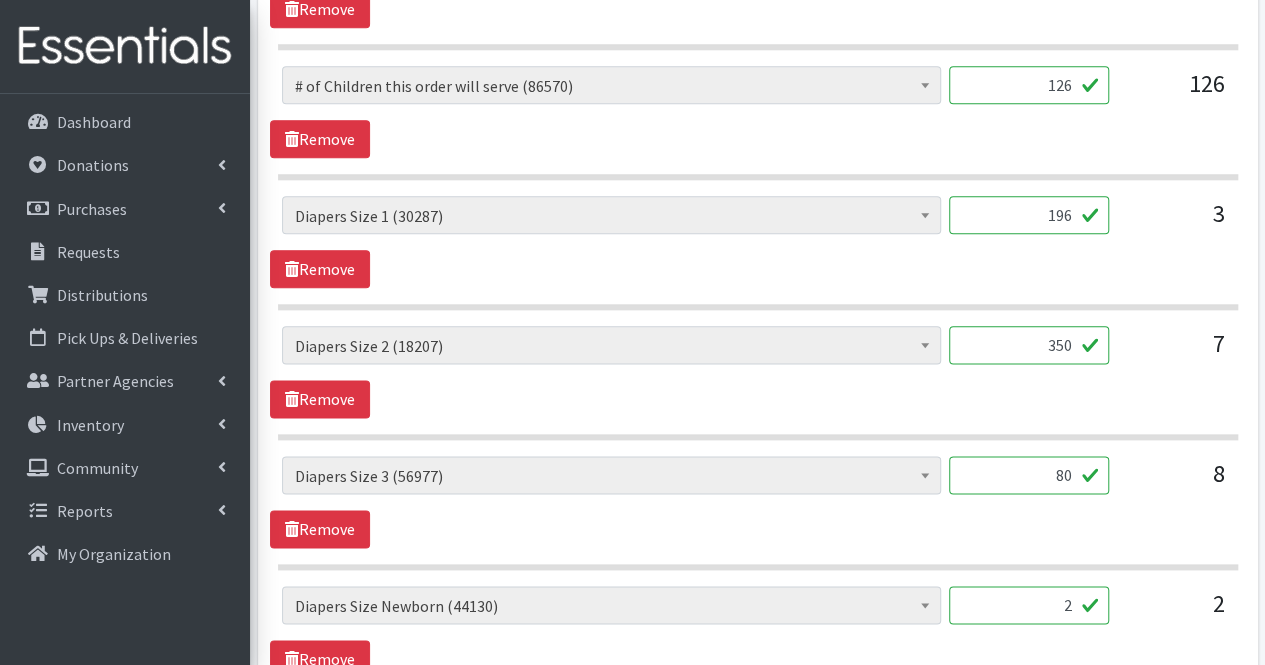 type on "8" 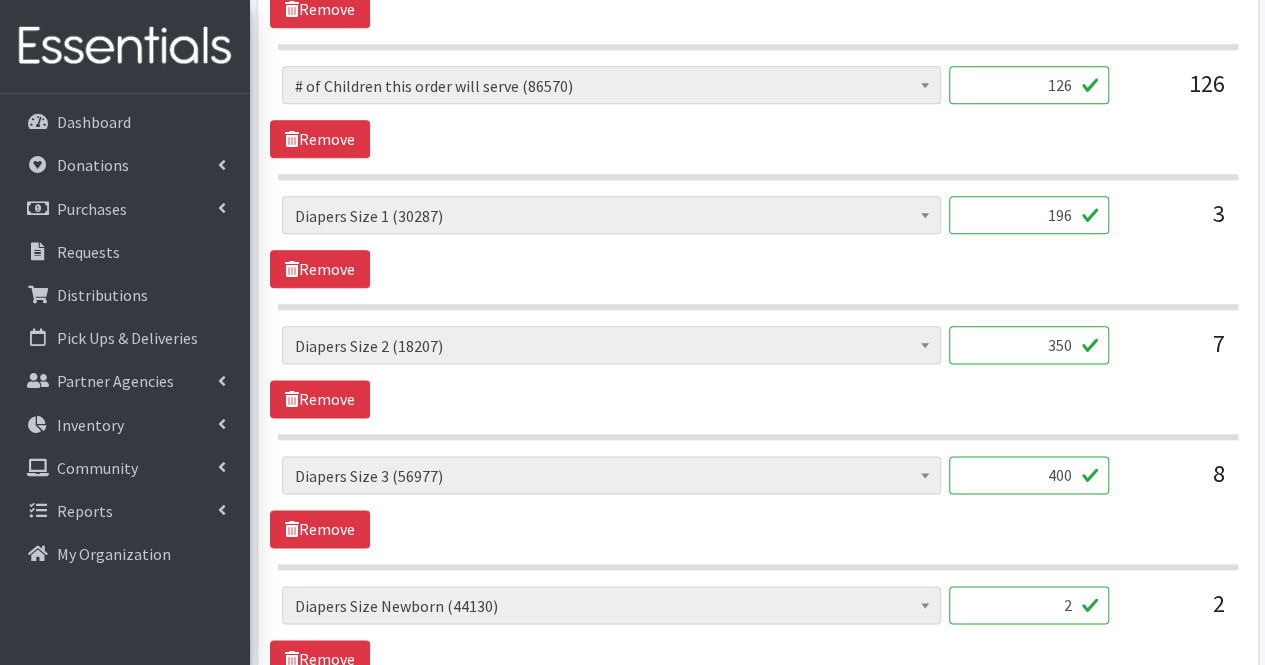 type on "400" 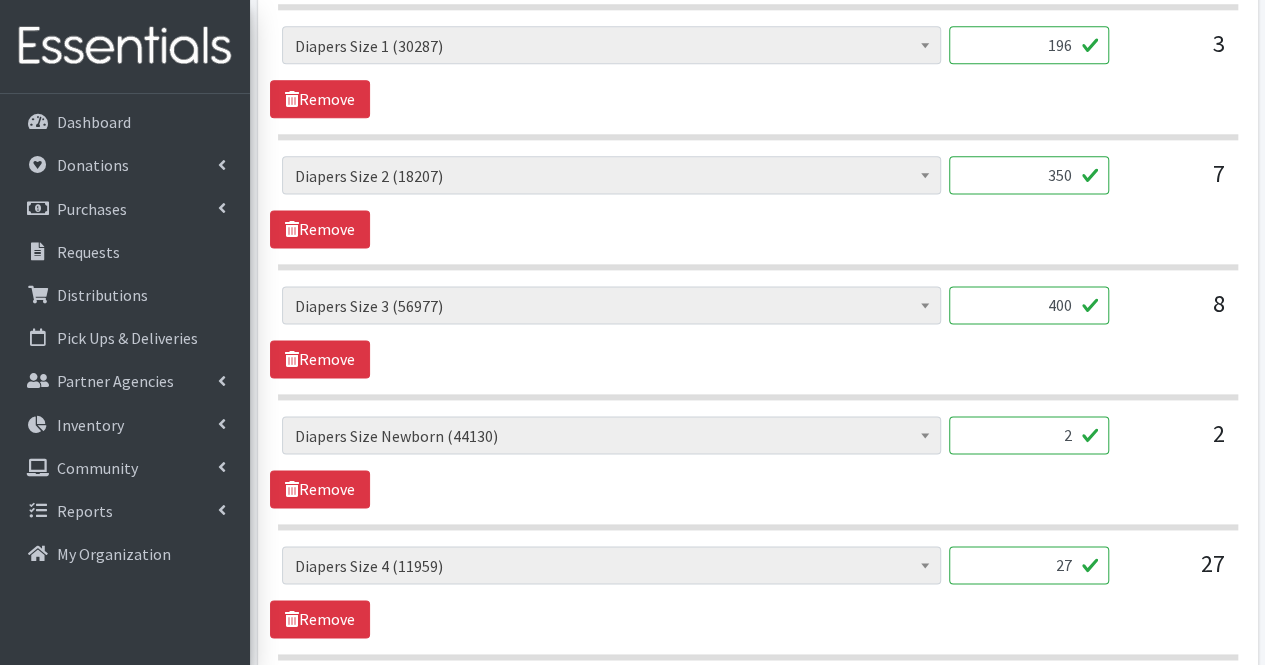 scroll, scrollTop: 1238, scrollLeft: 0, axis: vertical 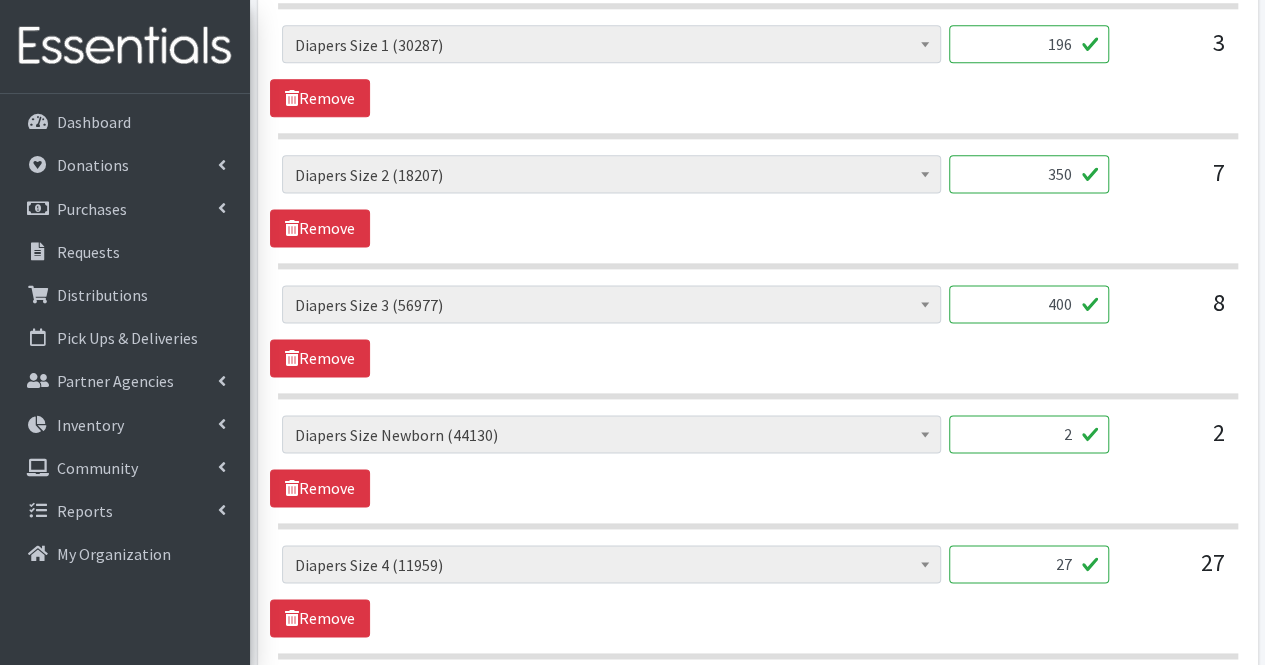 click on "2" at bounding box center [1029, 434] 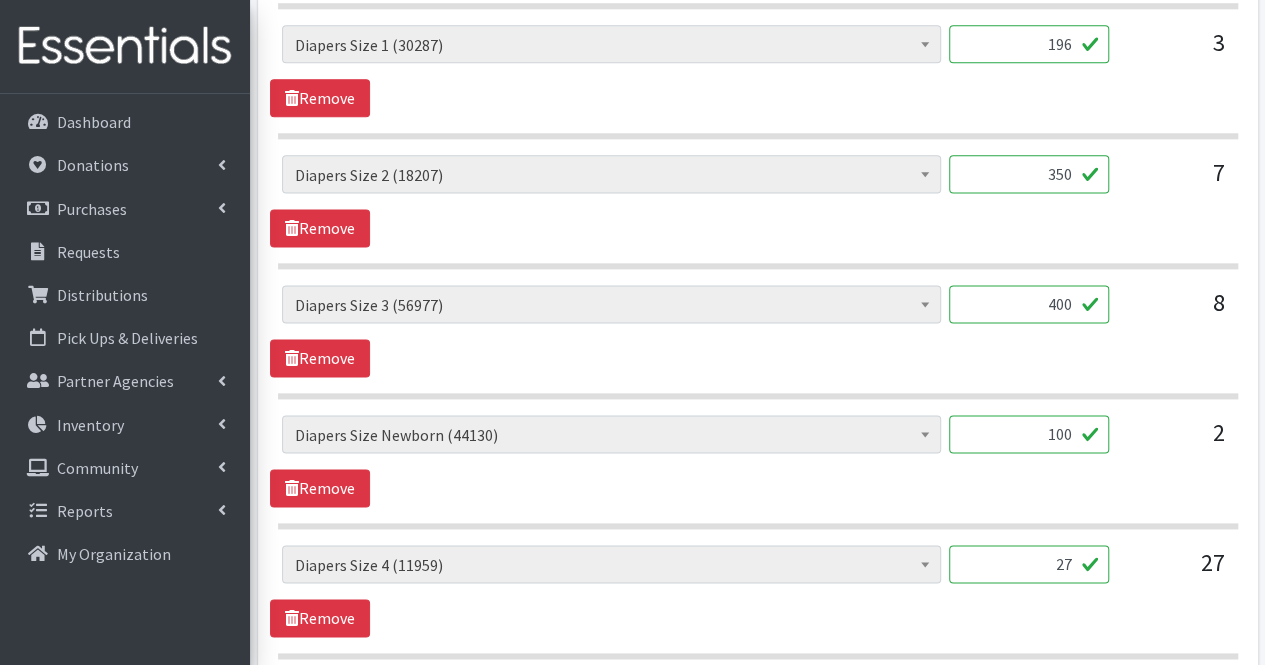 type on "100" 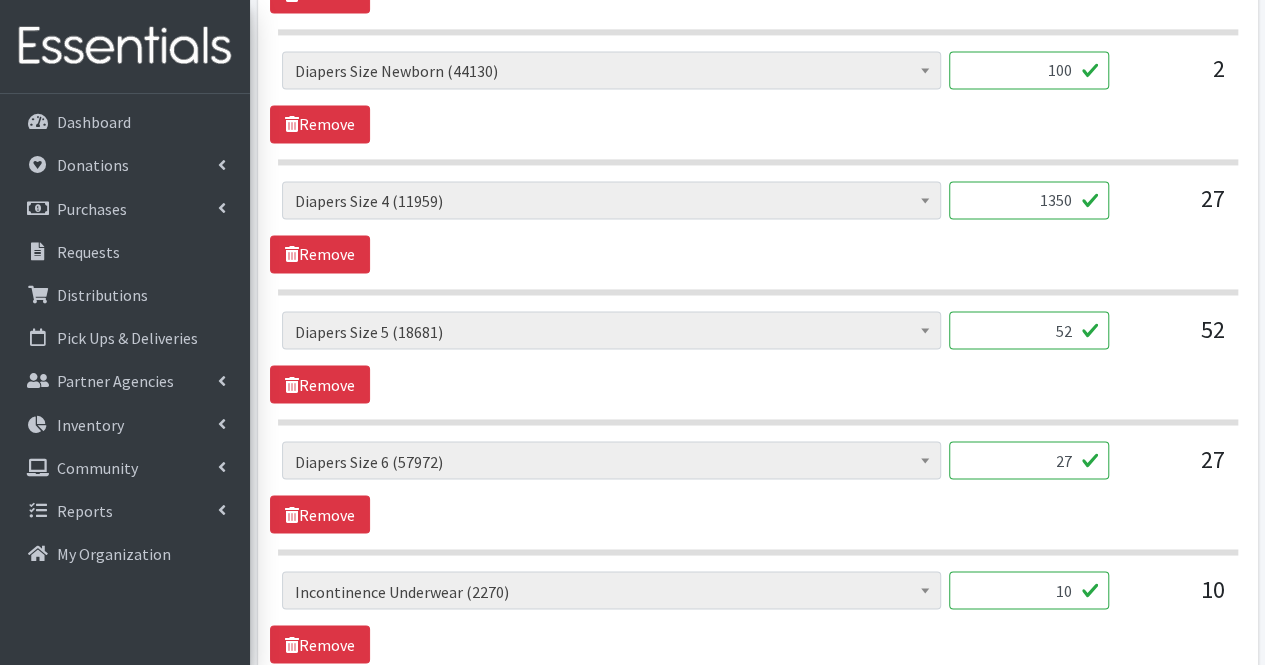 scroll, scrollTop: 1605, scrollLeft: 0, axis: vertical 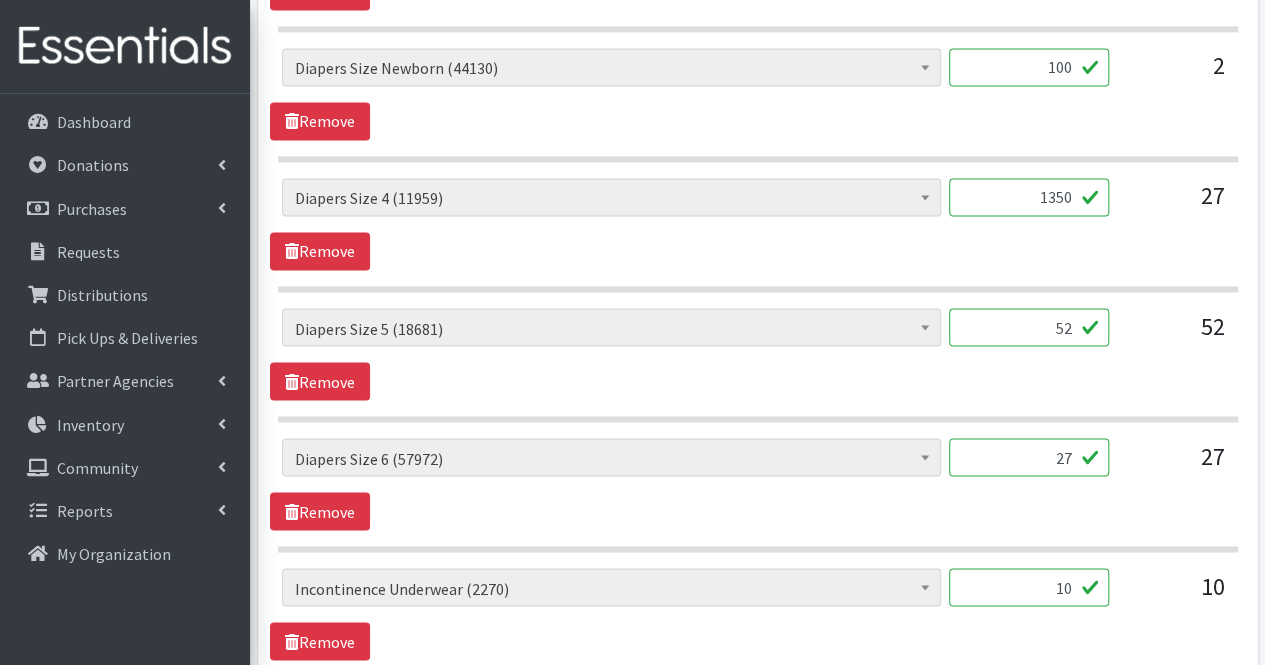 type on "1350" 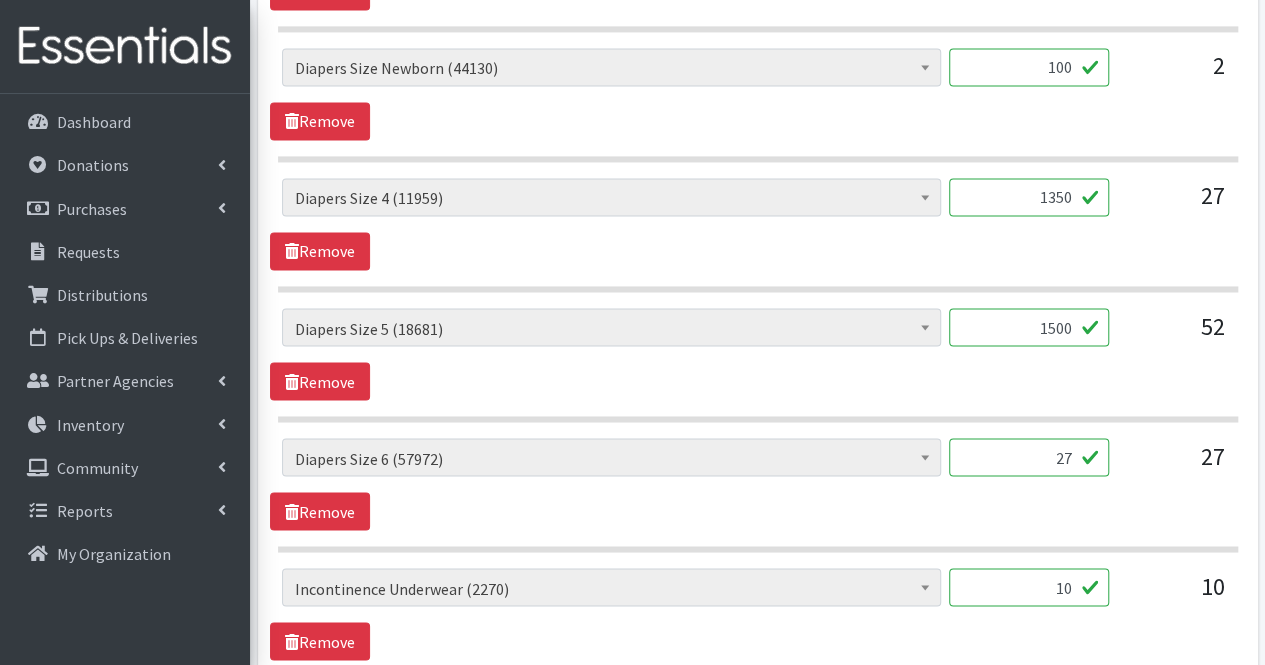 type on "1500" 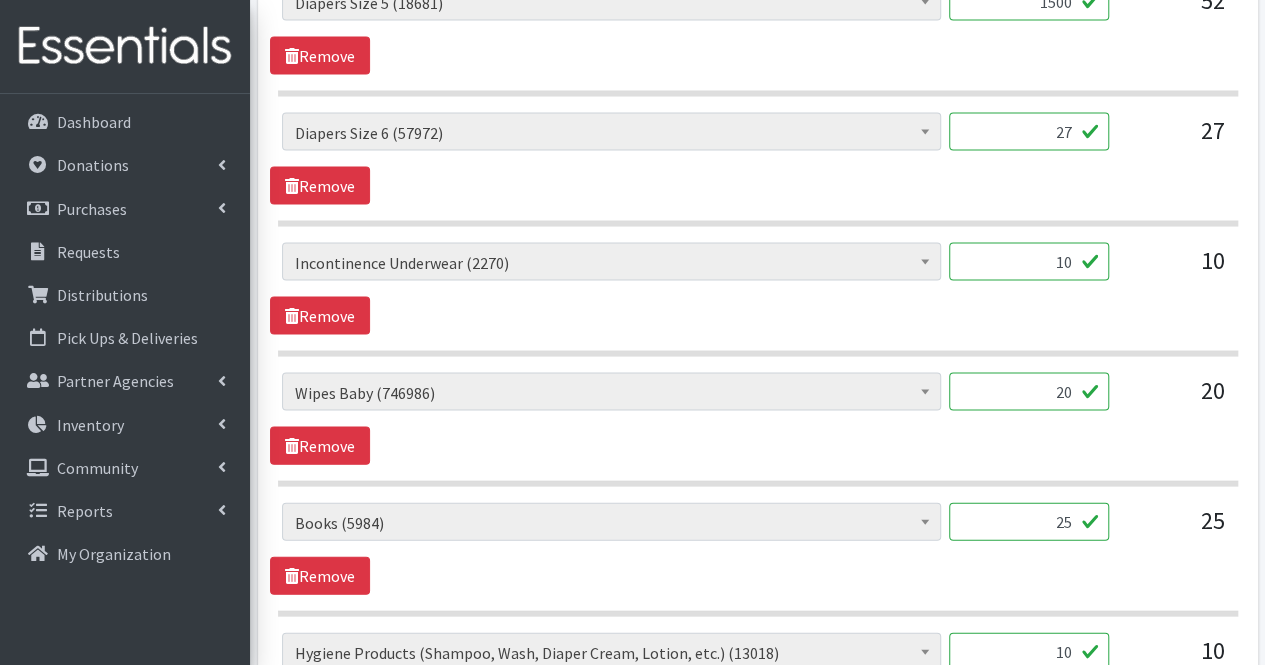 scroll, scrollTop: 1942, scrollLeft: 0, axis: vertical 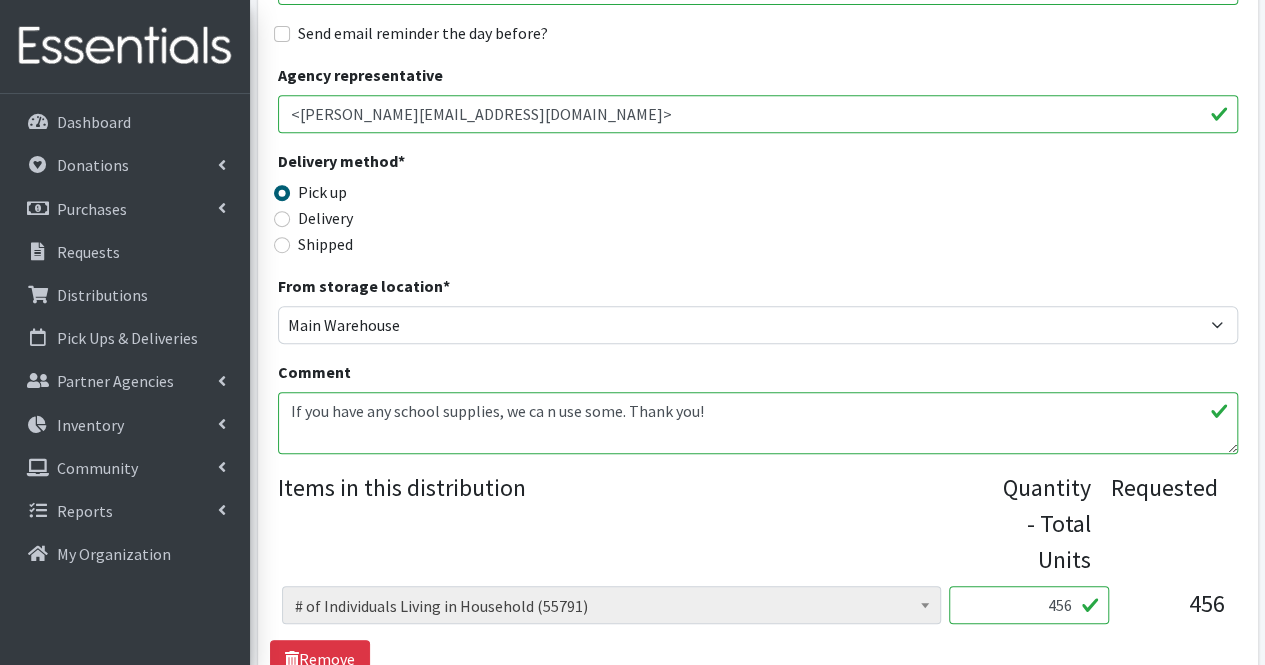 click on "If you have any school supplies, we ca n use some. Thank you!" at bounding box center (758, 423) 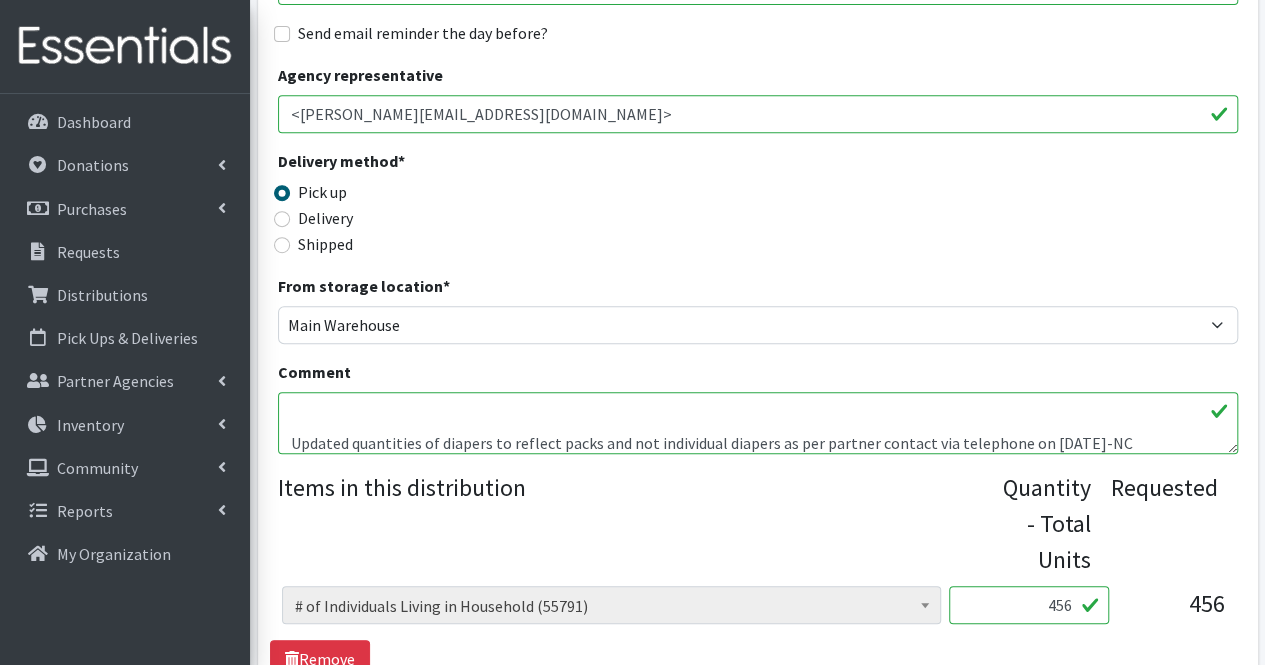 scroll, scrollTop: 48, scrollLeft: 0, axis: vertical 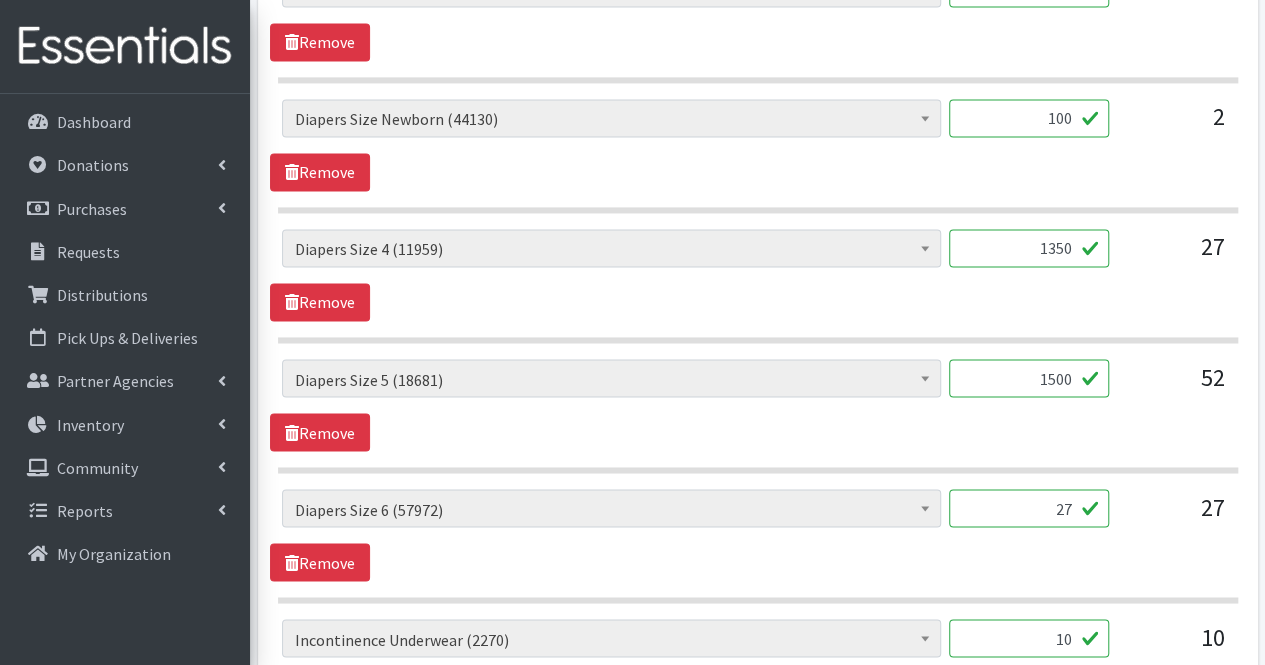 type on "If you have any school supplies, we ca n use some. Thank you!
Updated quantities of diapers to reflect packs and not individual diapers as per partner contact via telephone on 7/10/25-NC" 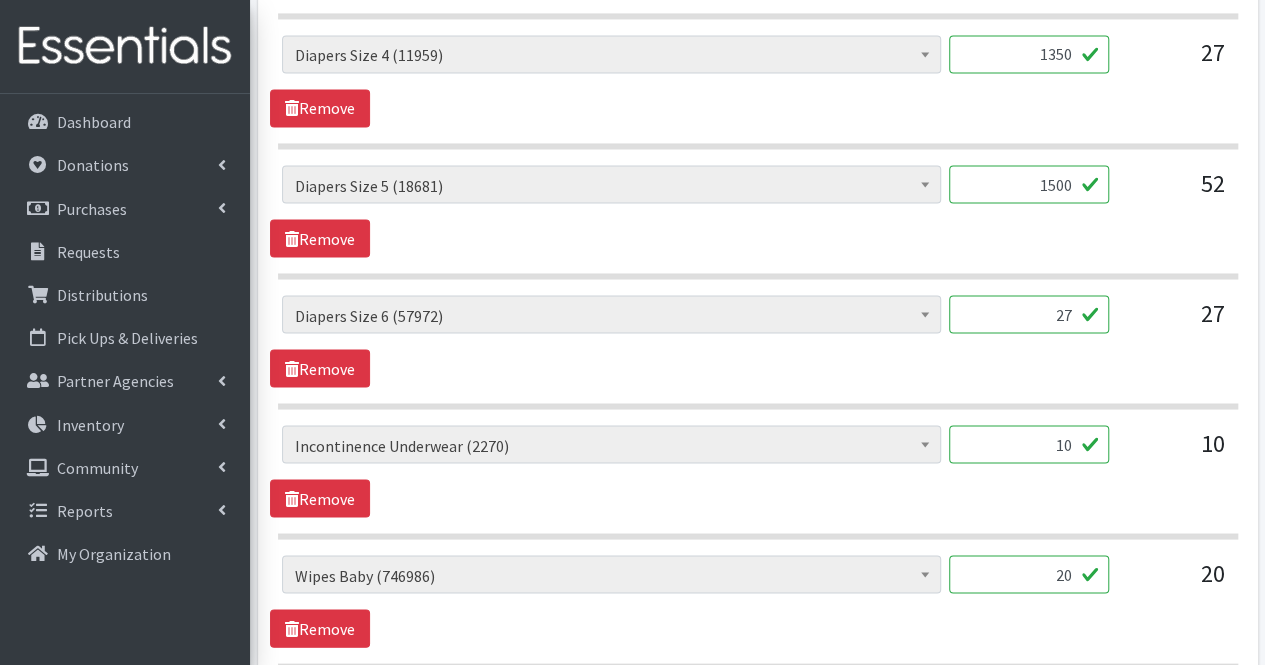 scroll, scrollTop: 1749, scrollLeft: 0, axis: vertical 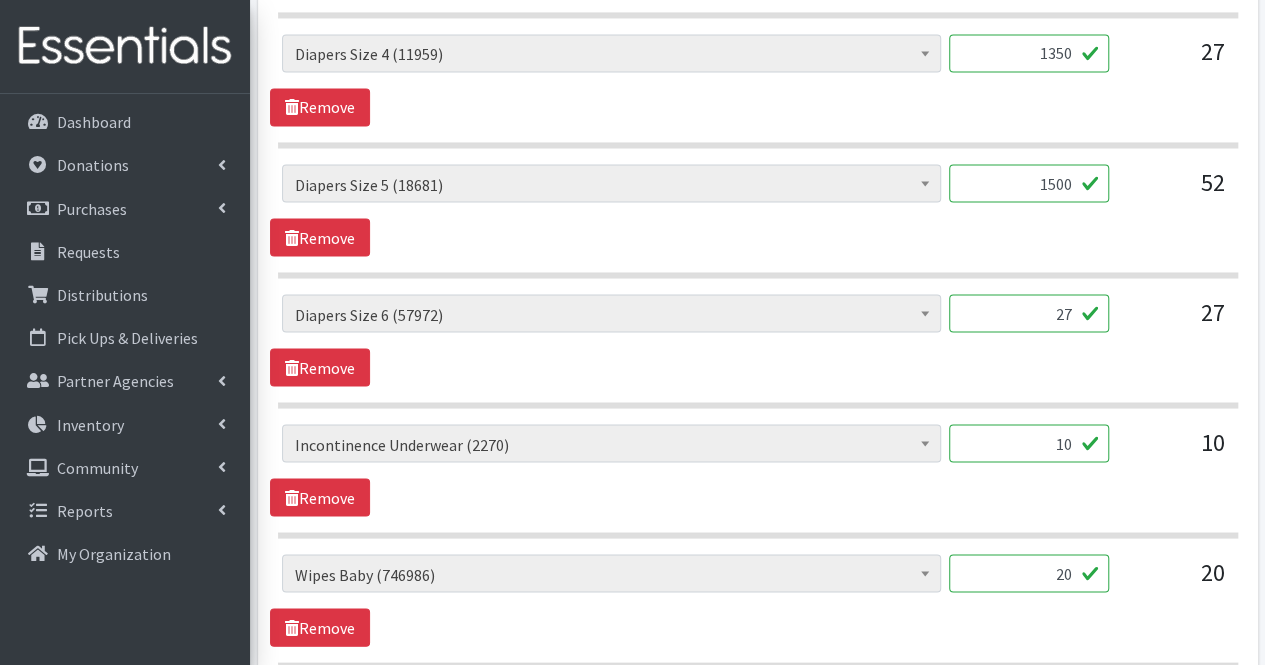 click on "27" at bounding box center (1029, 313) 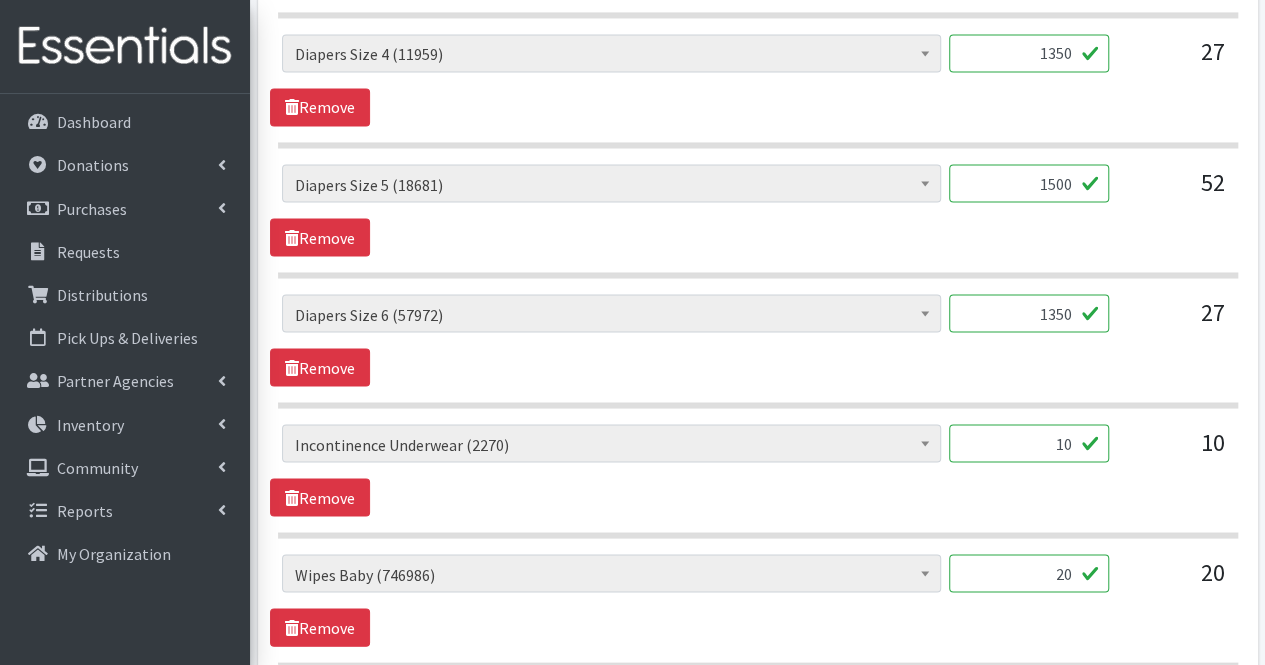 type on "1350" 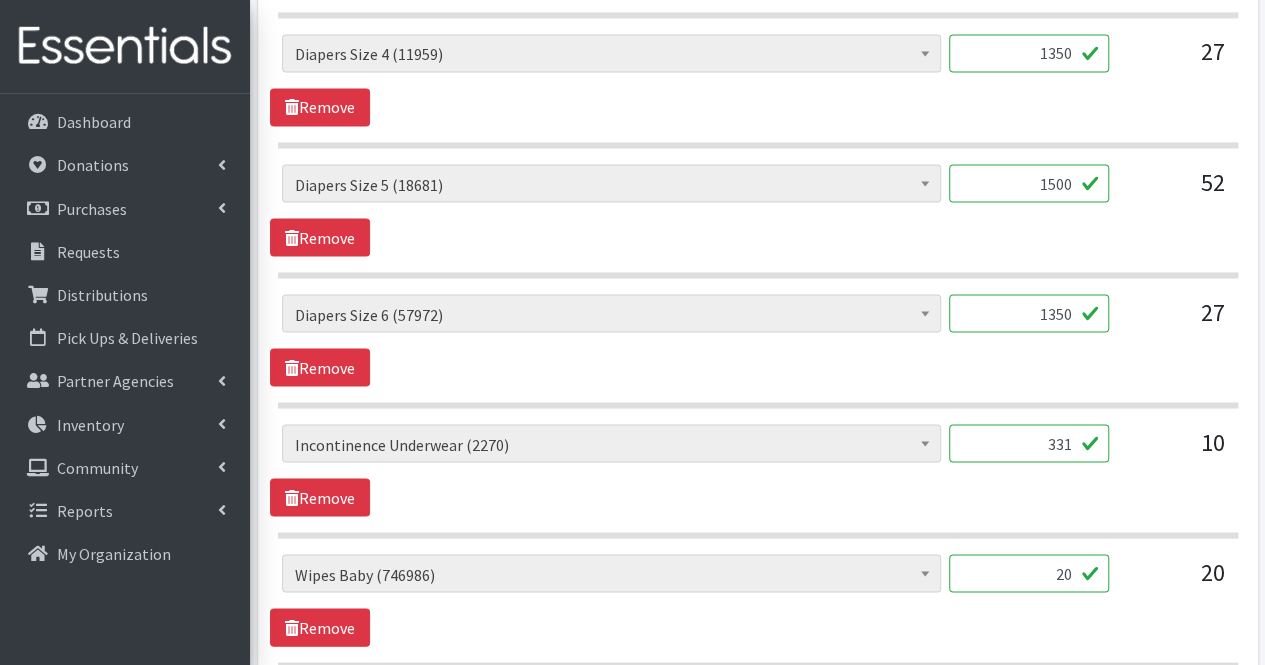 type on "331" 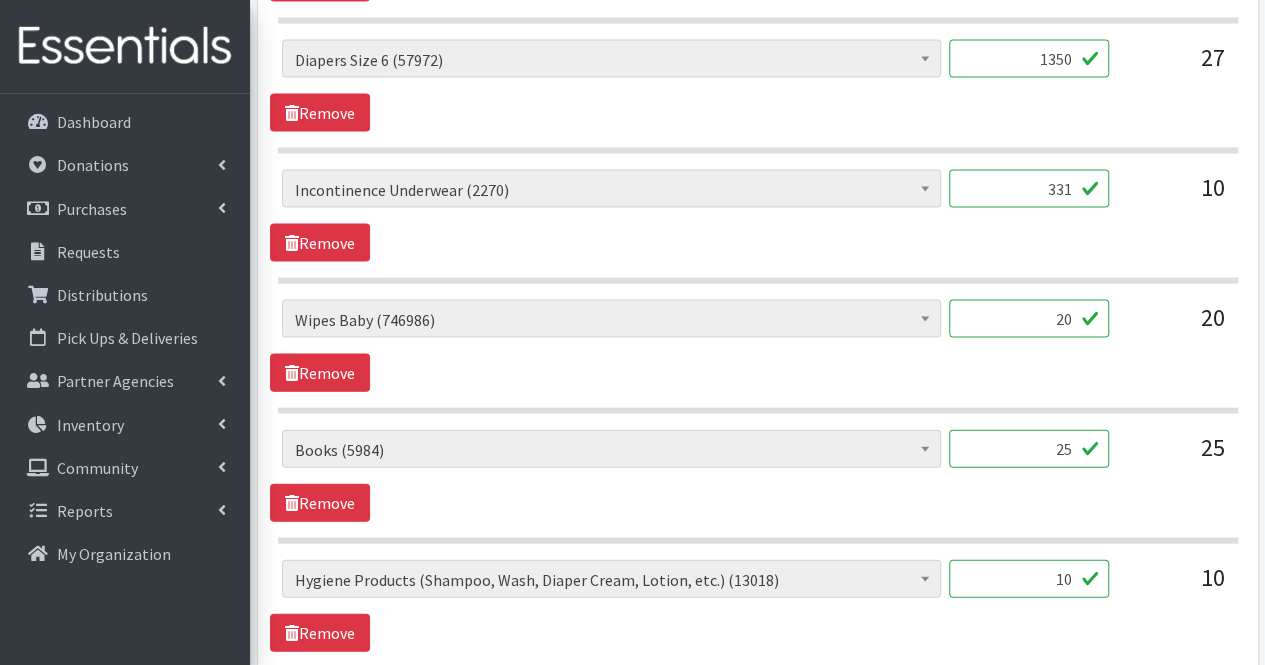 scroll, scrollTop: 2014, scrollLeft: 0, axis: vertical 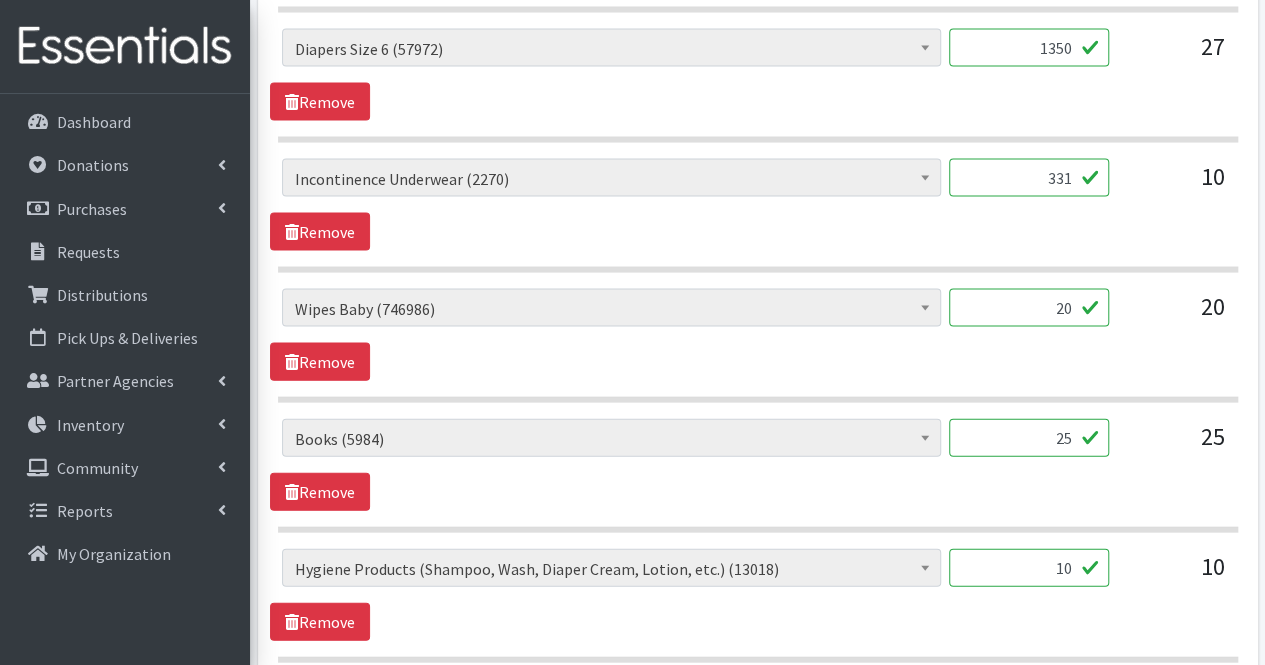 click on "20" at bounding box center [1029, 308] 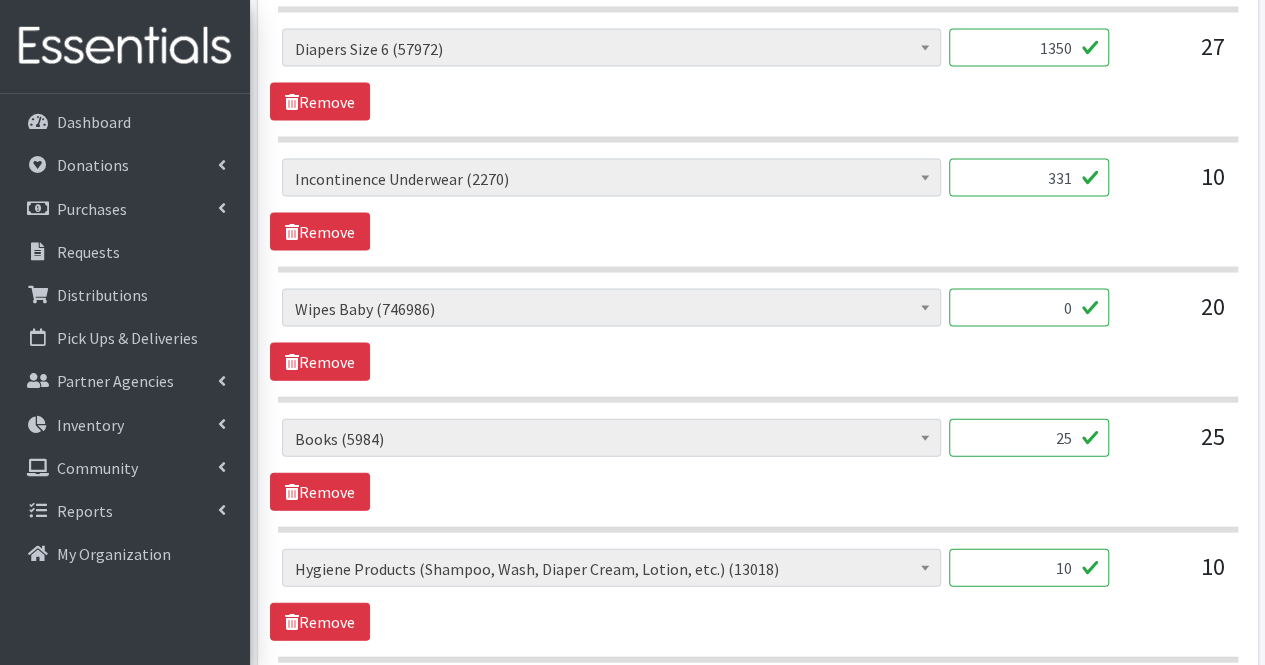 type on "0" 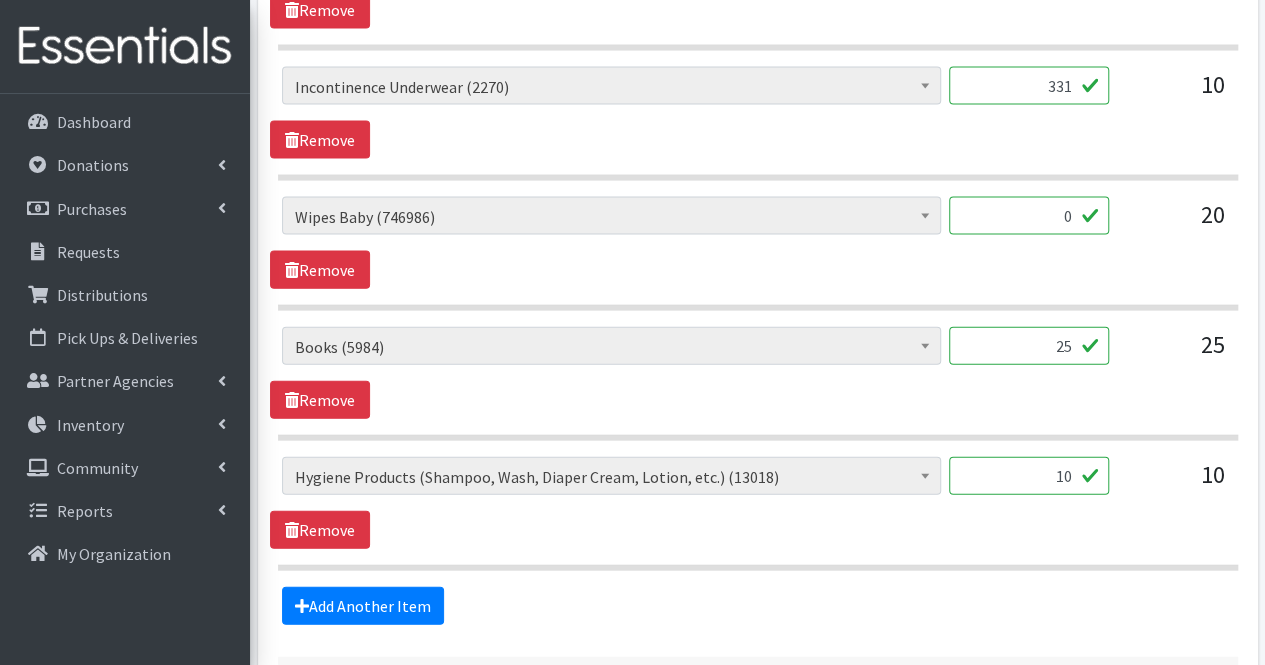 scroll, scrollTop: 2102, scrollLeft: 0, axis: vertical 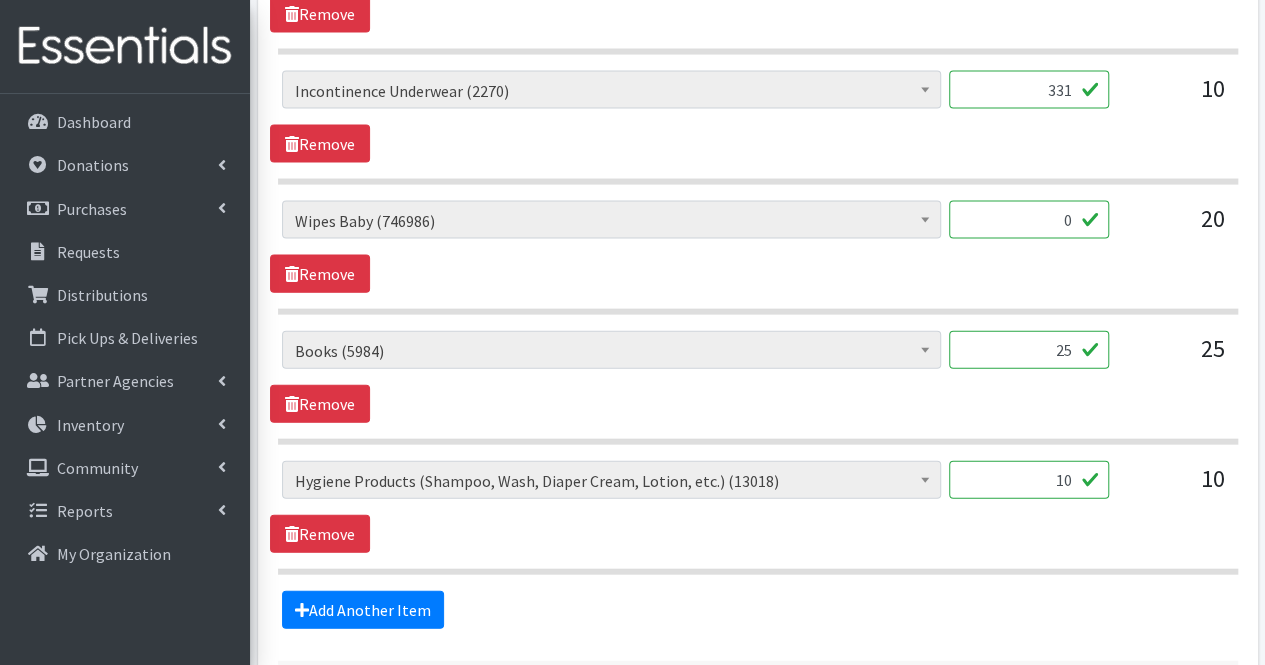 click on "10" at bounding box center [1029, 480] 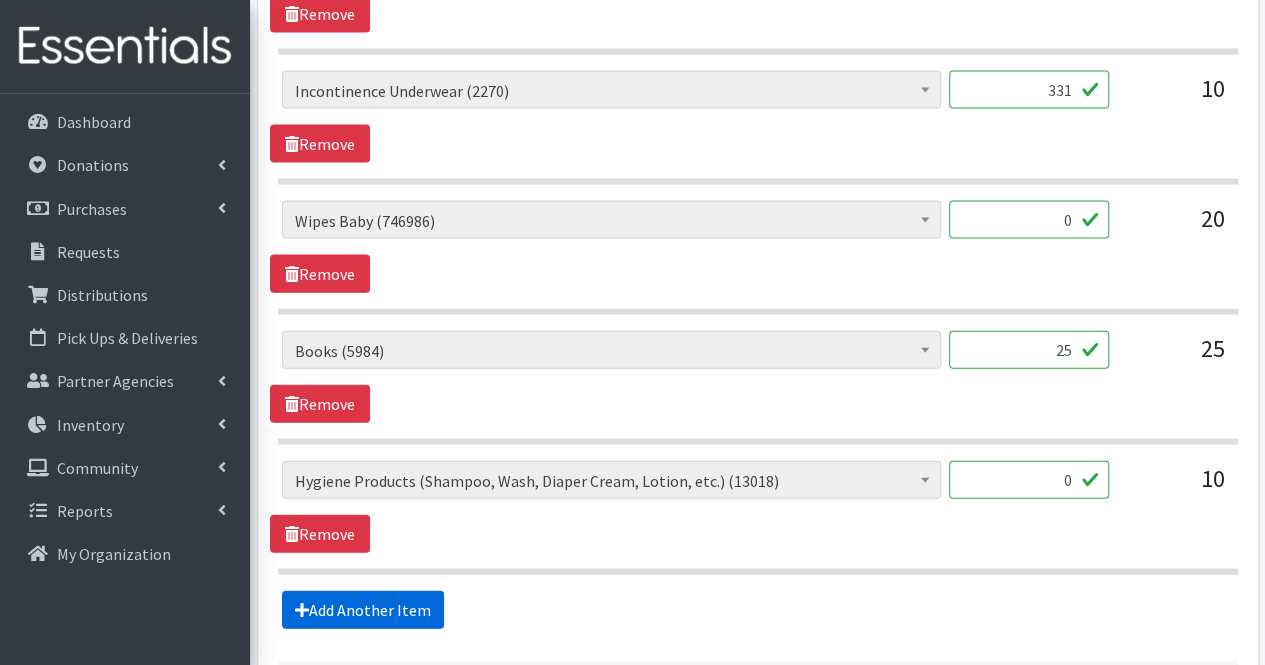 type on "0" 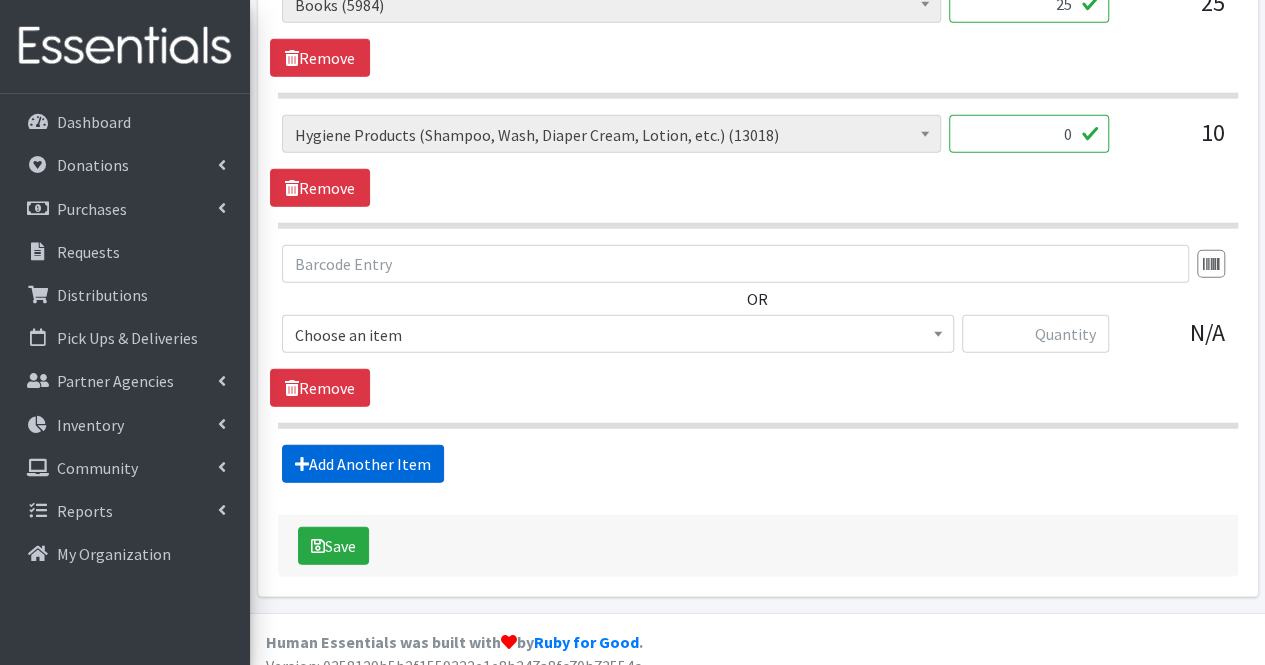 scroll, scrollTop: 2454, scrollLeft: 0, axis: vertical 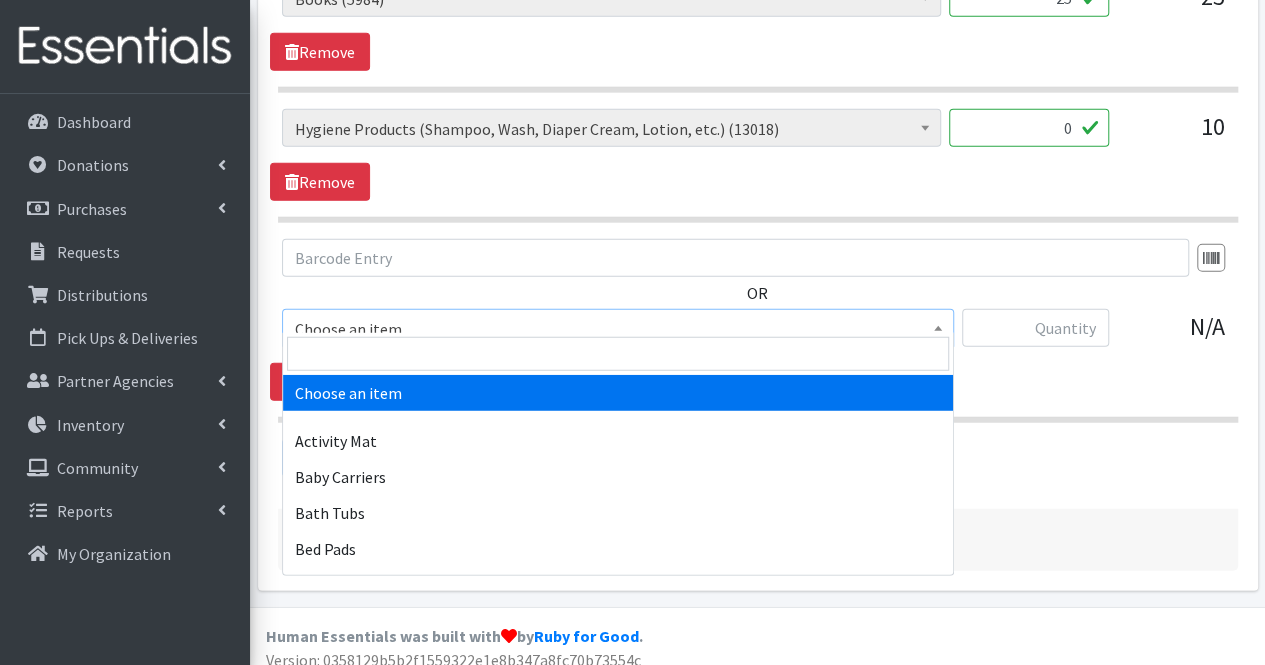 click on "Choose an item" at bounding box center [618, 329] 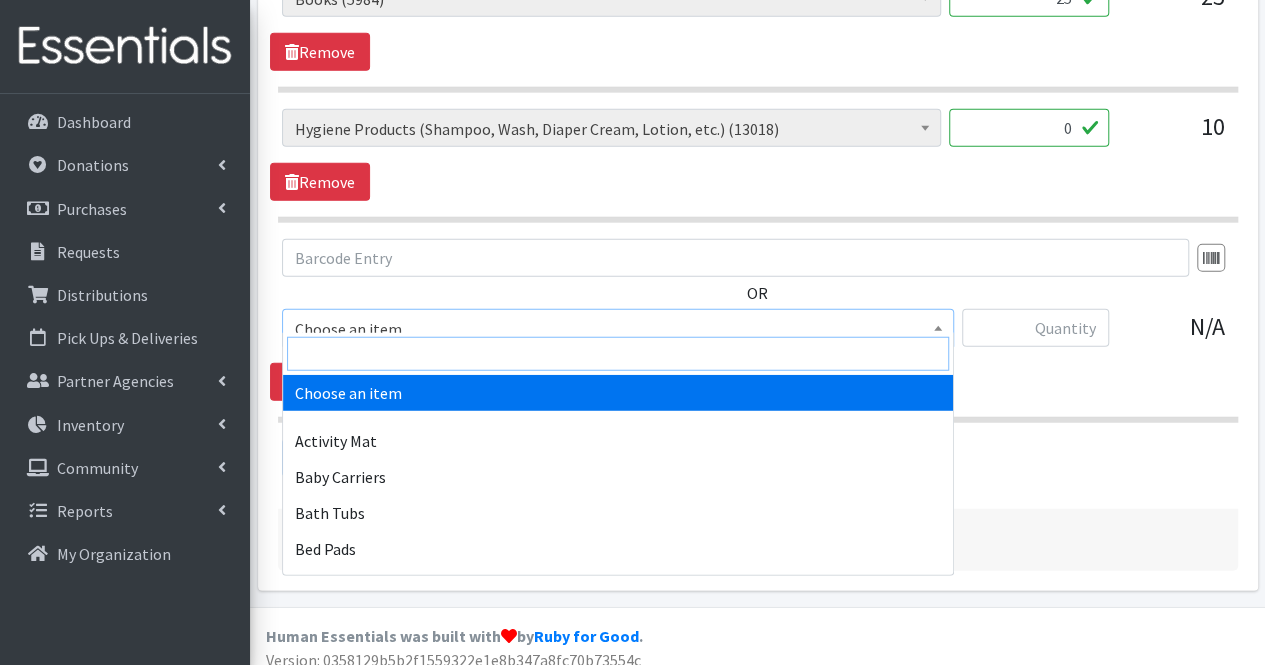 click at bounding box center [618, 354] 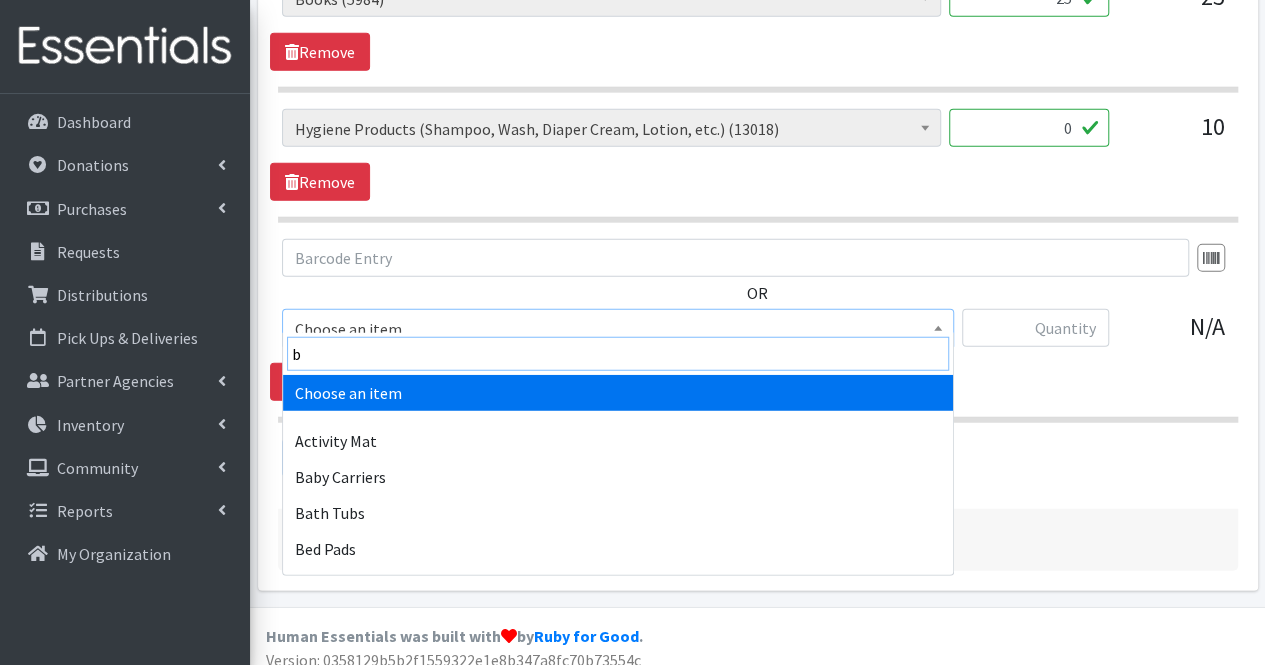 click on "b" at bounding box center (618, 354) 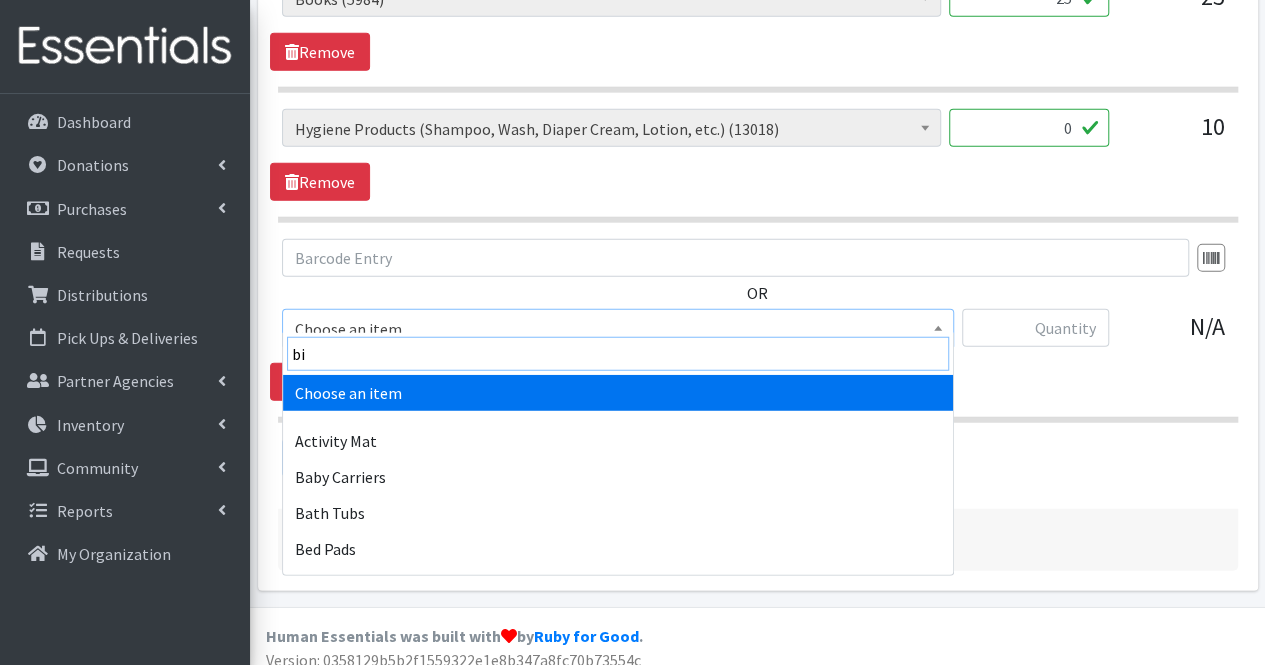 type on "bi" 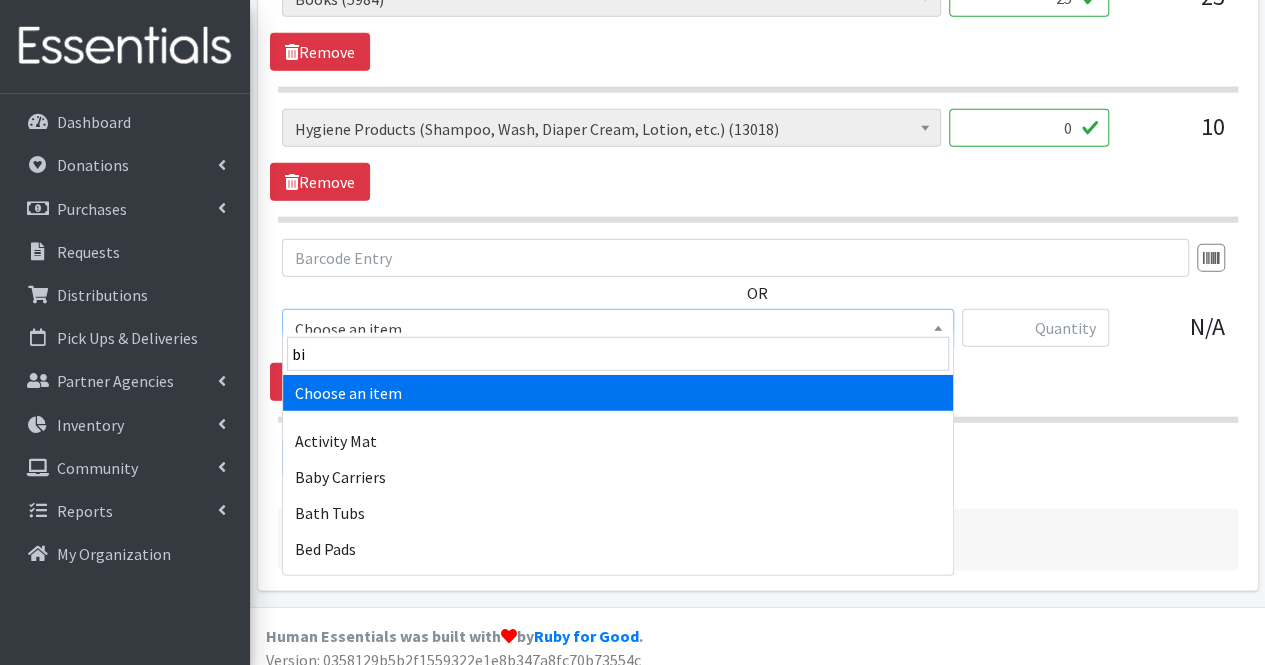 type 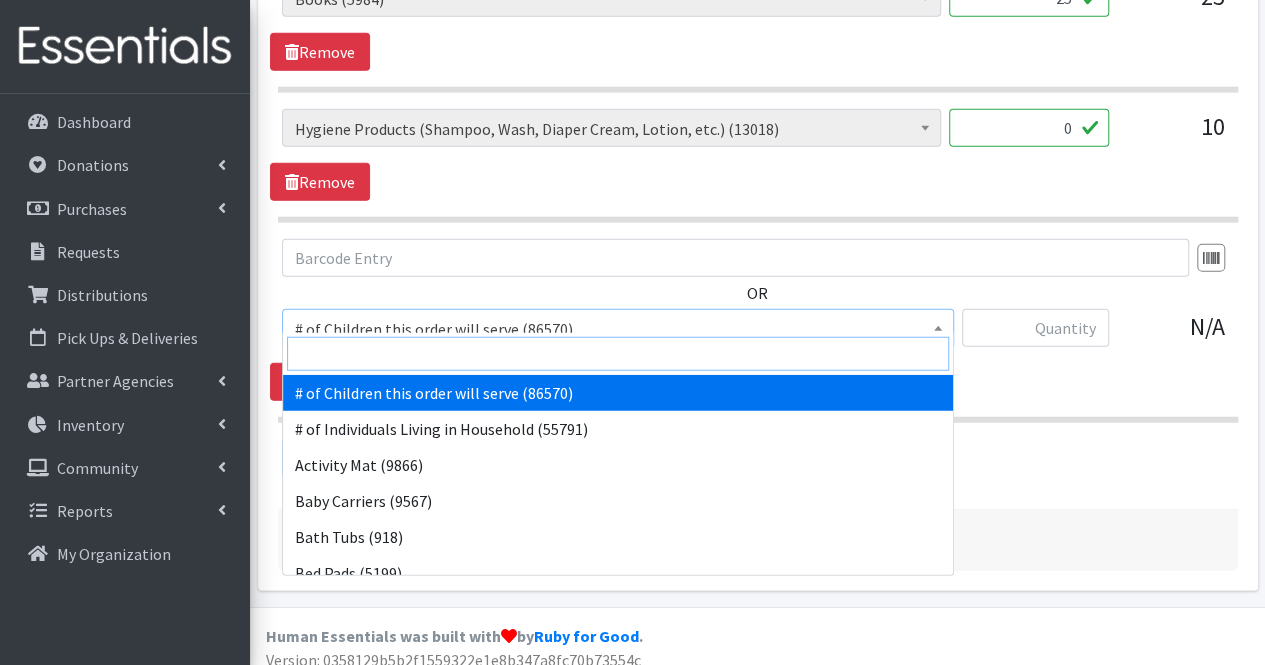 click at bounding box center [618, 354] 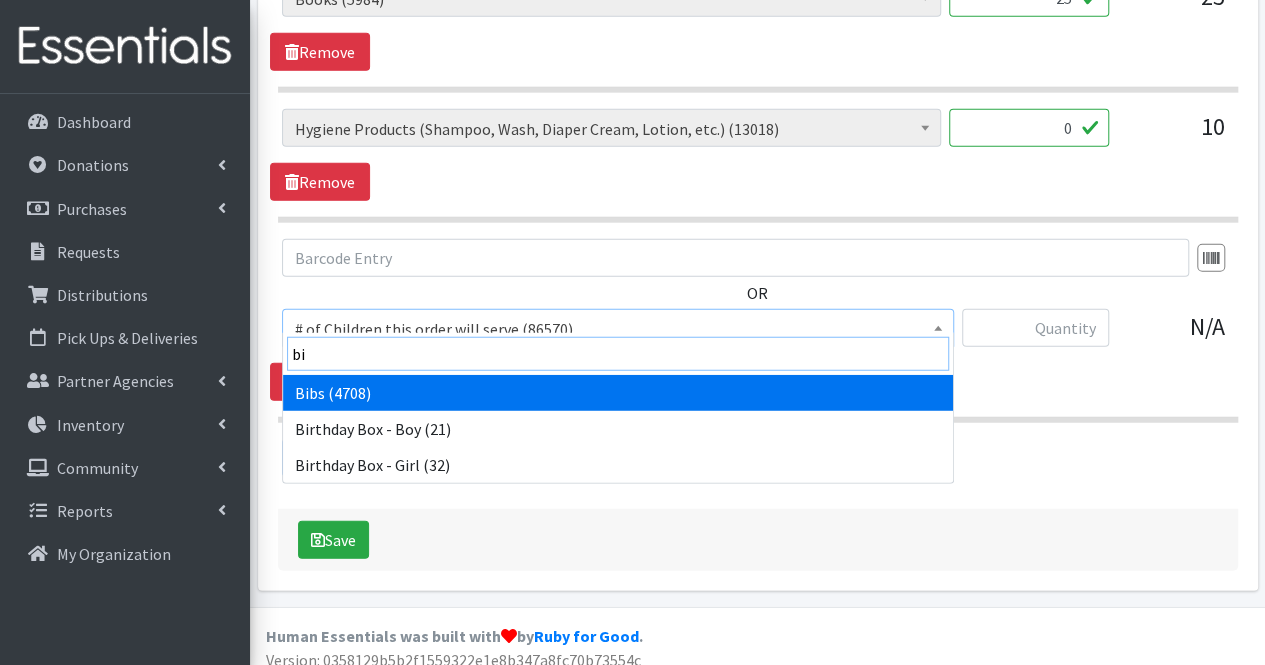 type on "bib" 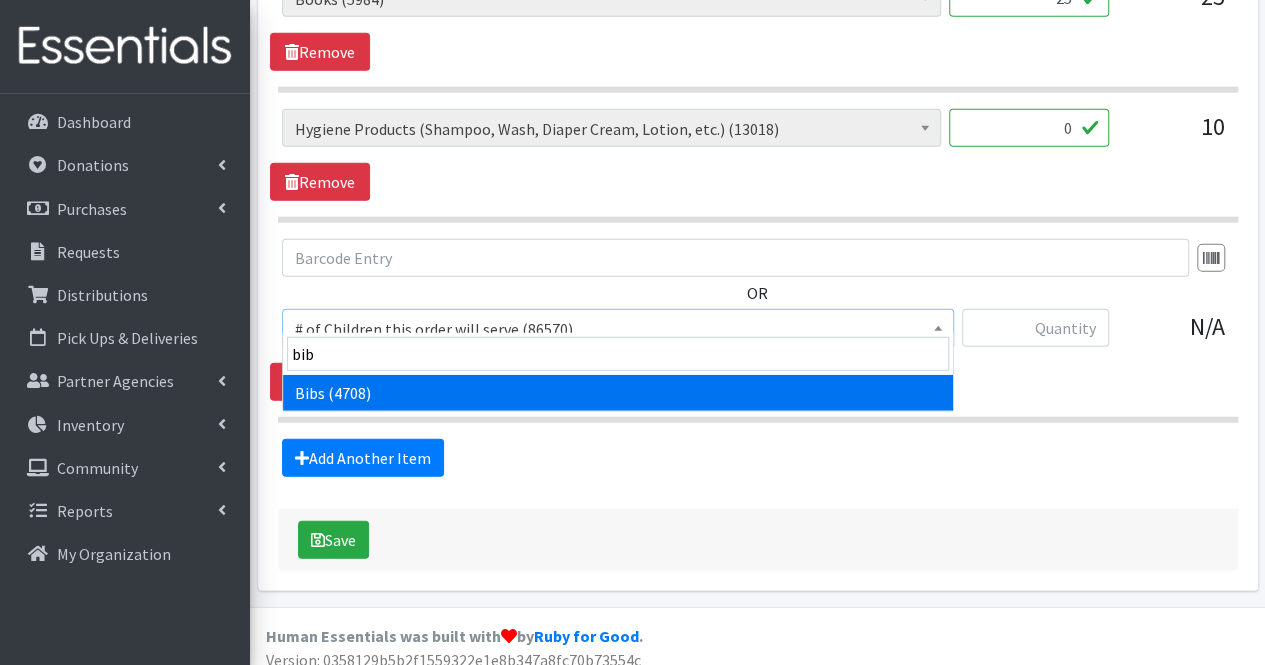 select on "293" 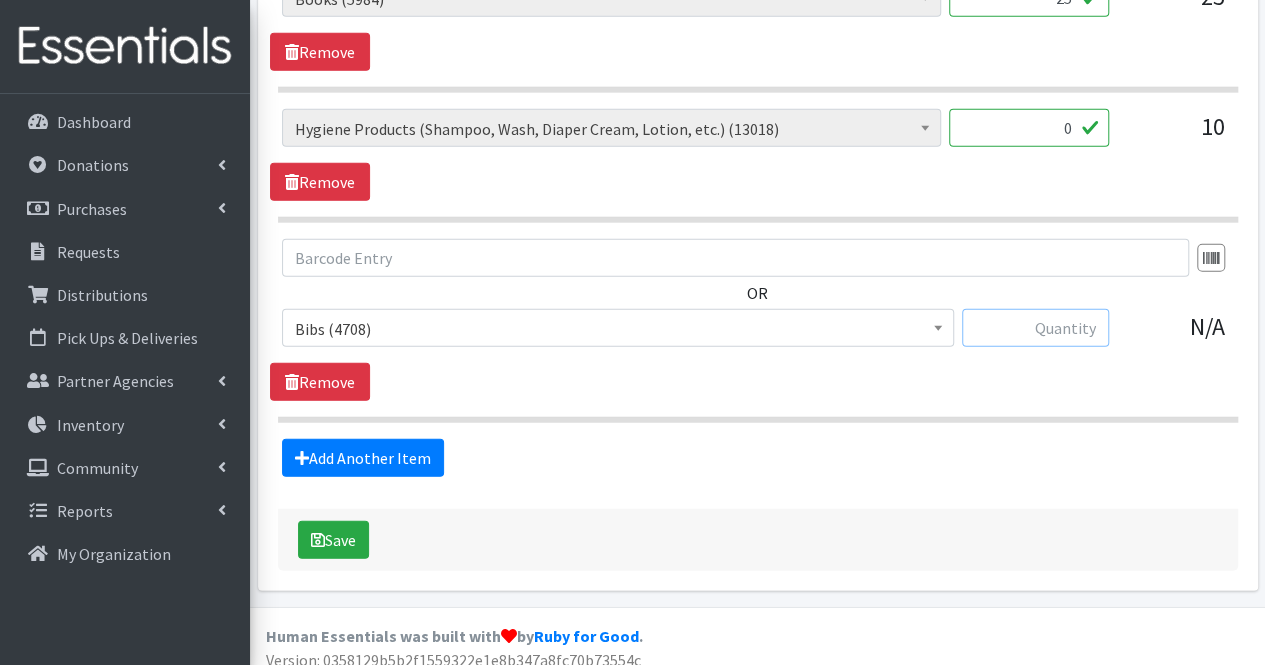 click at bounding box center [1035, 328] 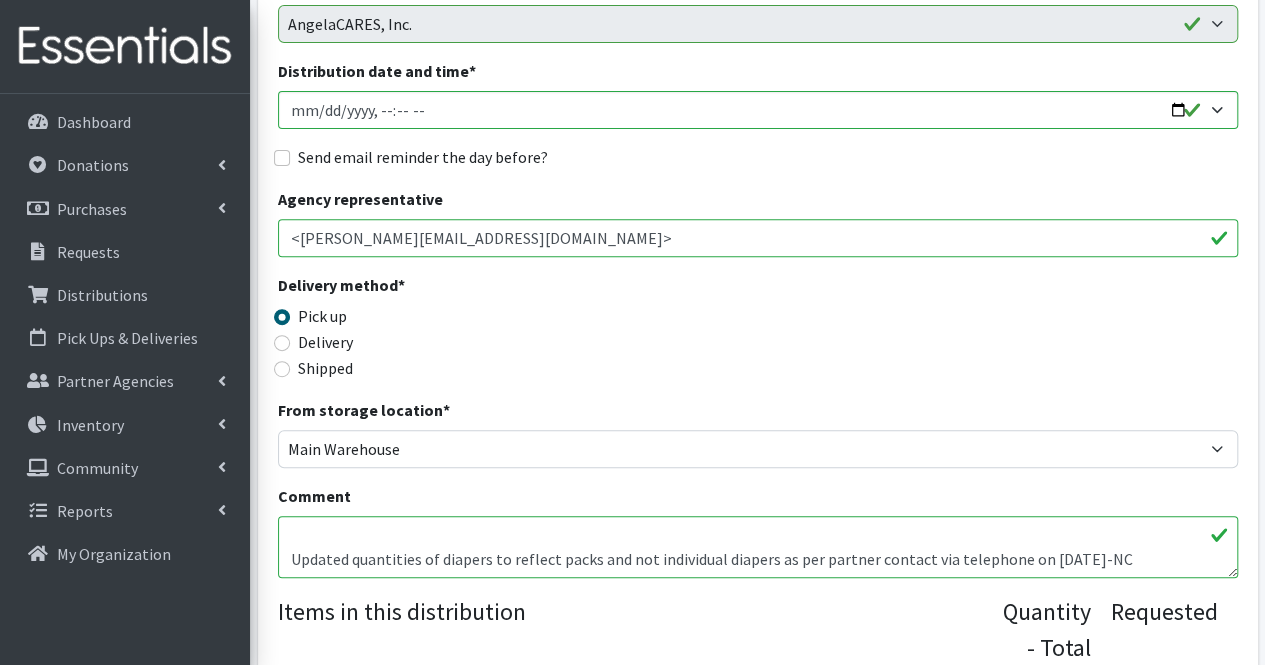 scroll, scrollTop: 372, scrollLeft: 0, axis: vertical 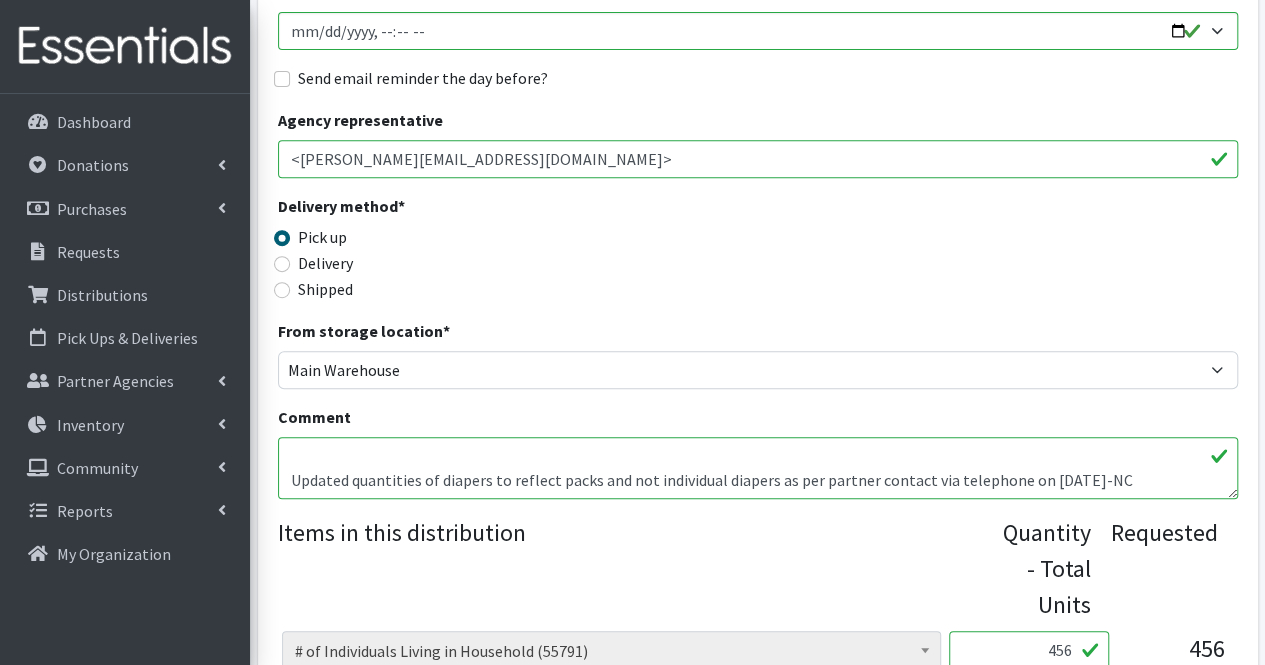 type on "20" 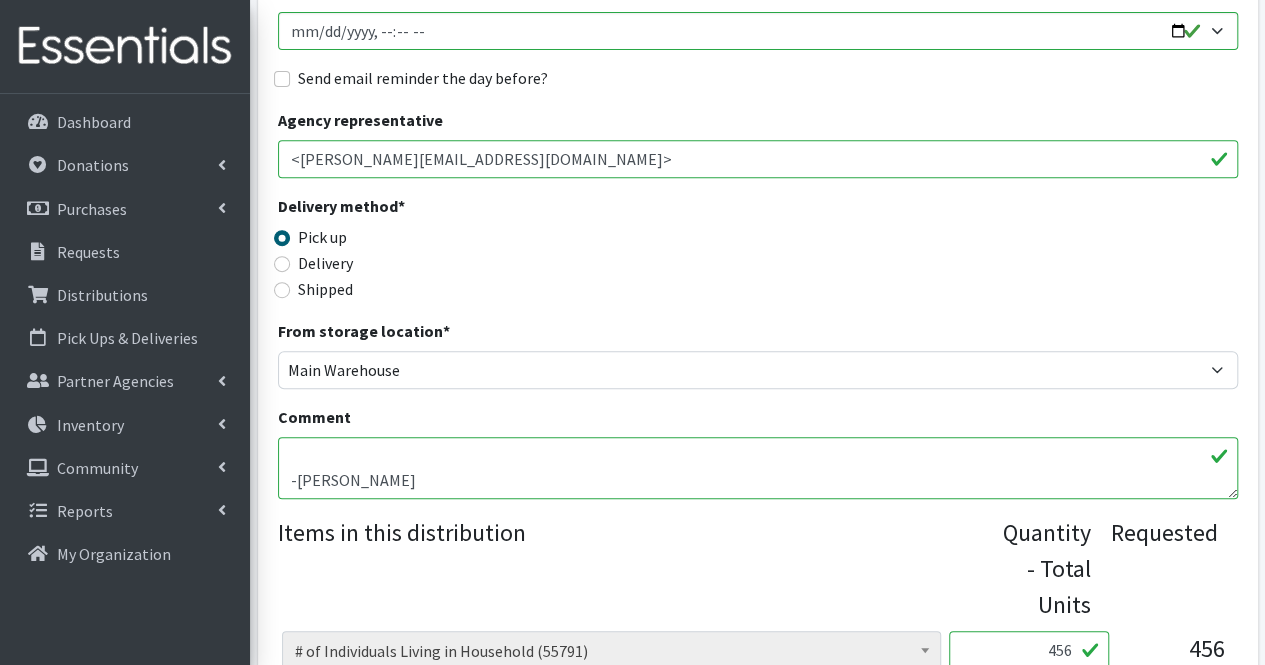 scroll, scrollTop: 216, scrollLeft: 0, axis: vertical 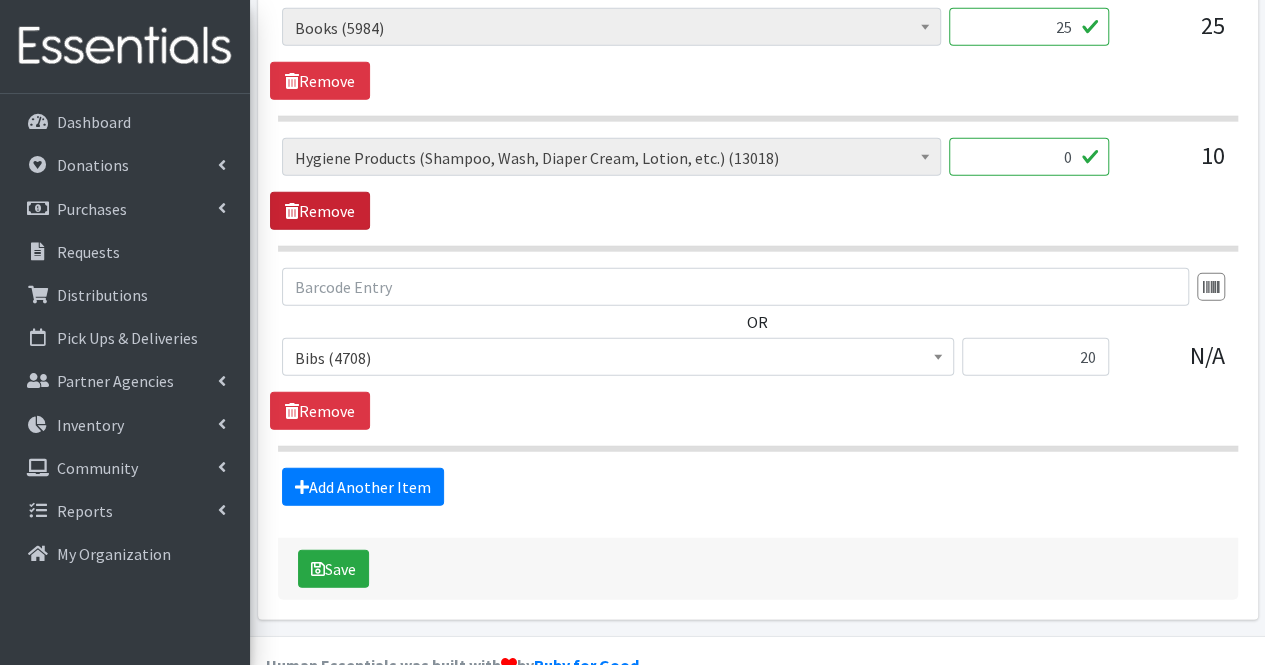 type on "If you have any school supplies, we ca n use some. Thank you!
Updated quantities of diapers to reflect packs and not individual diapers as per partner contact via telephone on 7/10/25-NC
Moms,
Thank you for your partnership. Due to order limits and quantities available, your order could not be fulfilled exactly as placed. There are currently no wipes or hygiene products. Thank you again for your partnership and we look forward to working with you again in the future.
-Nicole" 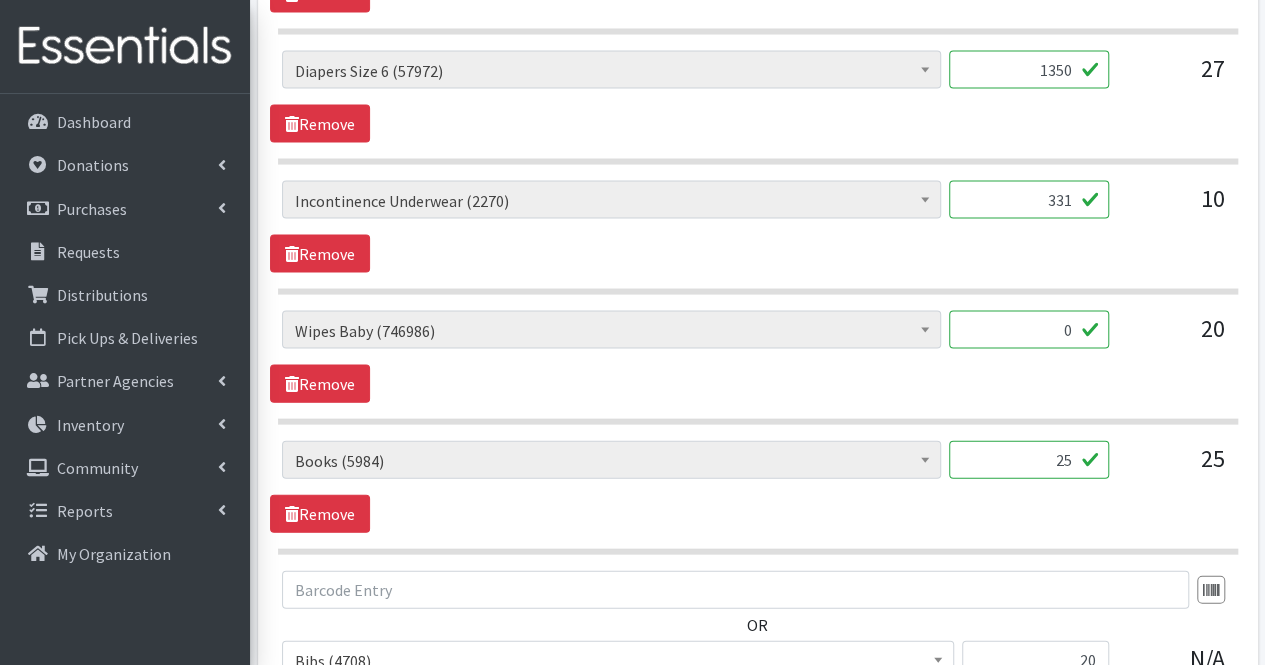 scroll, scrollTop: 1991, scrollLeft: 0, axis: vertical 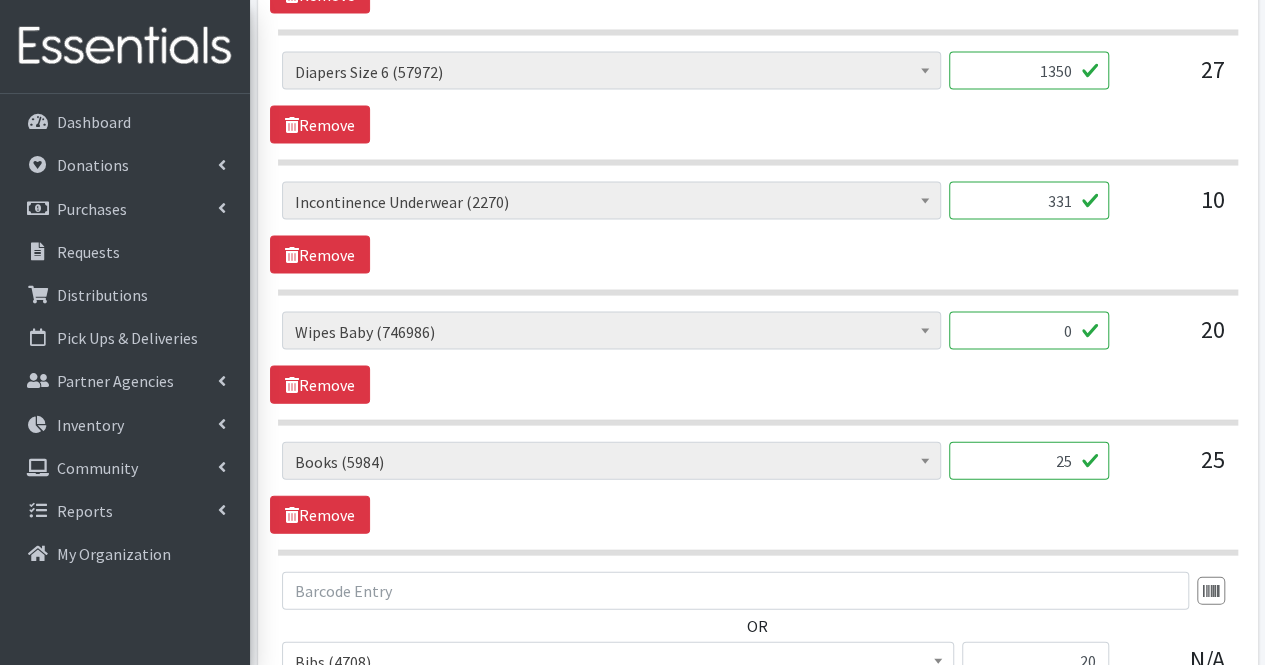 click on "# of Children this order will serve (86570)
# of Individuals Living in Household (55791)
Activity Mat (9866)
Baby Carriers (9567)
Bath Tubs (918)
Bed Pads (5199)
Bibs (4708)
Birthday Box - Boy (21)
Birthday Box - Girl (32)
Blankets/Swaddlers/Sleepsacks (1848)
Books (5984)
Bottles (8575)
Breast Pump (1)
Bundle Me's (8946)
Car Seat - 3in1 up to 80 lbs. (9)
Car Seat - Infant up to 22lbs. w/ handle (0)" at bounding box center [758, 369] 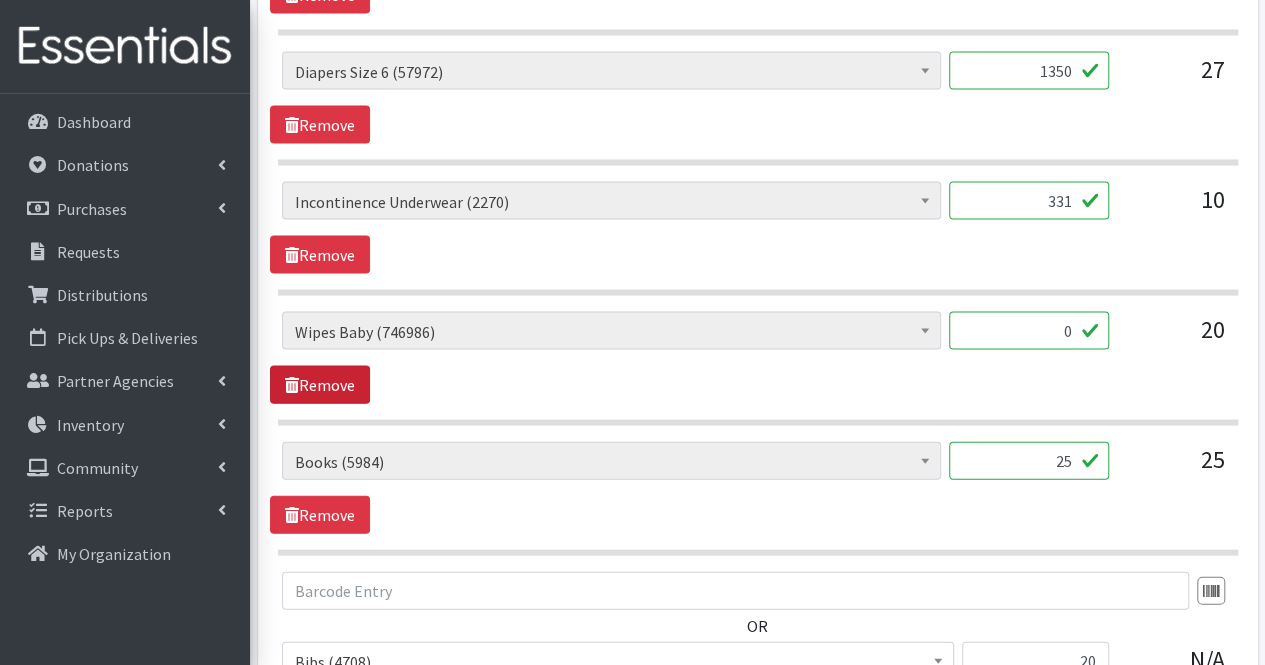 click on "Remove" at bounding box center (320, 385) 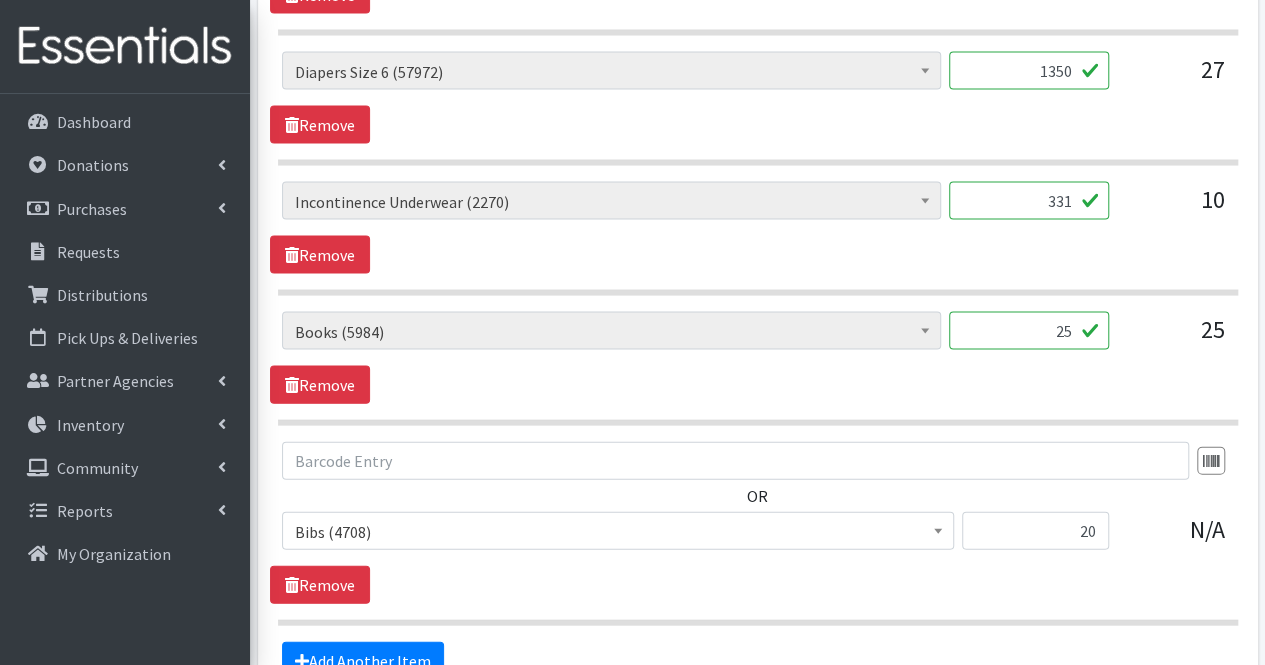 scroll, scrollTop: 2196, scrollLeft: 0, axis: vertical 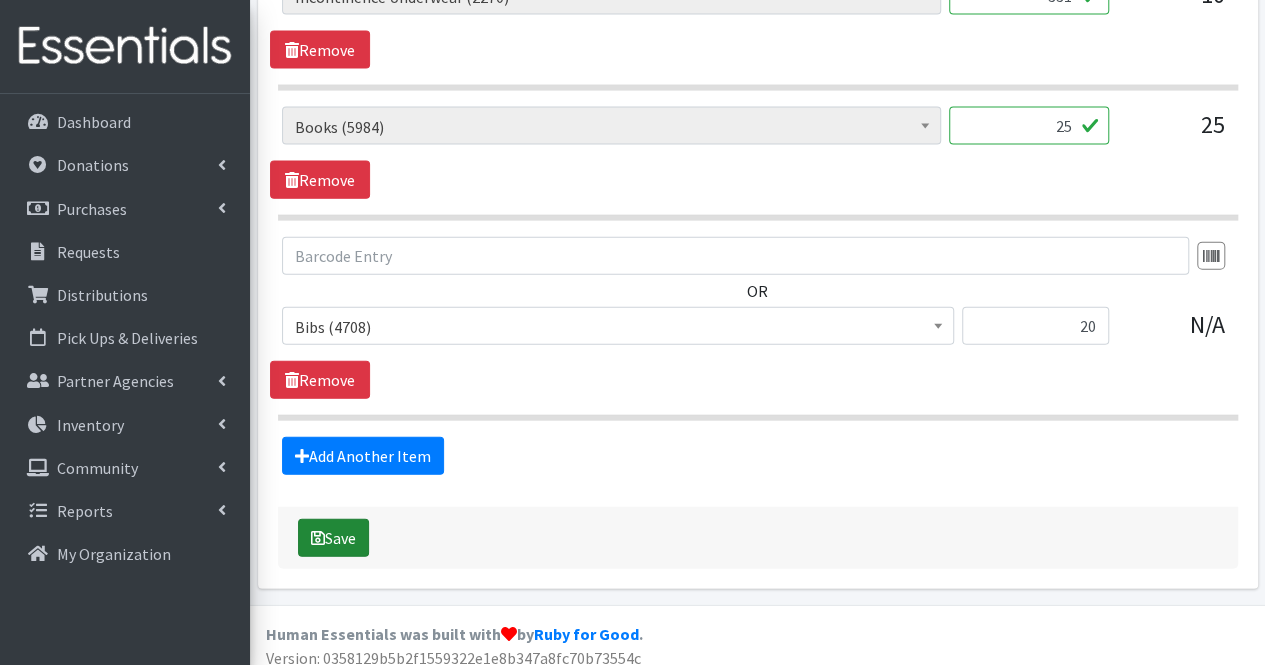 click on "Save" at bounding box center (333, 538) 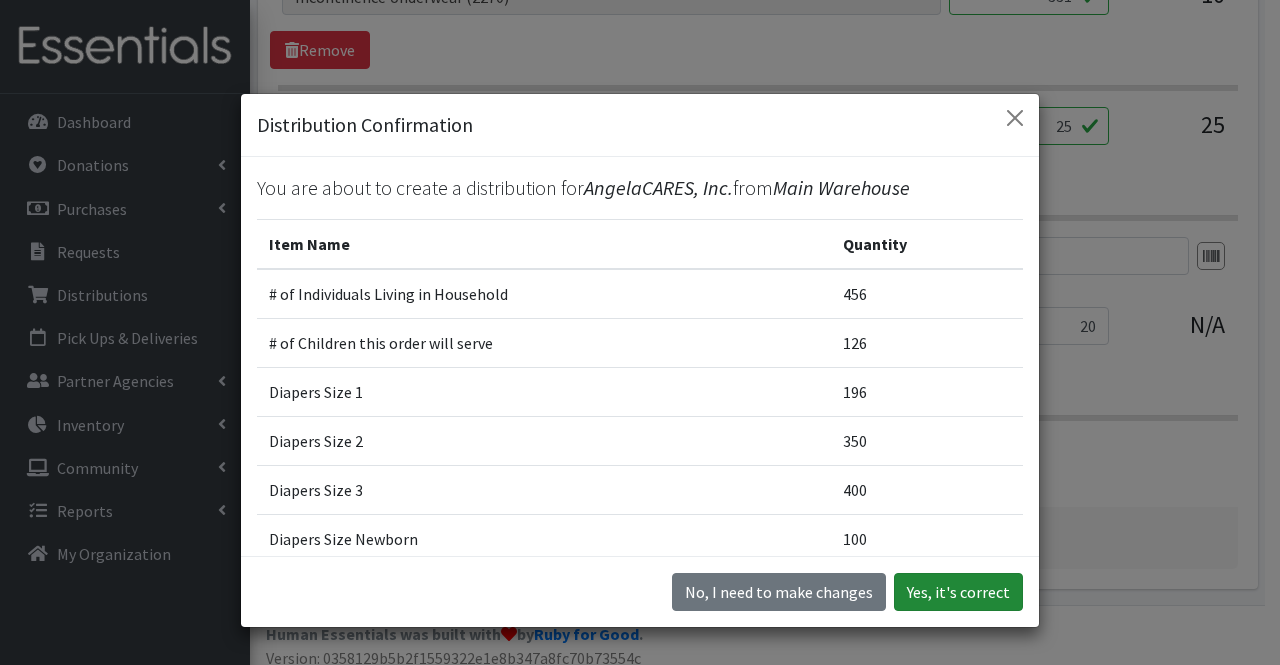 click on "Yes, it's correct" at bounding box center [958, 592] 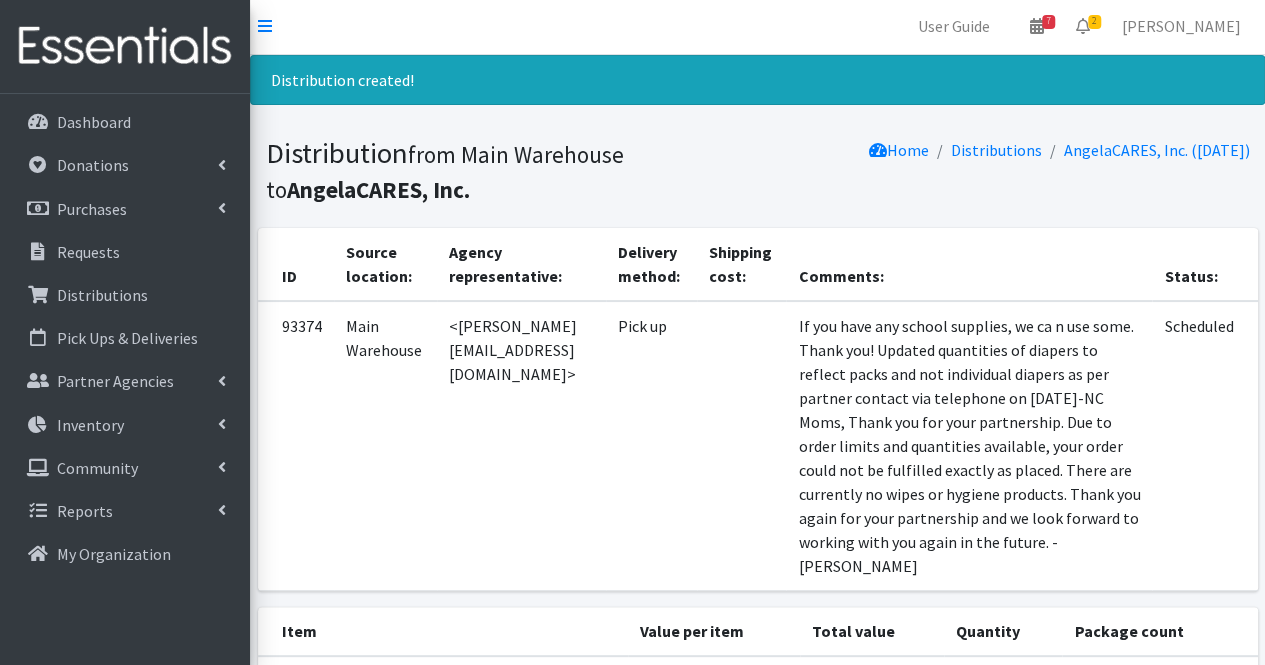 scroll, scrollTop: 0, scrollLeft: 0, axis: both 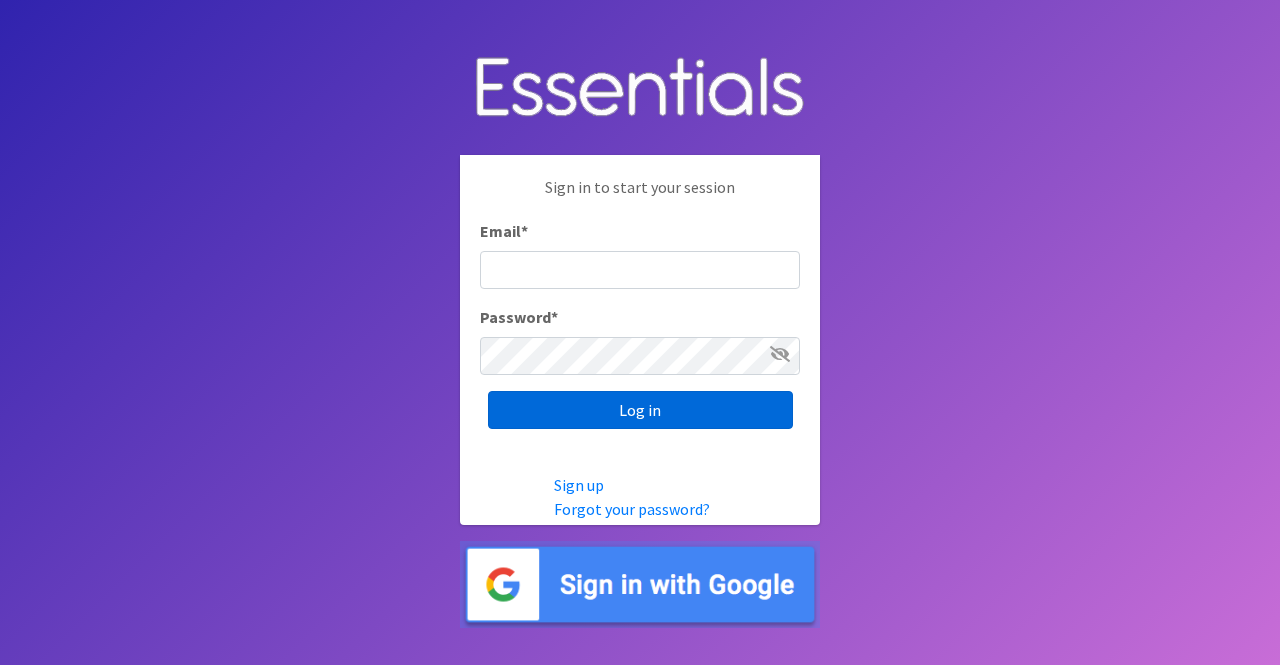 type on "[PERSON_NAME][EMAIL_ADDRESS][DOMAIN_NAME]" 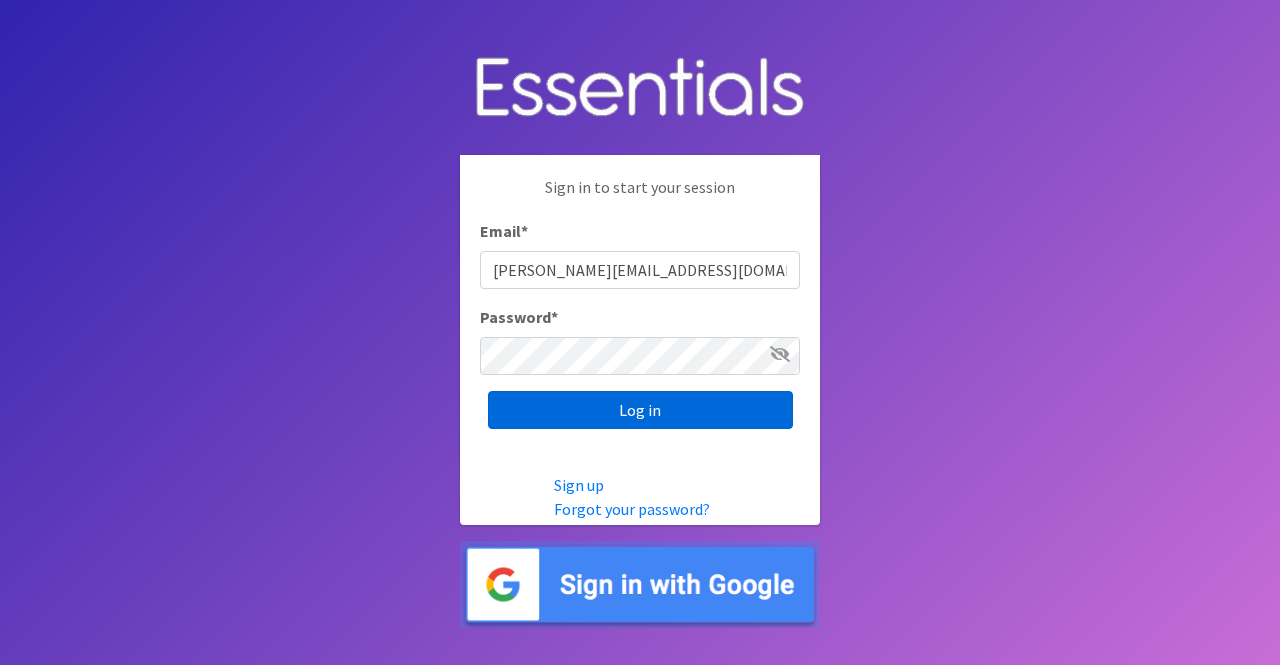 click on "Log in" at bounding box center [640, 410] 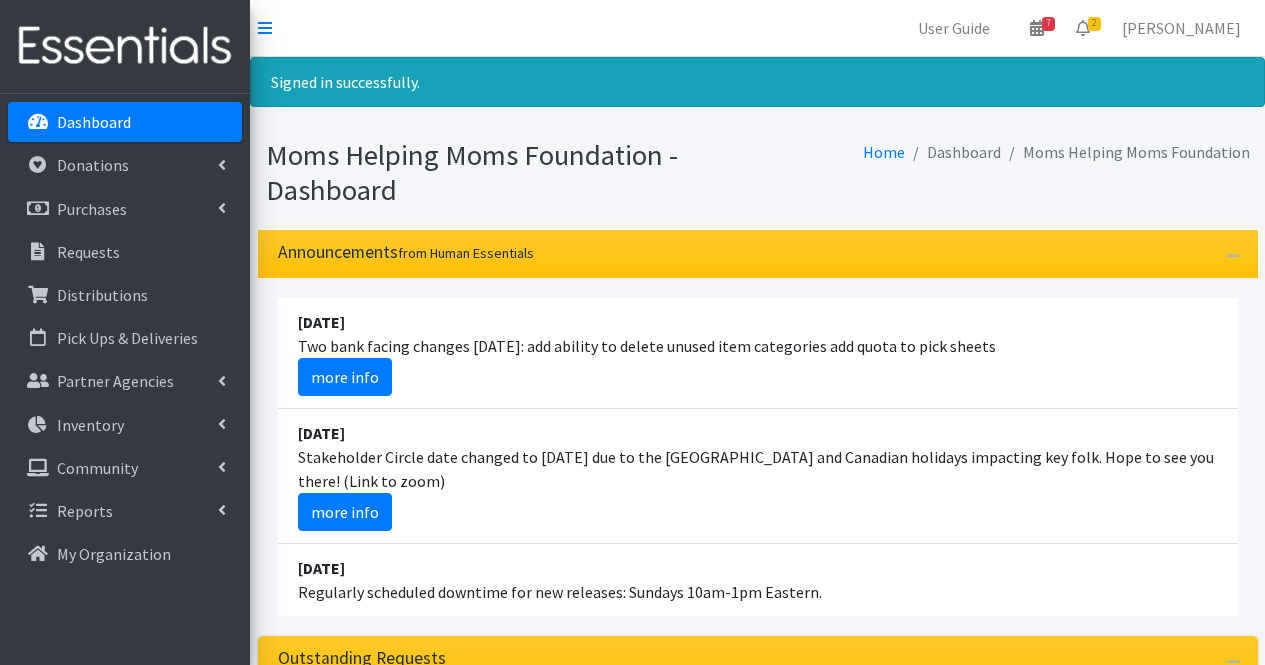scroll, scrollTop: 0, scrollLeft: 0, axis: both 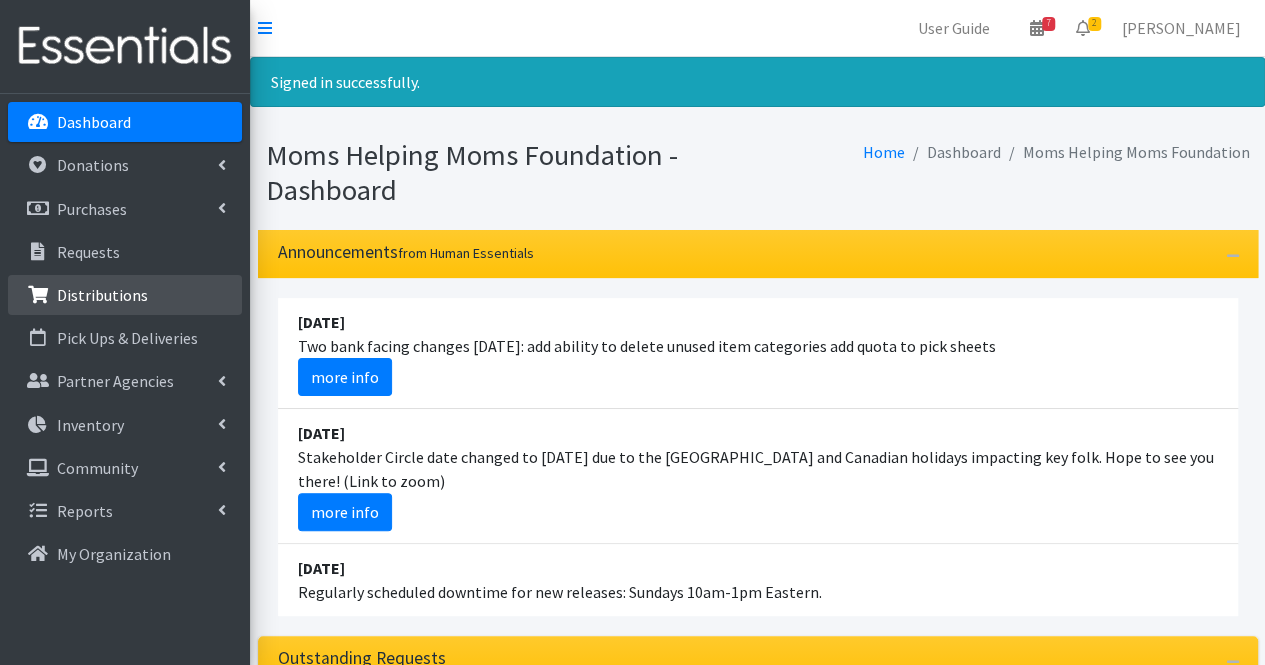 click on "Distributions" at bounding box center [102, 295] 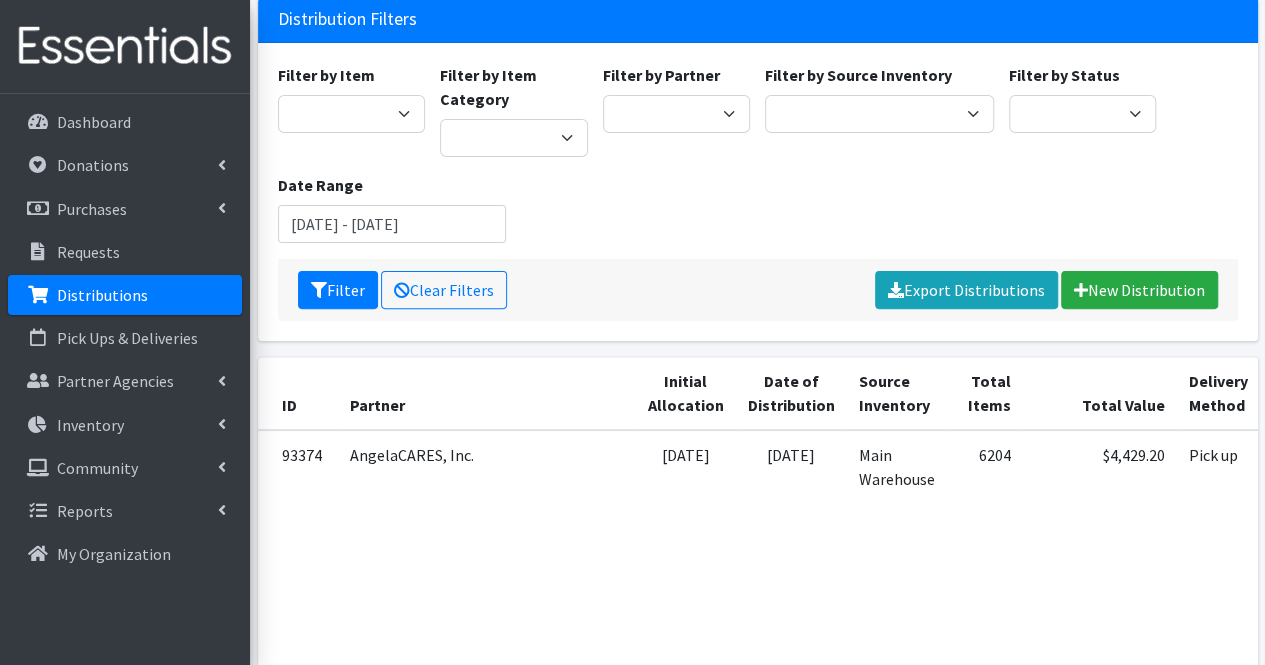 scroll, scrollTop: 168, scrollLeft: 0, axis: vertical 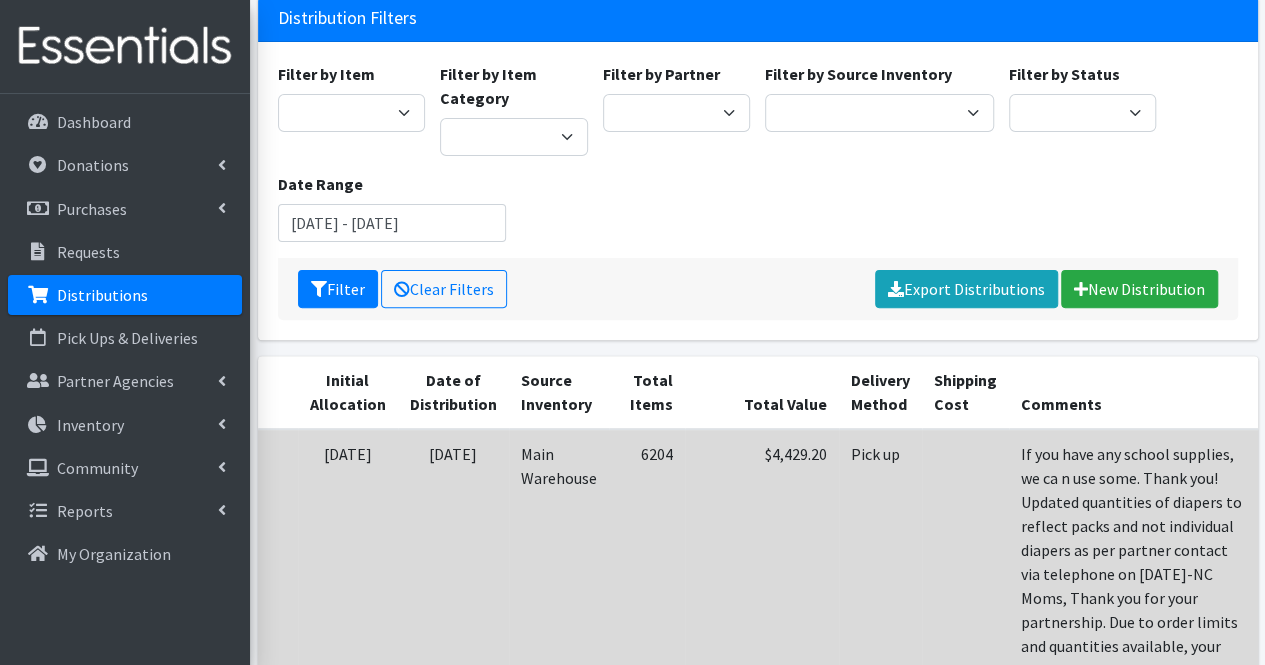 click on "View" at bounding box center [1396, 456] 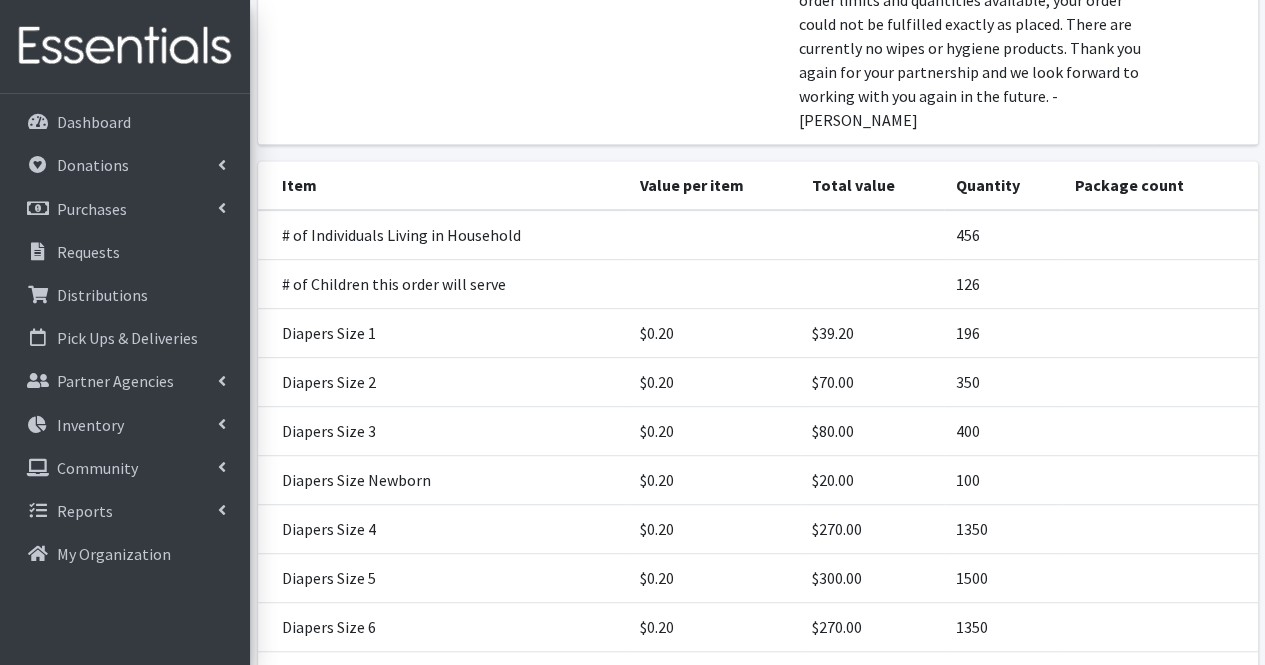 scroll, scrollTop: 712, scrollLeft: 0, axis: vertical 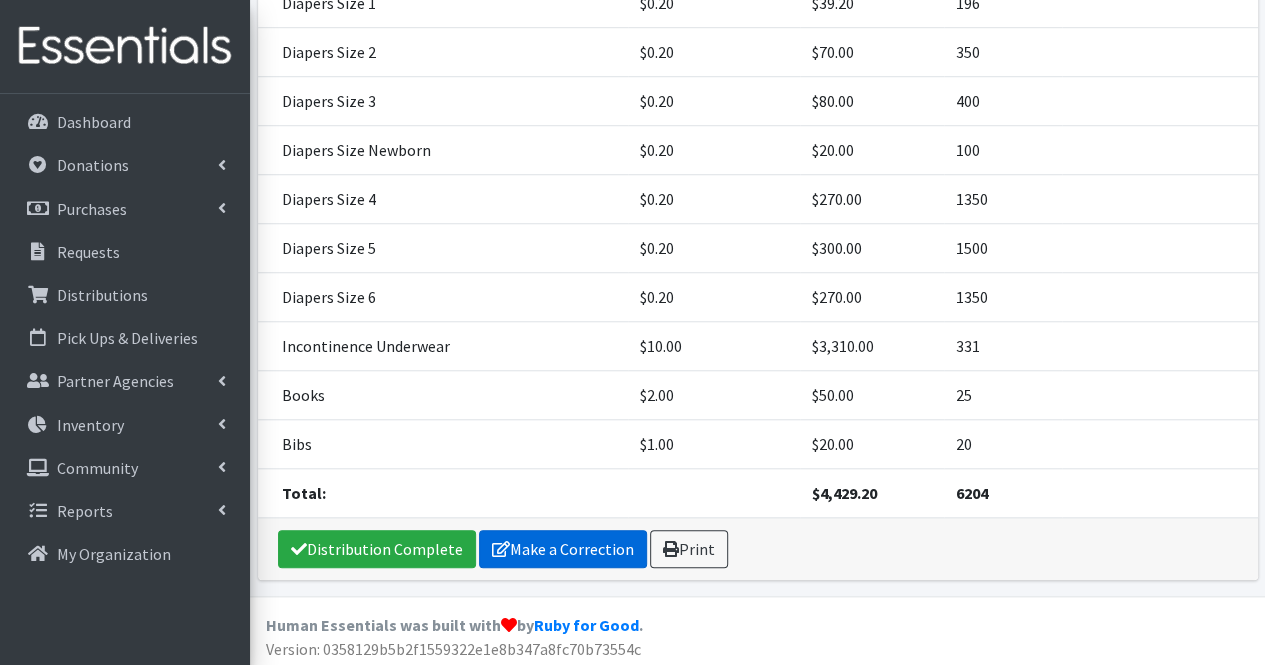 click on "Make a Correction" at bounding box center [563, 549] 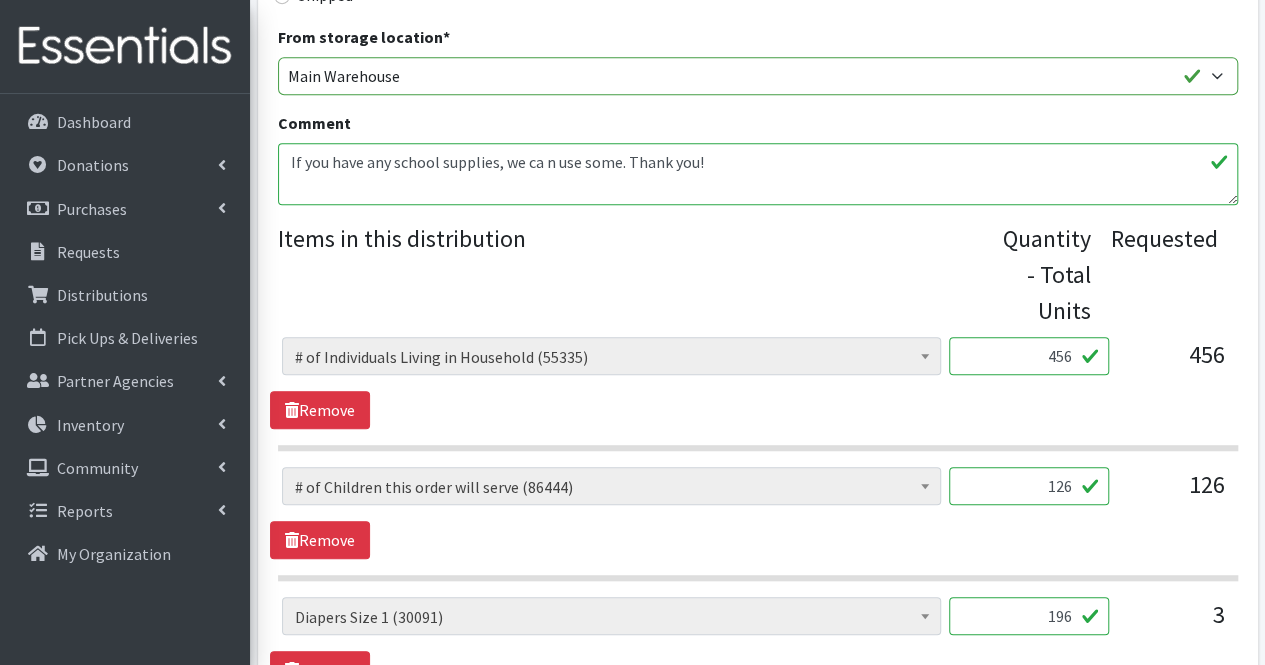 scroll, scrollTop: 531, scrollLeft: 0, axis: vertical 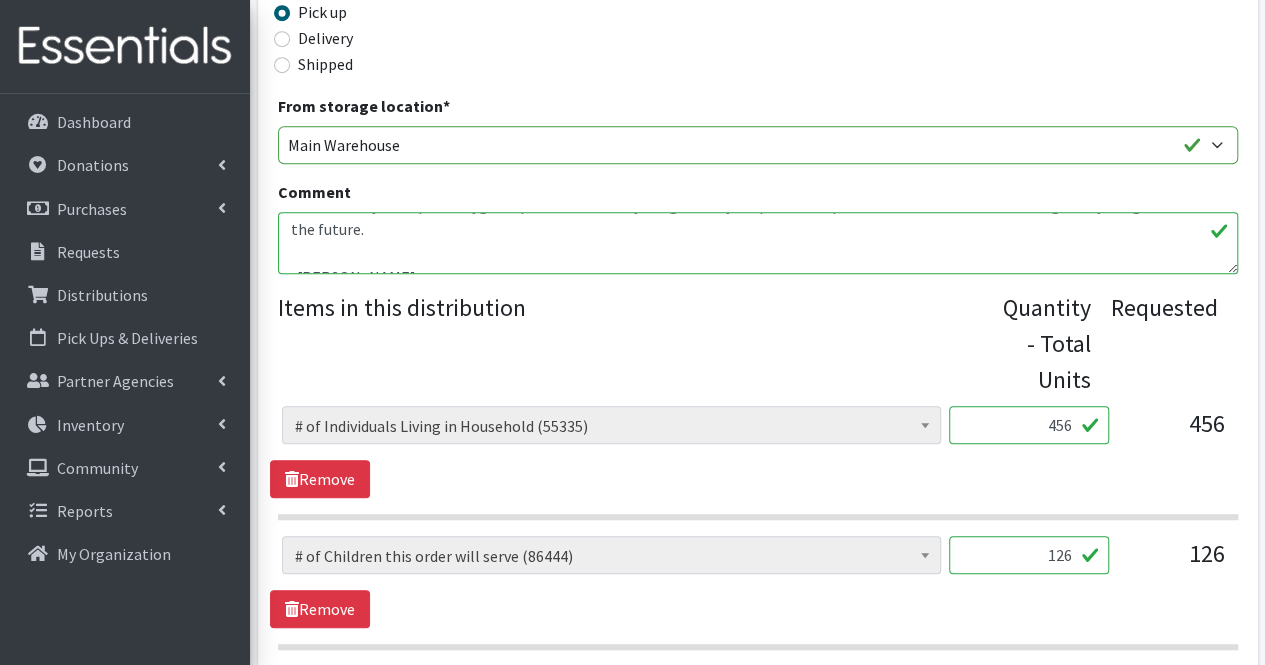 click on "If you have any school supplies, we ca n use some. Thank you!
Updated quantities of diapers to reflect packs and not individual diapers as per partner contact via telephone on [DATE]-NC
Moms,
Thank you for your partnership. Due to order limits and quantities available, your order could not be fulfilled exactly as placed. There are currently no wipes or hygiene products. Thank you again for your partnership and we look forward to working with you again in the future.
-[PERSON_NAME]" at bounding box center [758, 243] 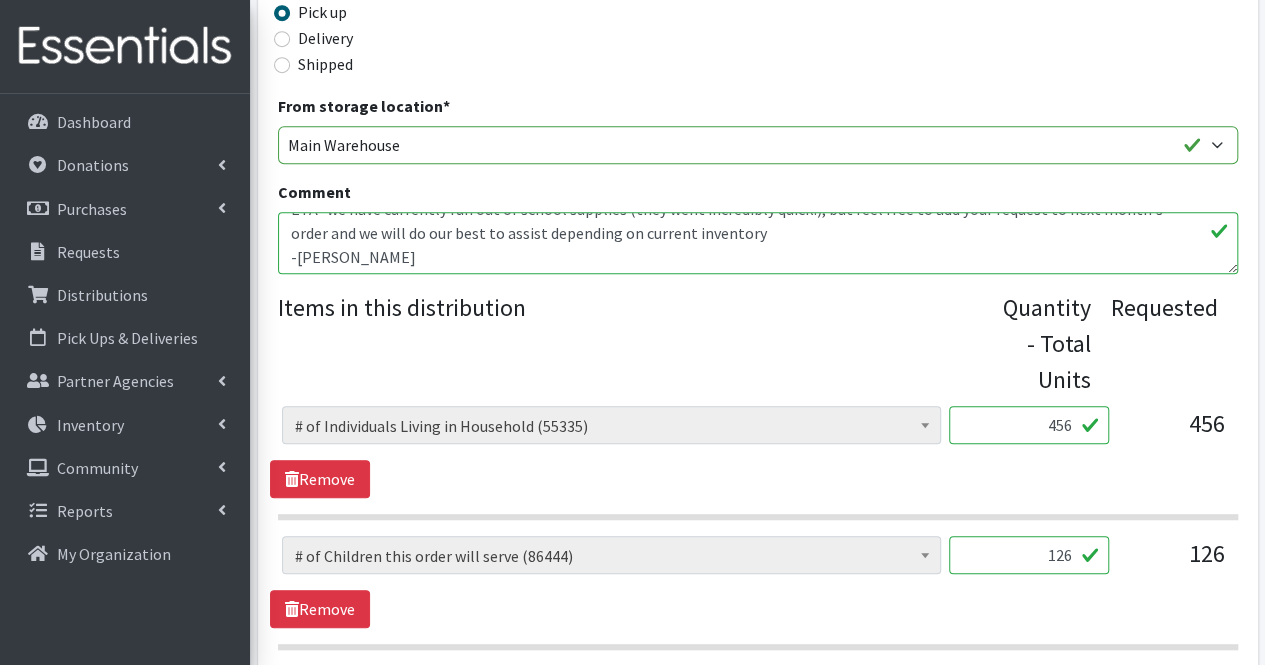 scroll, scrollTop: 240, scrollLeft: 0, axis: vertical 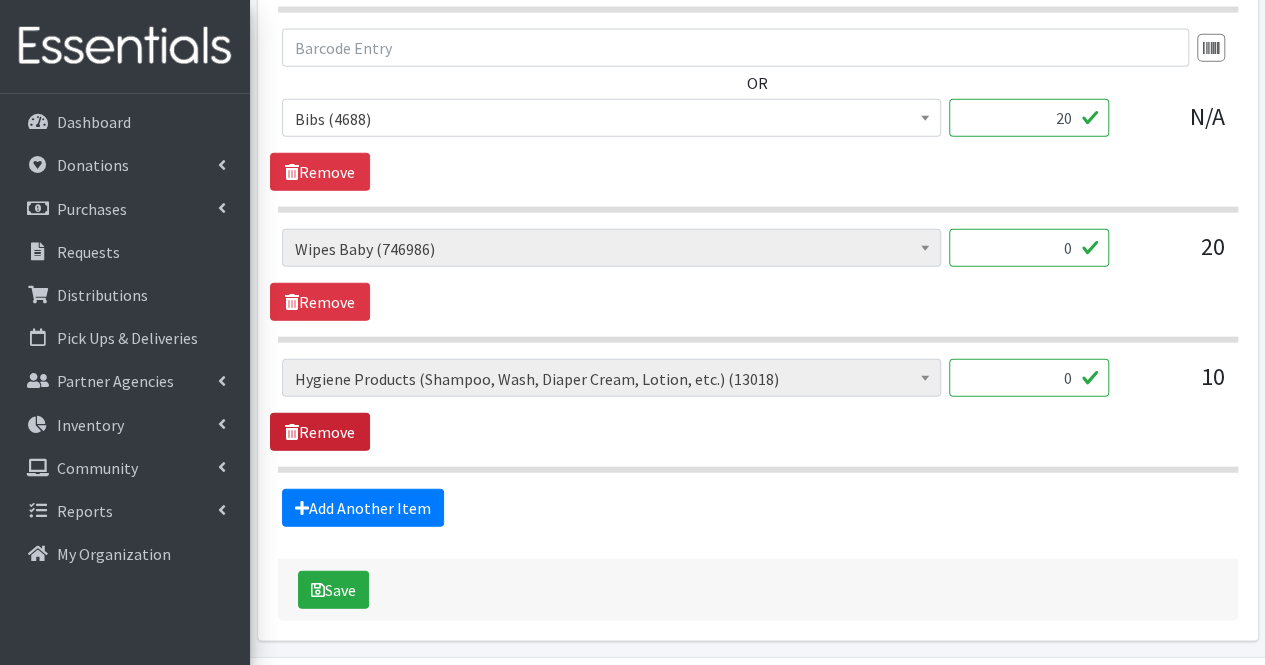 type on "If you have any school supplies, we ca n use some. Thank you!
Updated quantities of diapers to reflect packs and not individual diapers as per partner contact via telephone on [DATE]-NC
Moms,
Thank you for your partnership. Due to order limits and quantities available, your order could not be fulfilled exactly as placed. There are currently no wipes or hygiene products. Thank you again for your partnership and we look forward to working with you again in the future.
ETA- we have currently run out of school supplies (they went incredibly quick!), but feel free to add your request to next month's order and we will do our best to assist depending on current inventory
-[PERSON_NAME]" 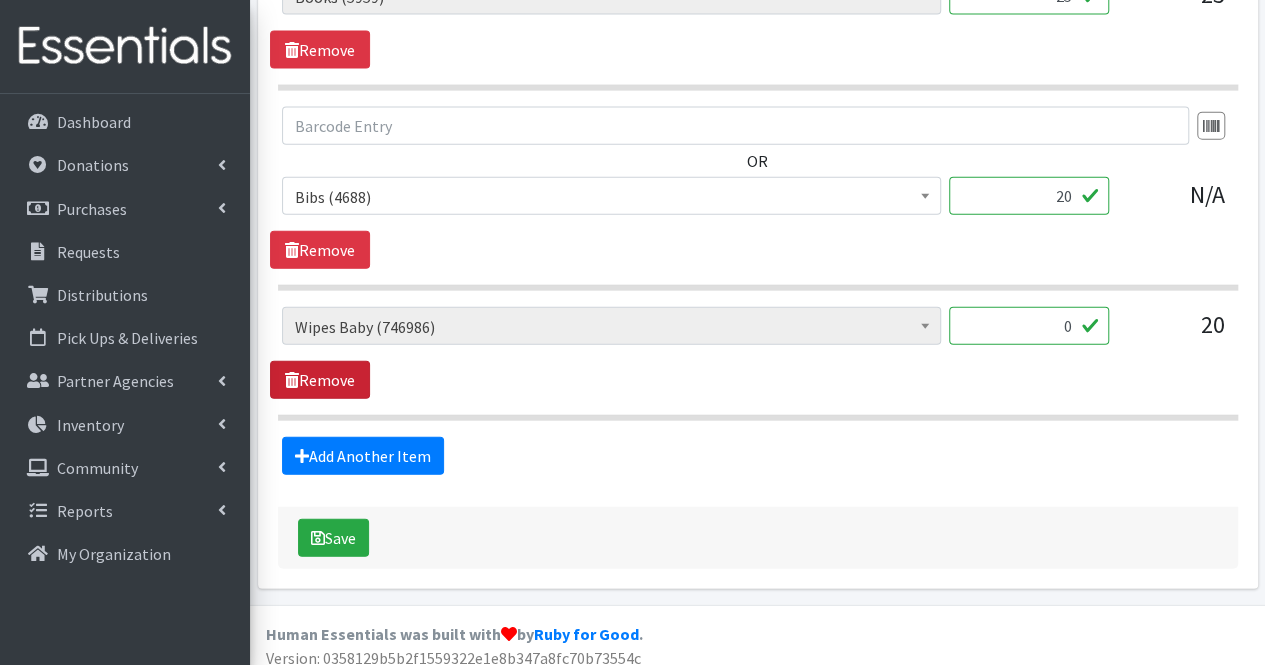 click on "Remove" at bounding box center (320, 380) 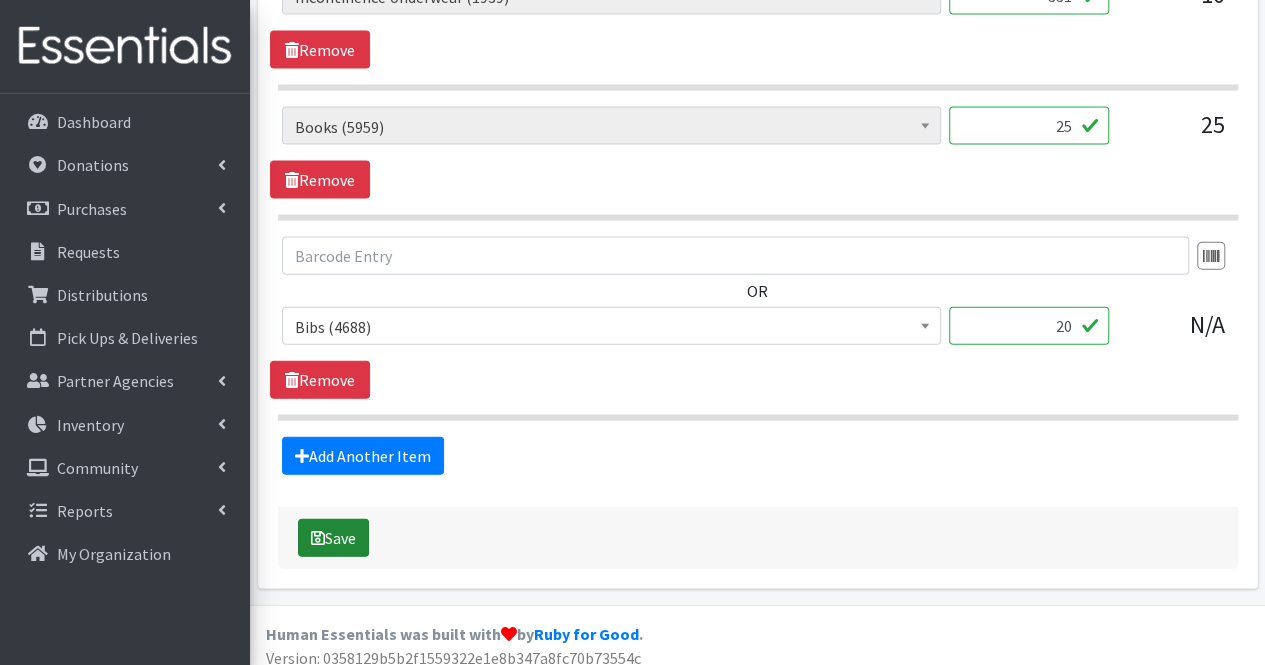 click on "Save" at bounding box center (333, 538) 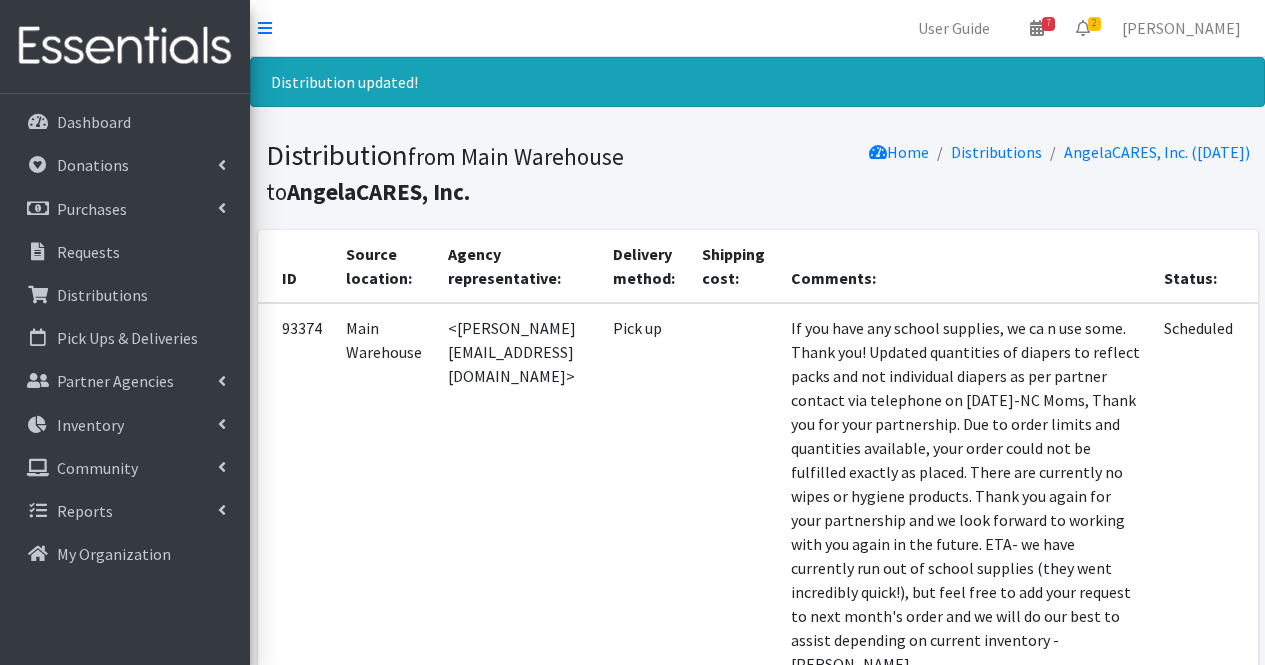 scroll, scrollTop: 0, scrollLeft: 0, axis: both 